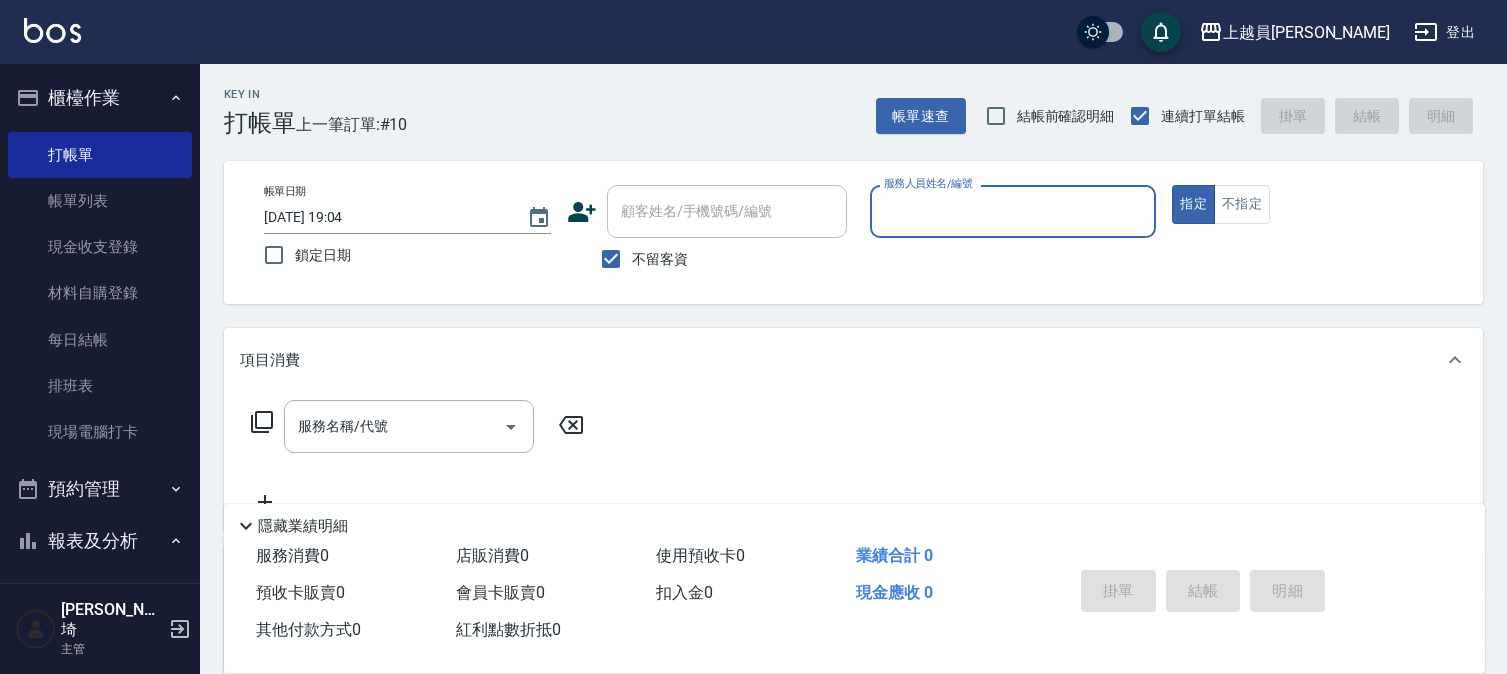 scroll, scrollTop: 73, scrollLeft: 0, axis: vertical 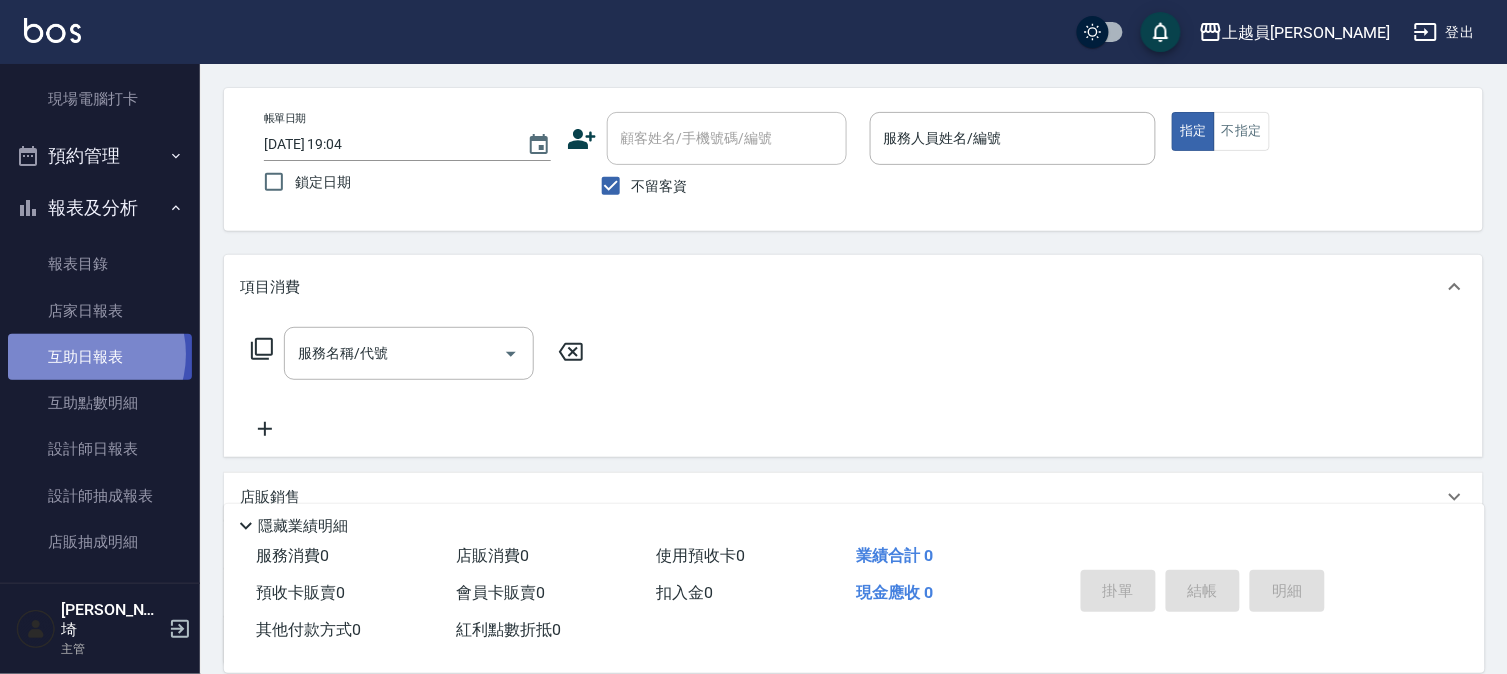click on "互助日報表" at bounding box center (100, 357) 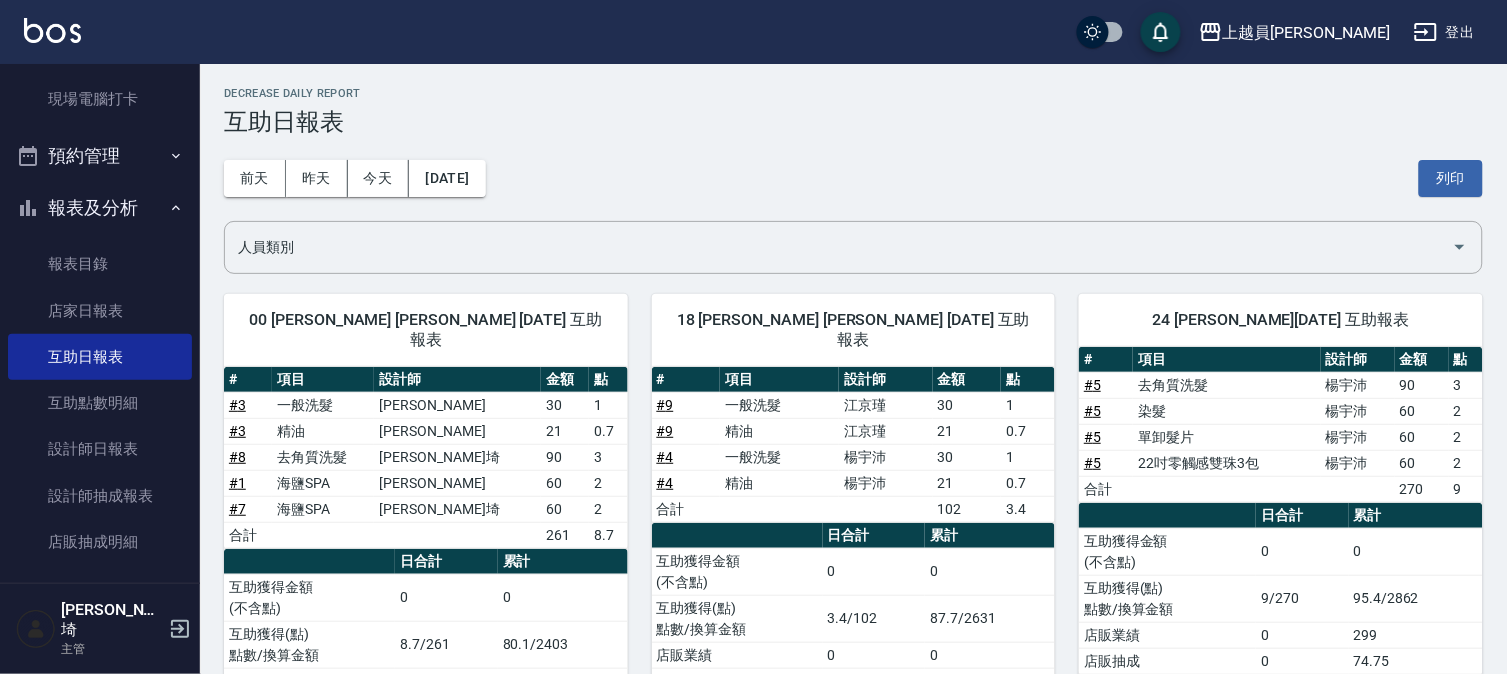 scroll, scrollTop: 0, scrollLeft: 0, axis: both 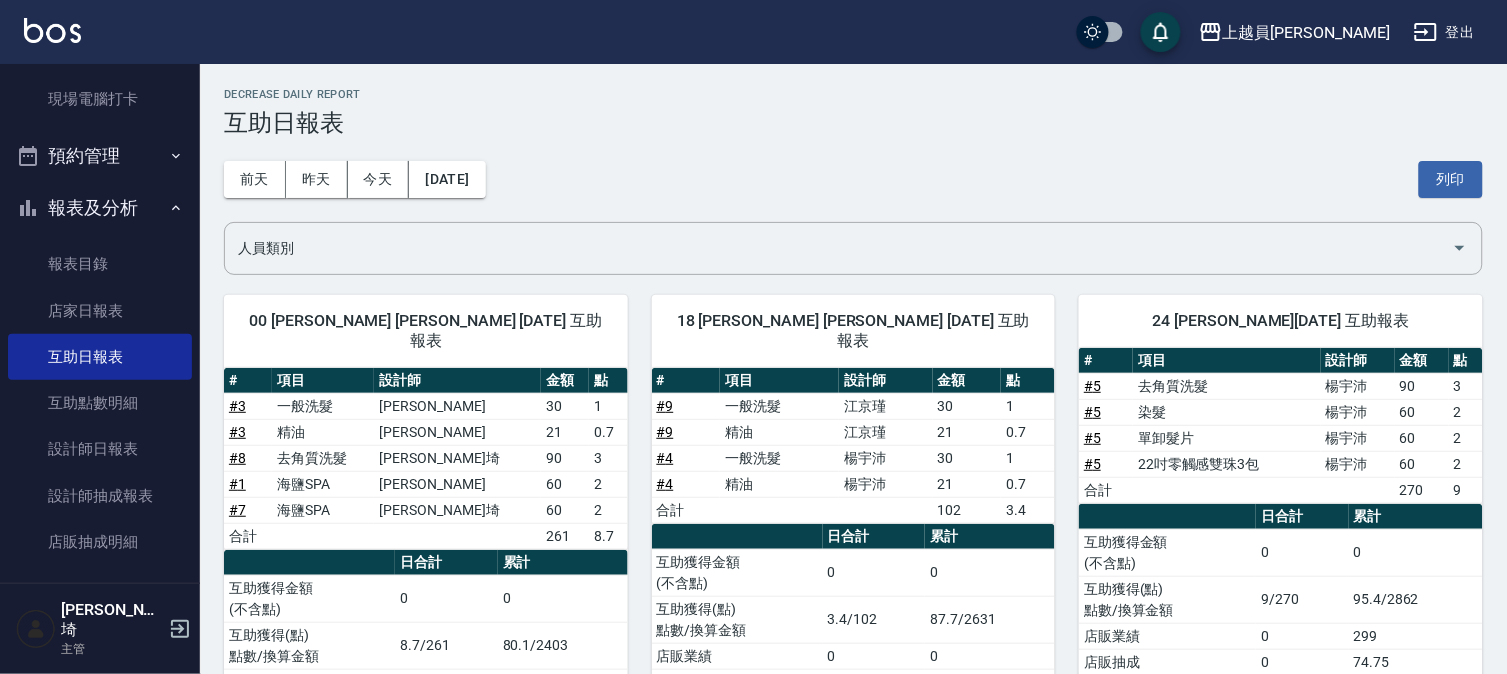 click on "海鹽SPA" at bounding box center (323, 510) 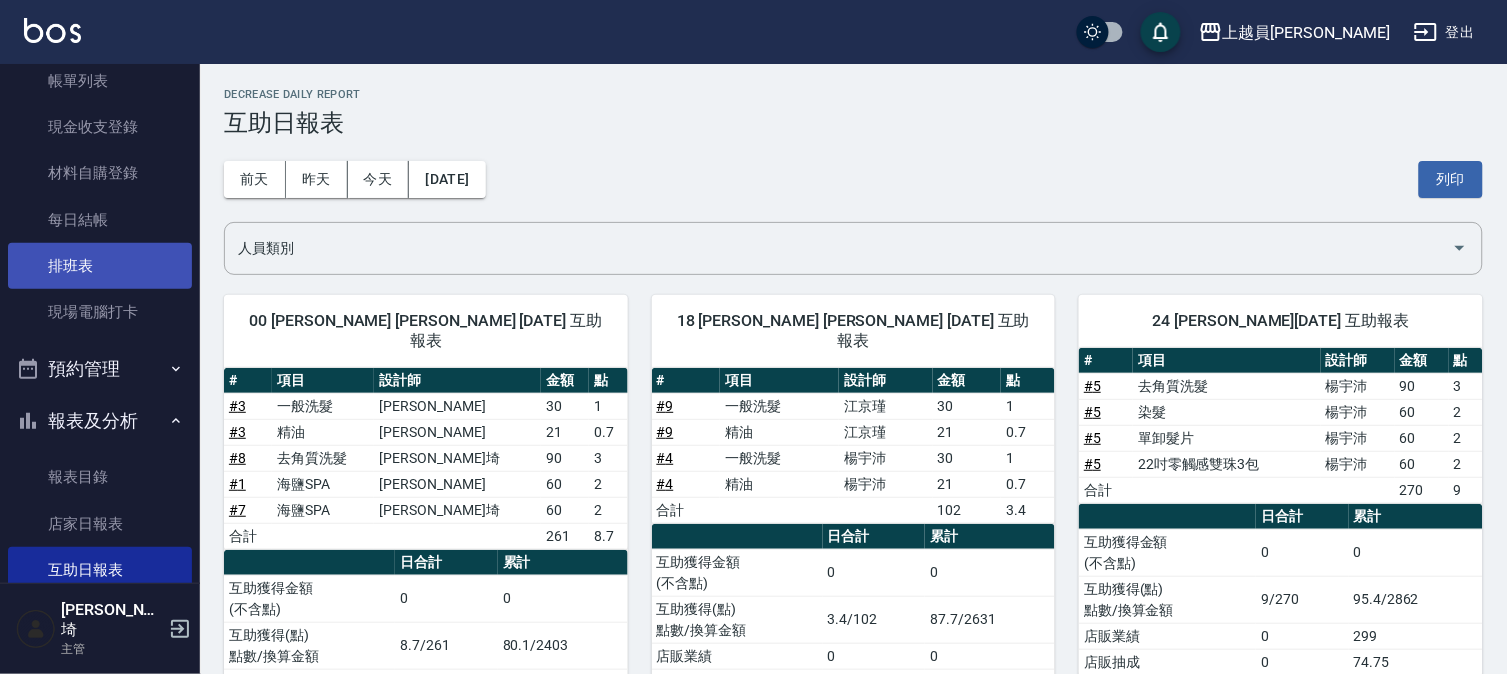 scroll, scrollTop: 0, scrollLeft: 0, axis: both 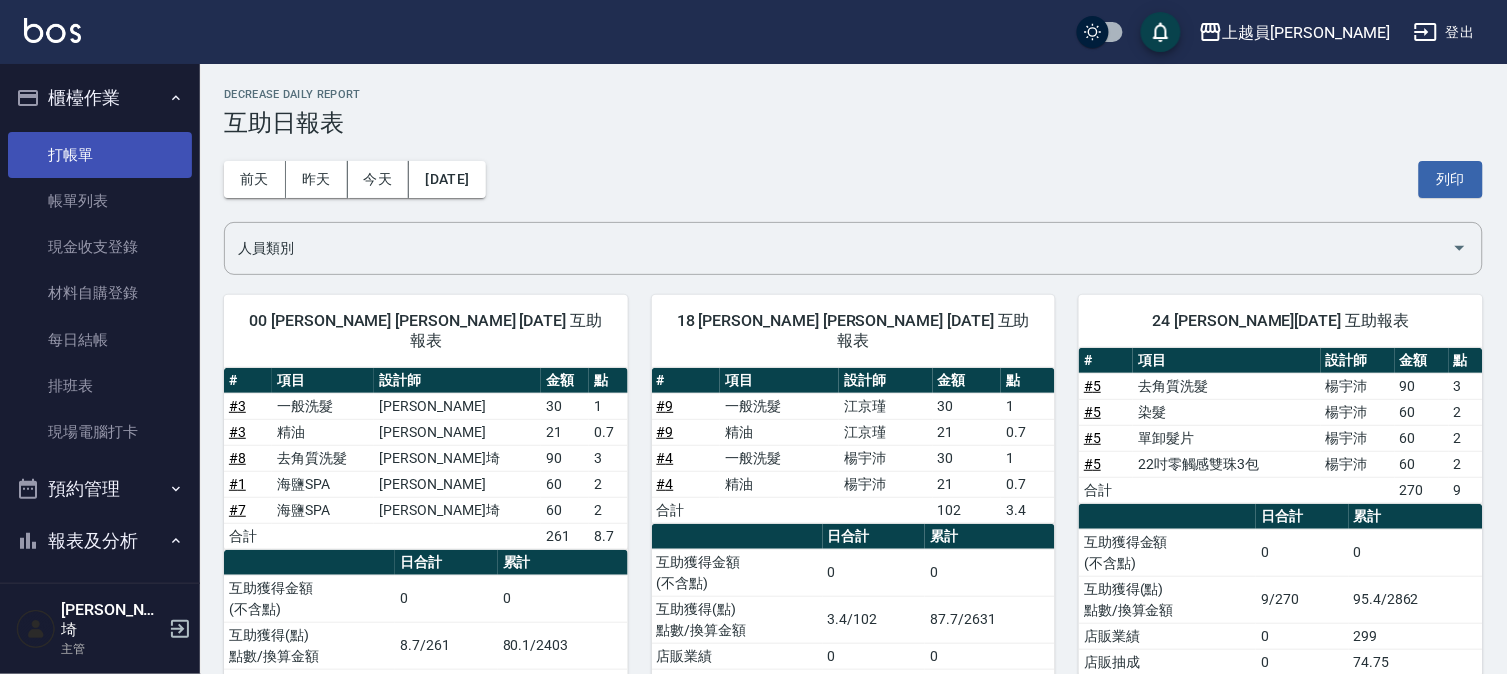 click on "打帳單" at bounding box center (100, 155) 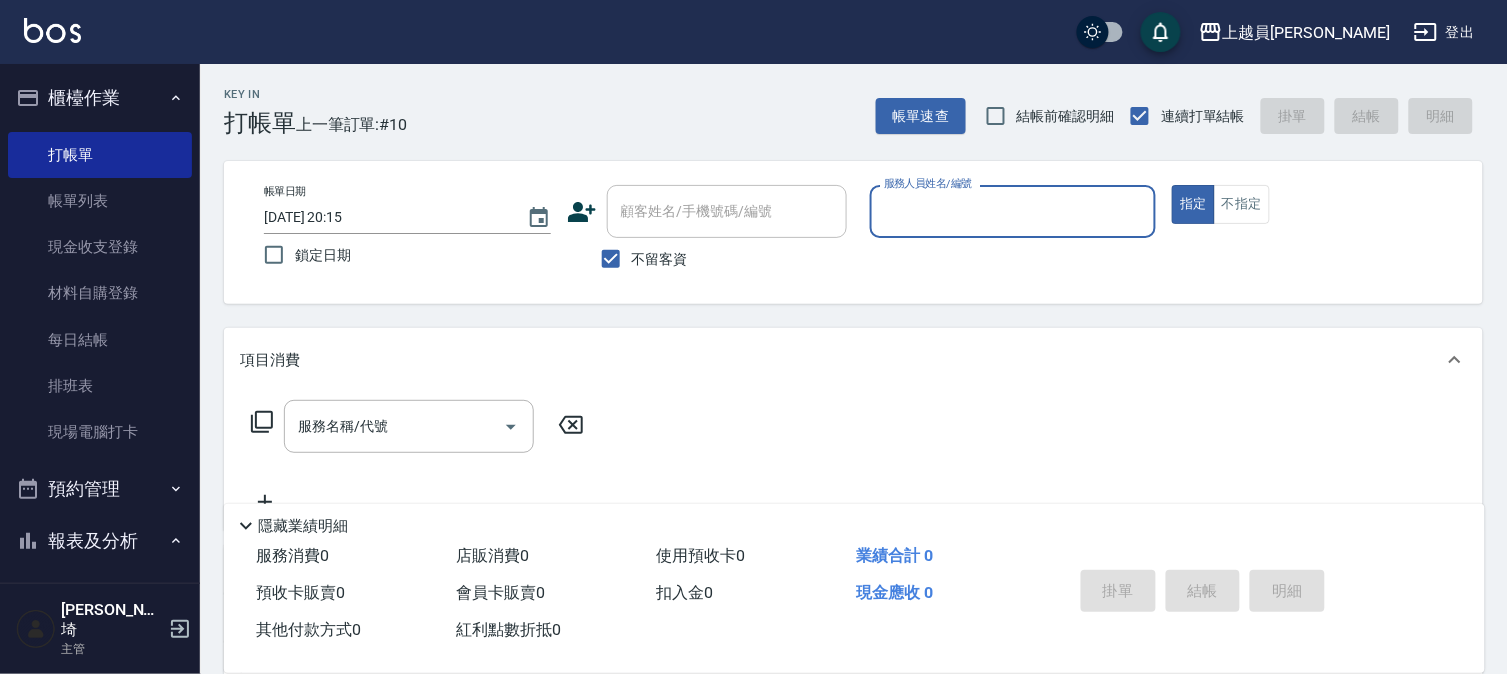 click on "服務人員姓名/編號" at bounding box center [1013, 211] 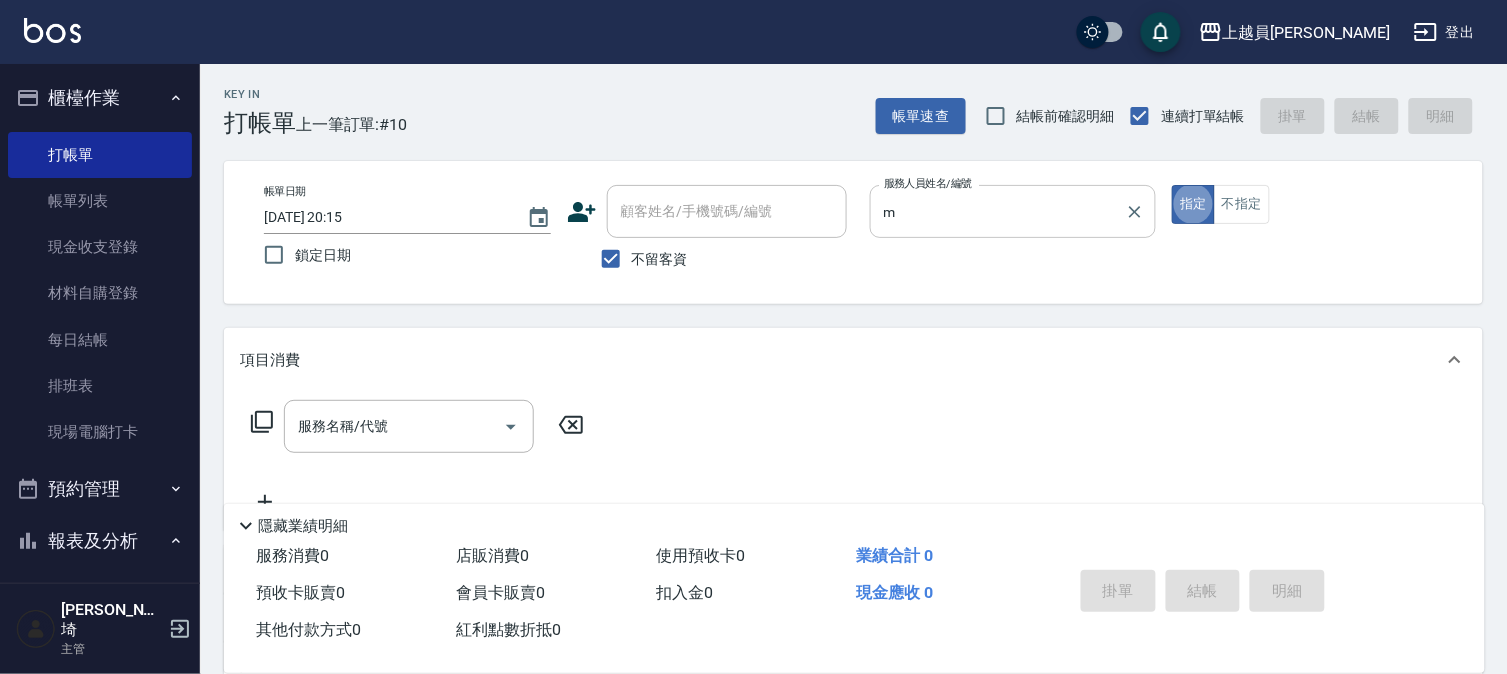 type on "M-M" 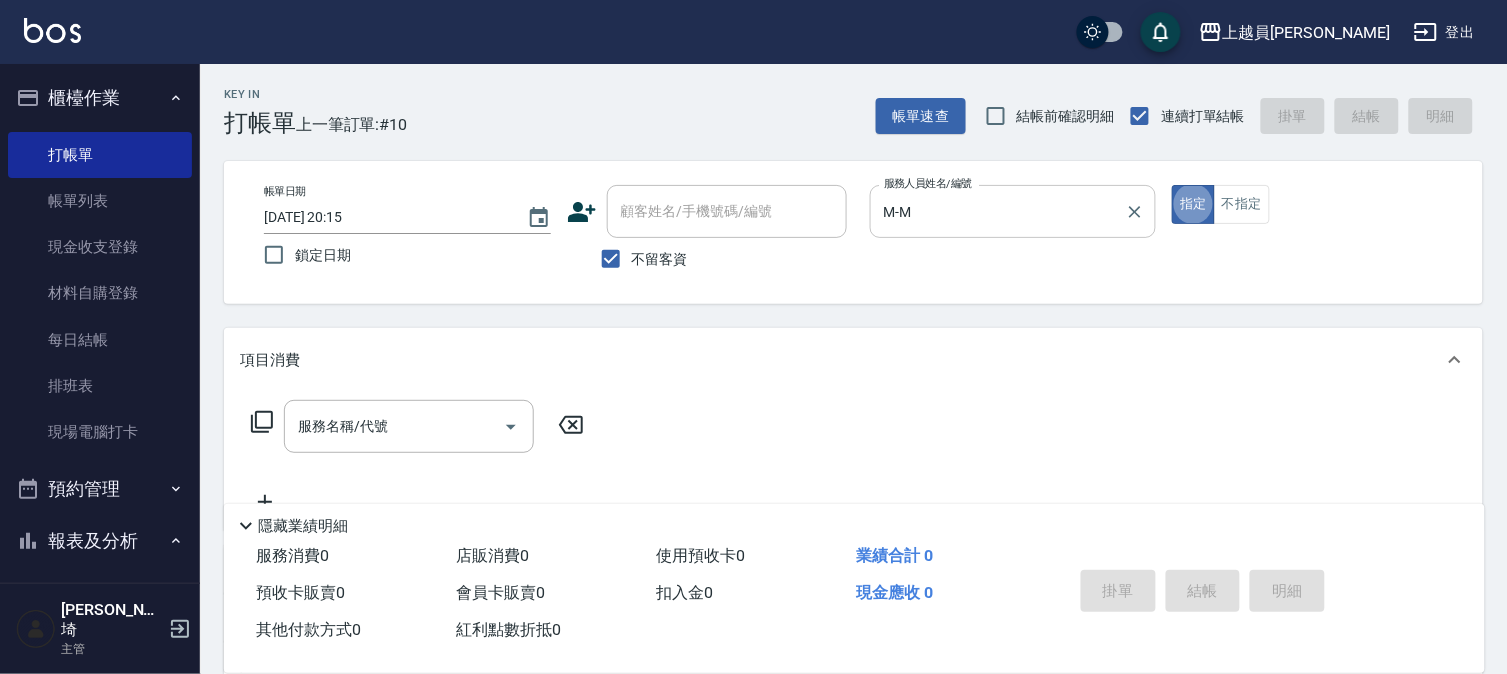 type on "true" 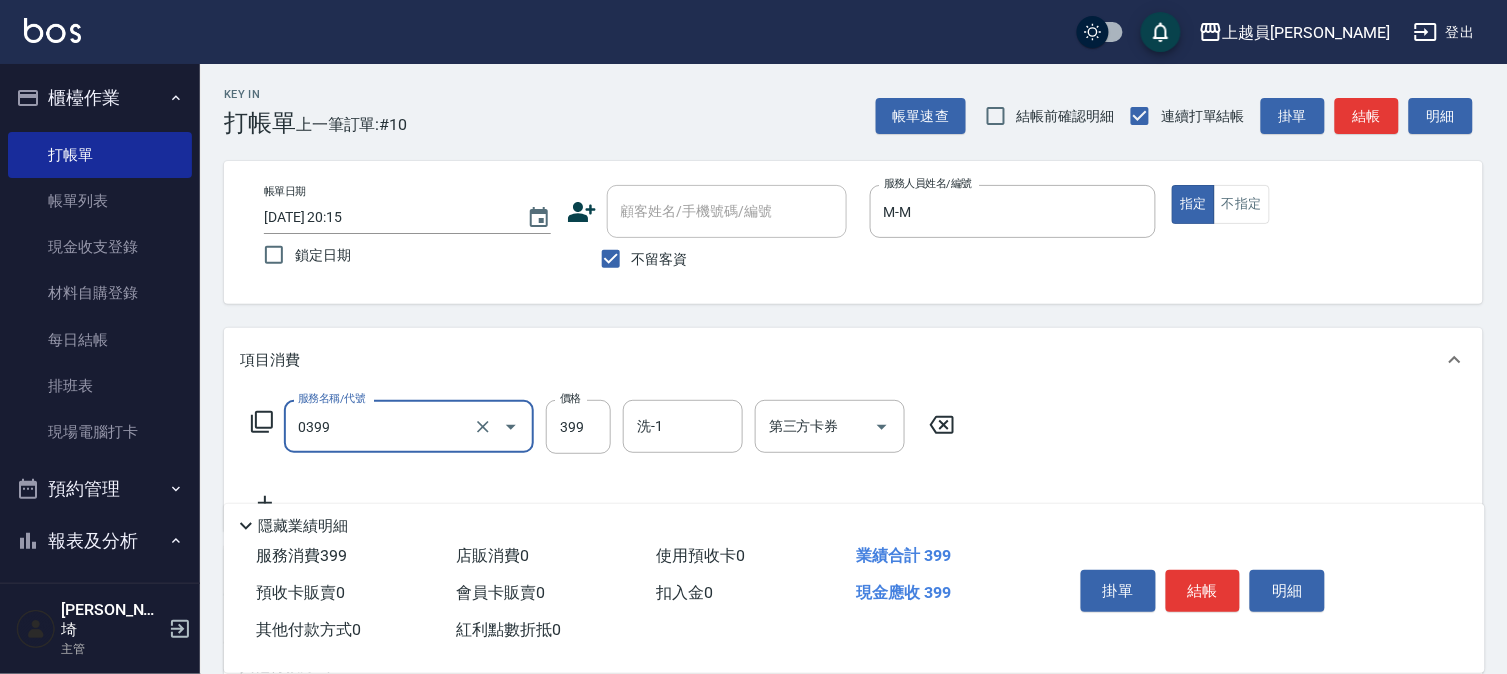 type on "海鹽SPA(0399)" 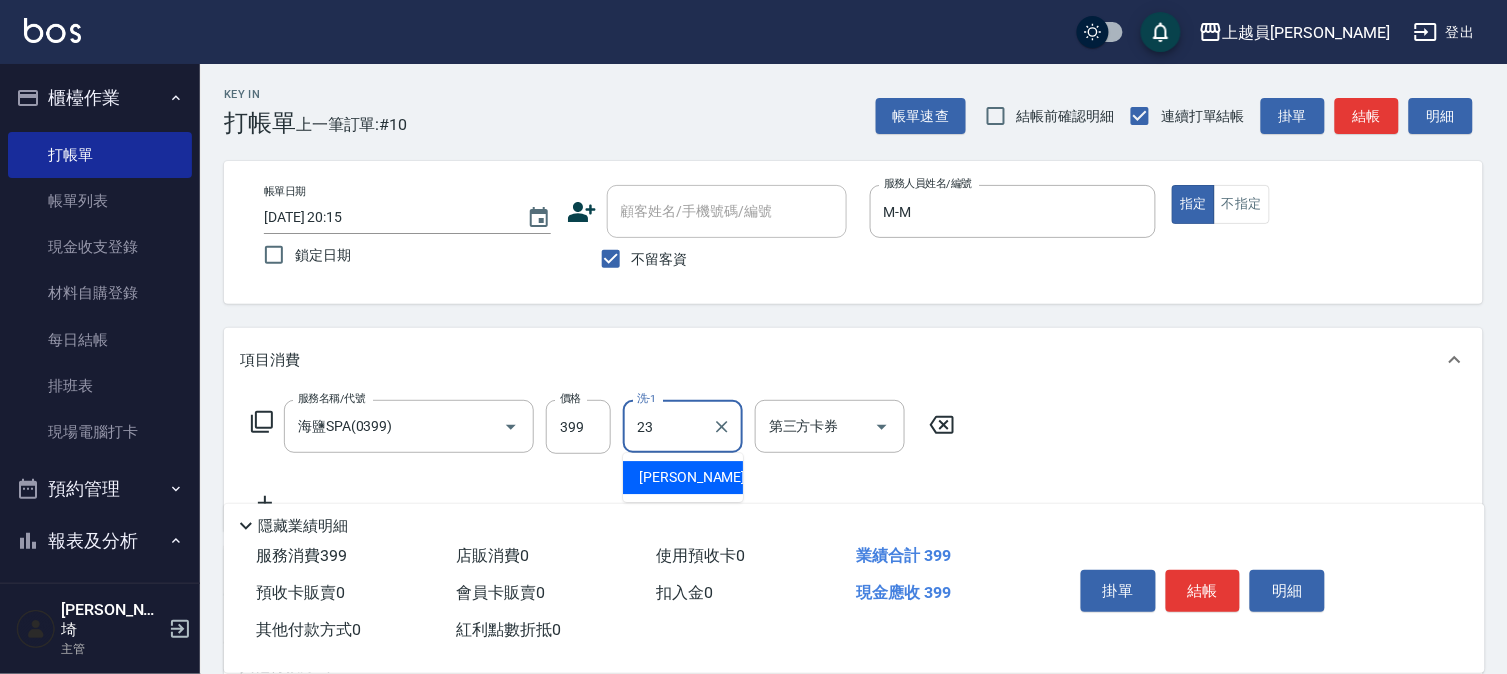 type on "[PERSON_NAME]-23" 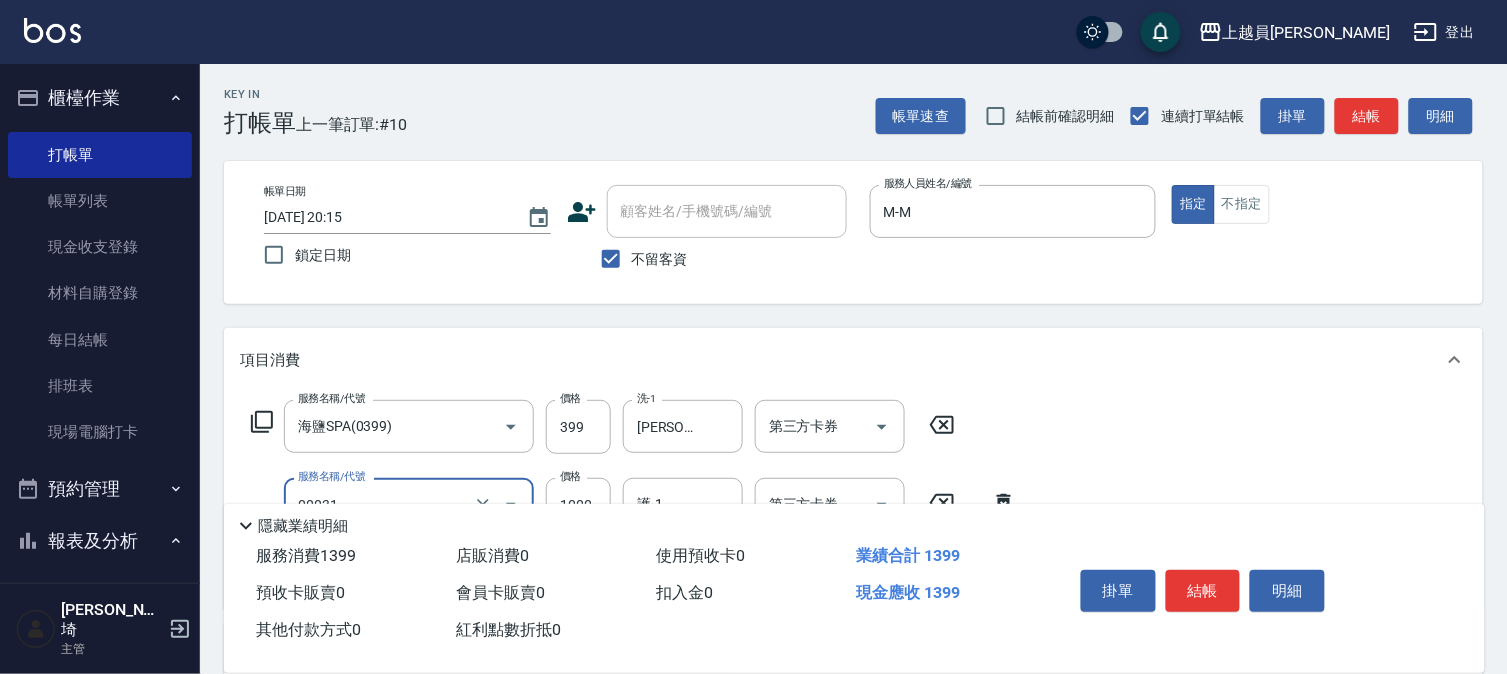 type on "單卸髮片(00031)" 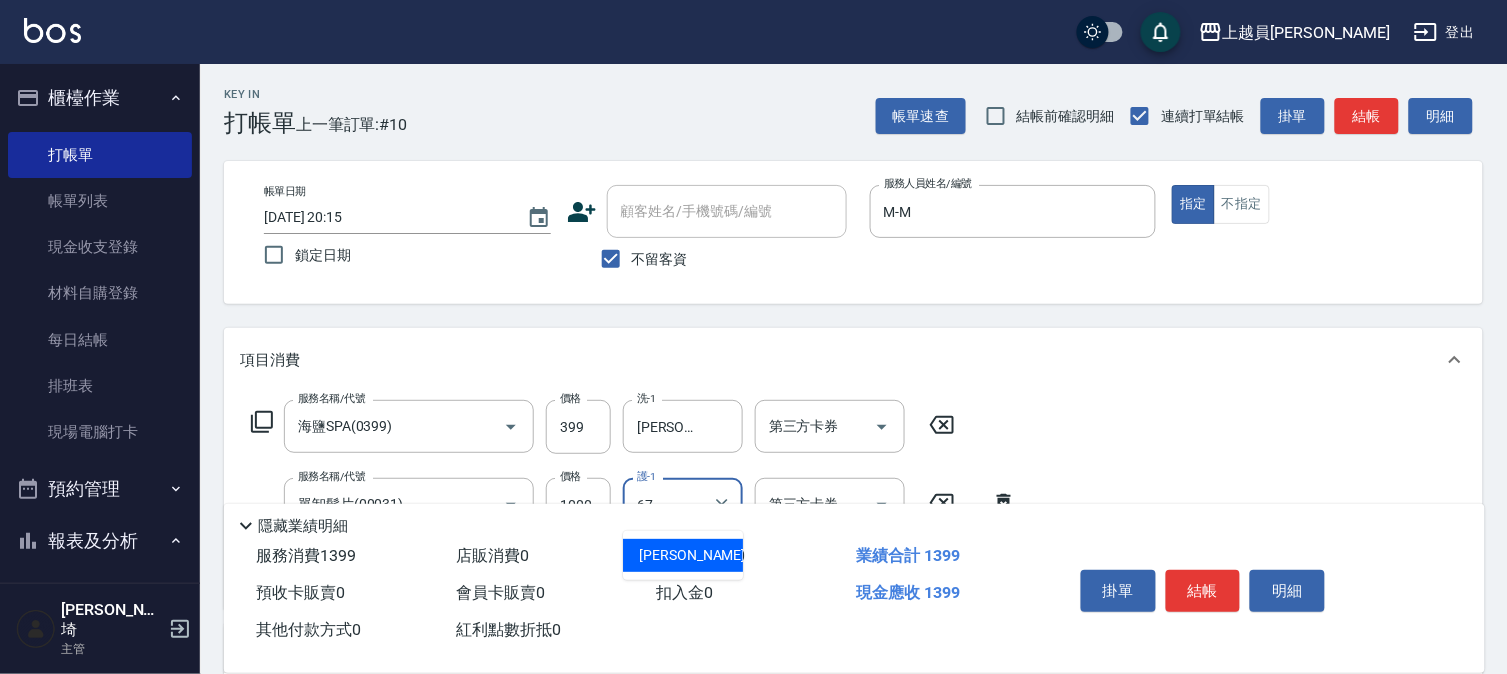 type on "[PERSON_NAME]-67" 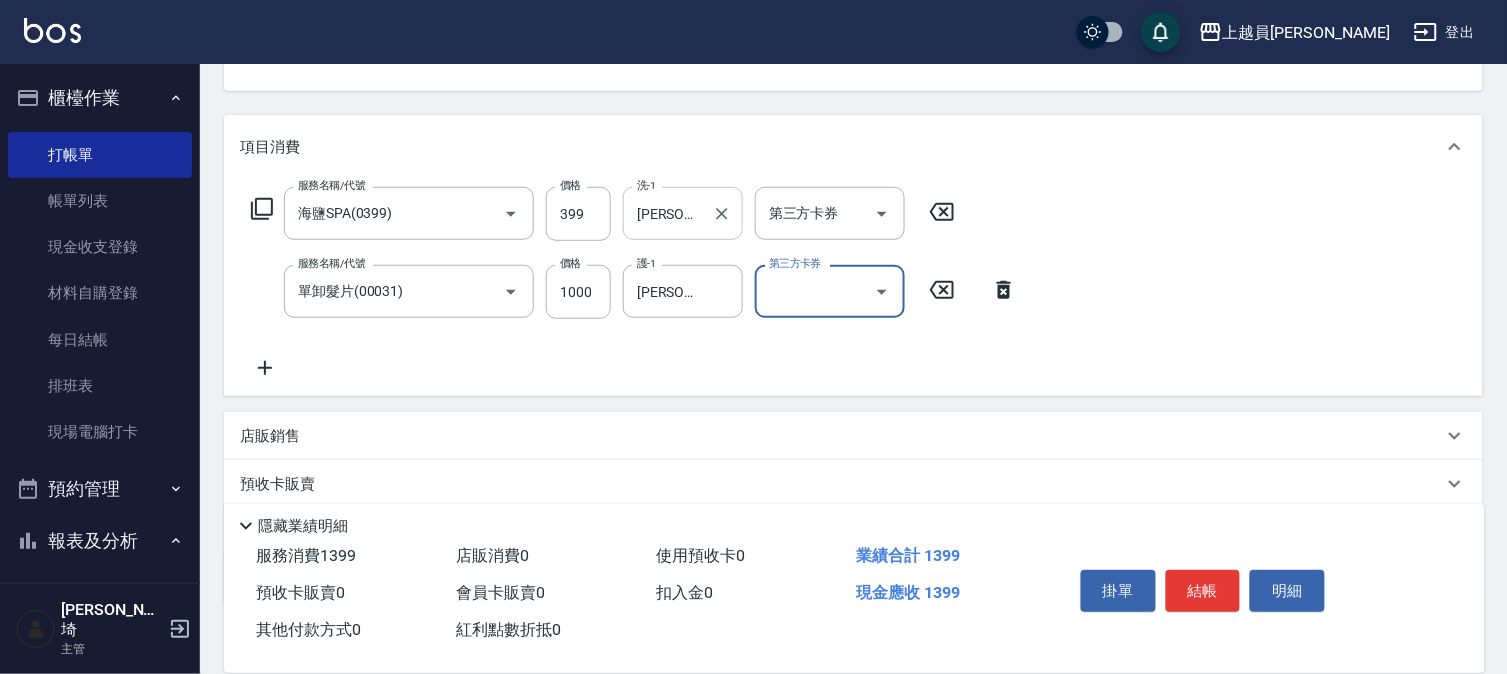 scroll, scrollTop: 222, scrollLeft: 0, axis: vertical 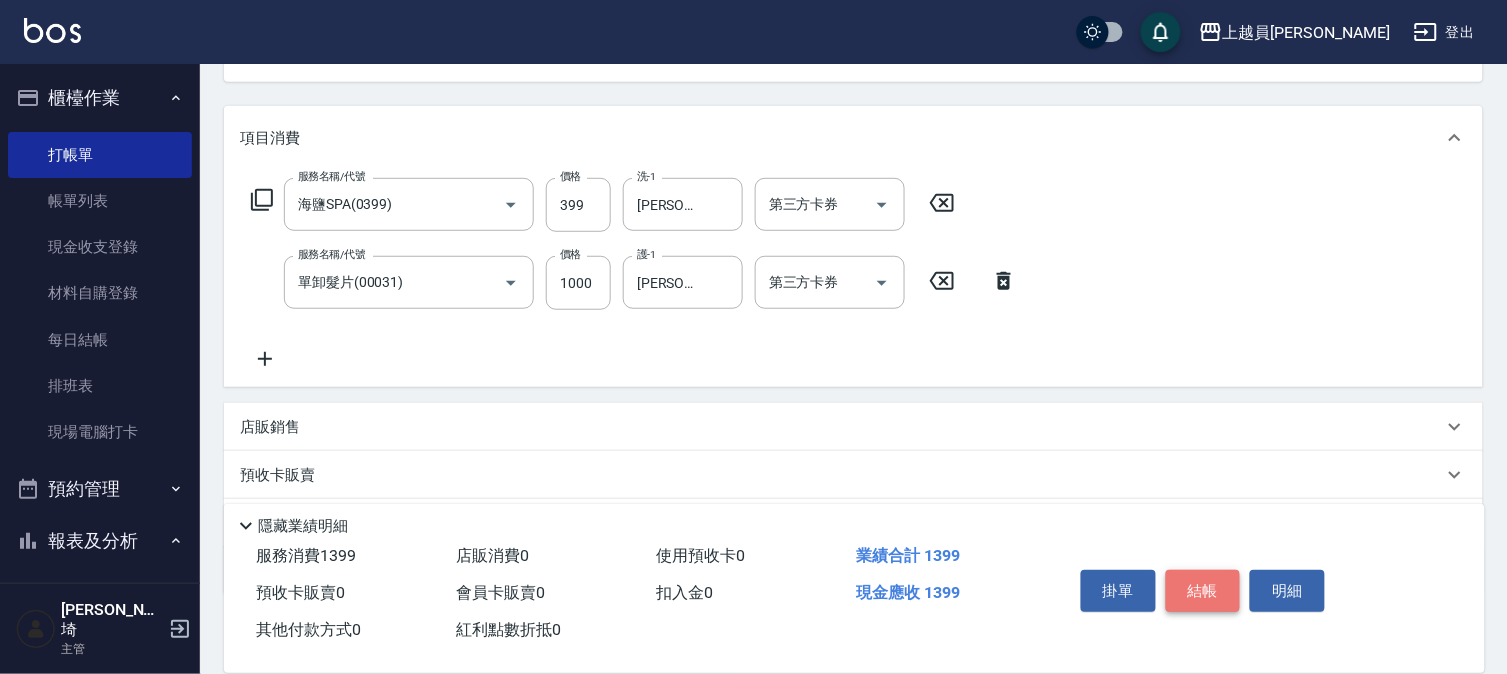 click on "結帳" at bounding box center (1203, 591) 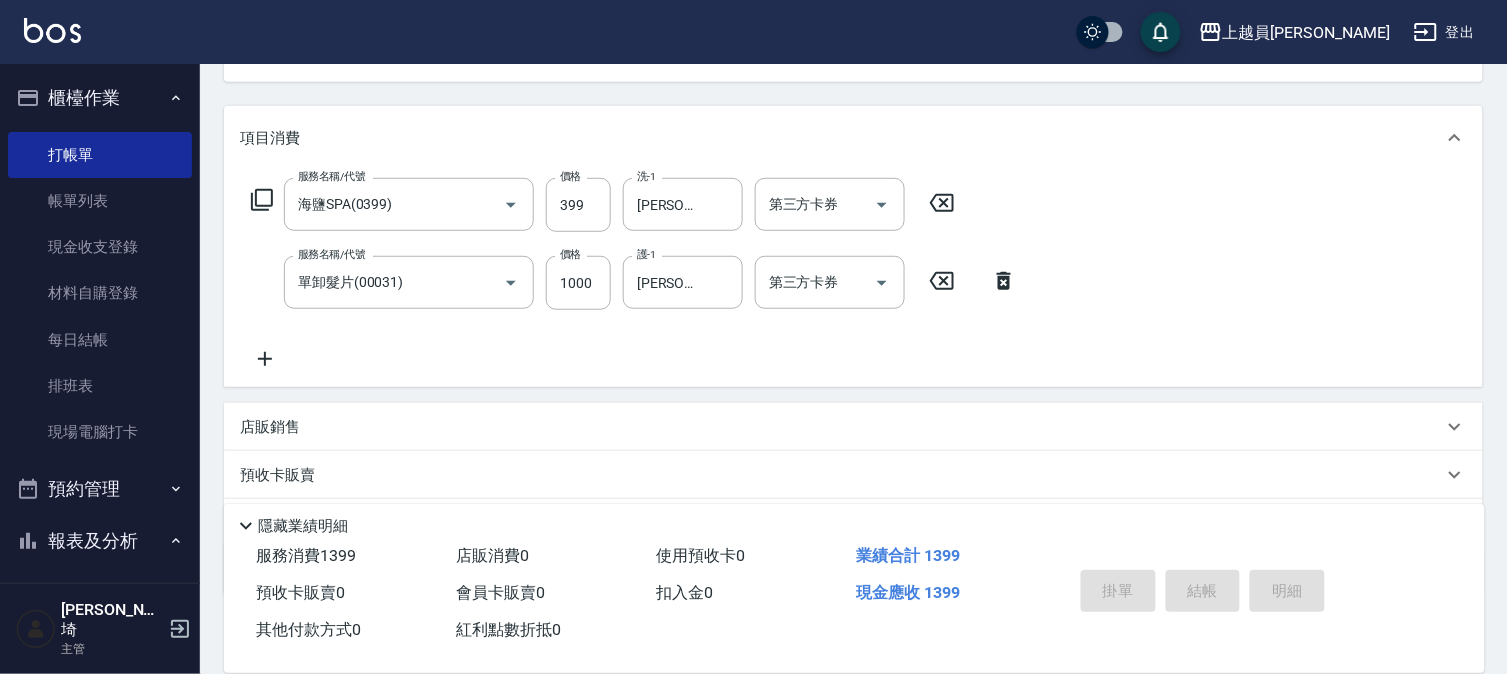 type on "[DATE] 20:16" 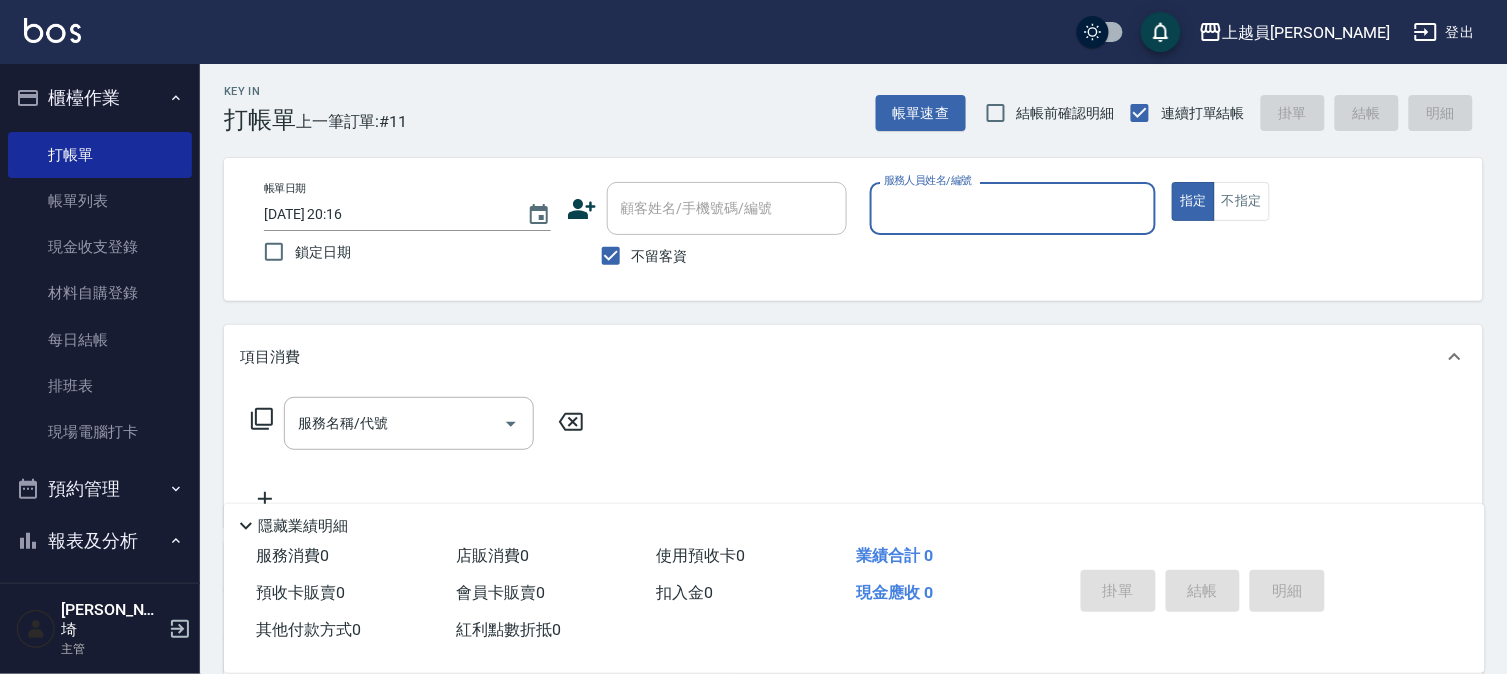 scroll, scrollTop: 0, scrollLeft: 0, axis: both 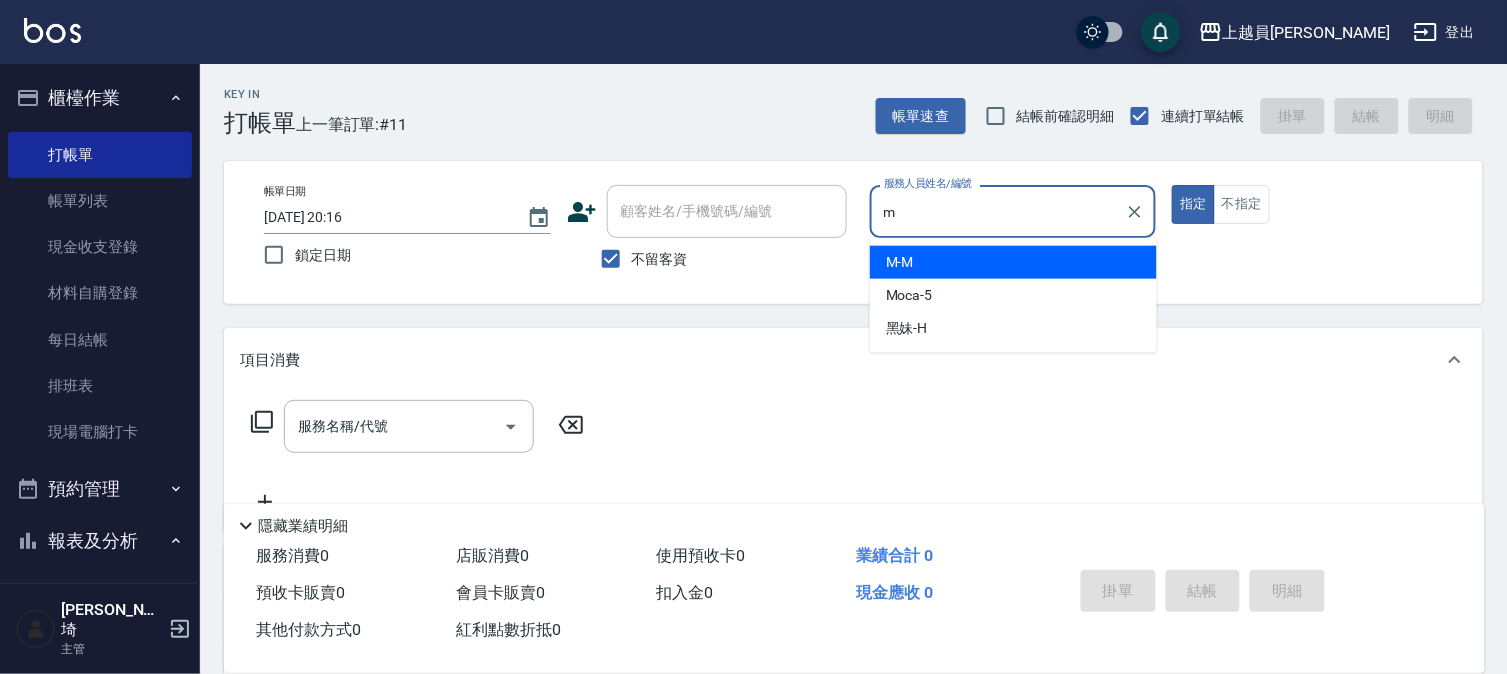 type on "M-M" 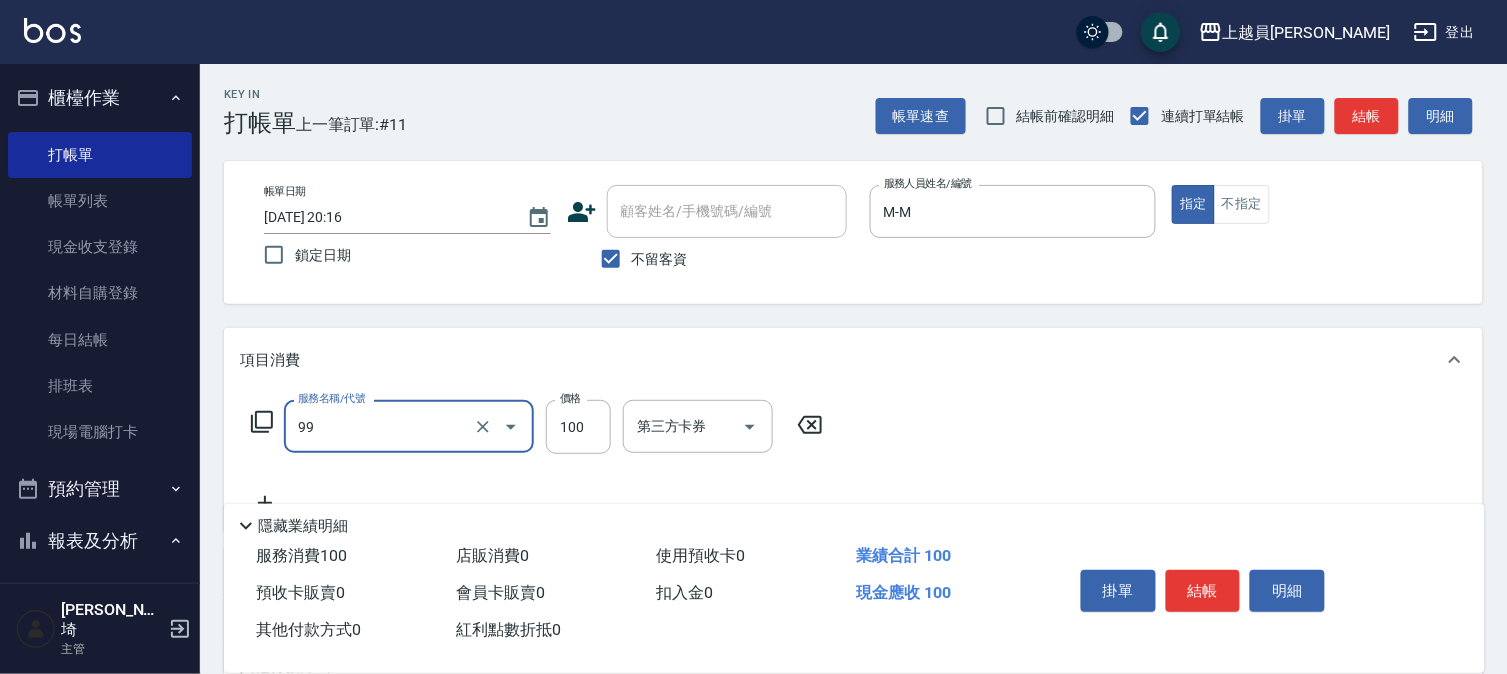 type on "VIP儲值(99)" 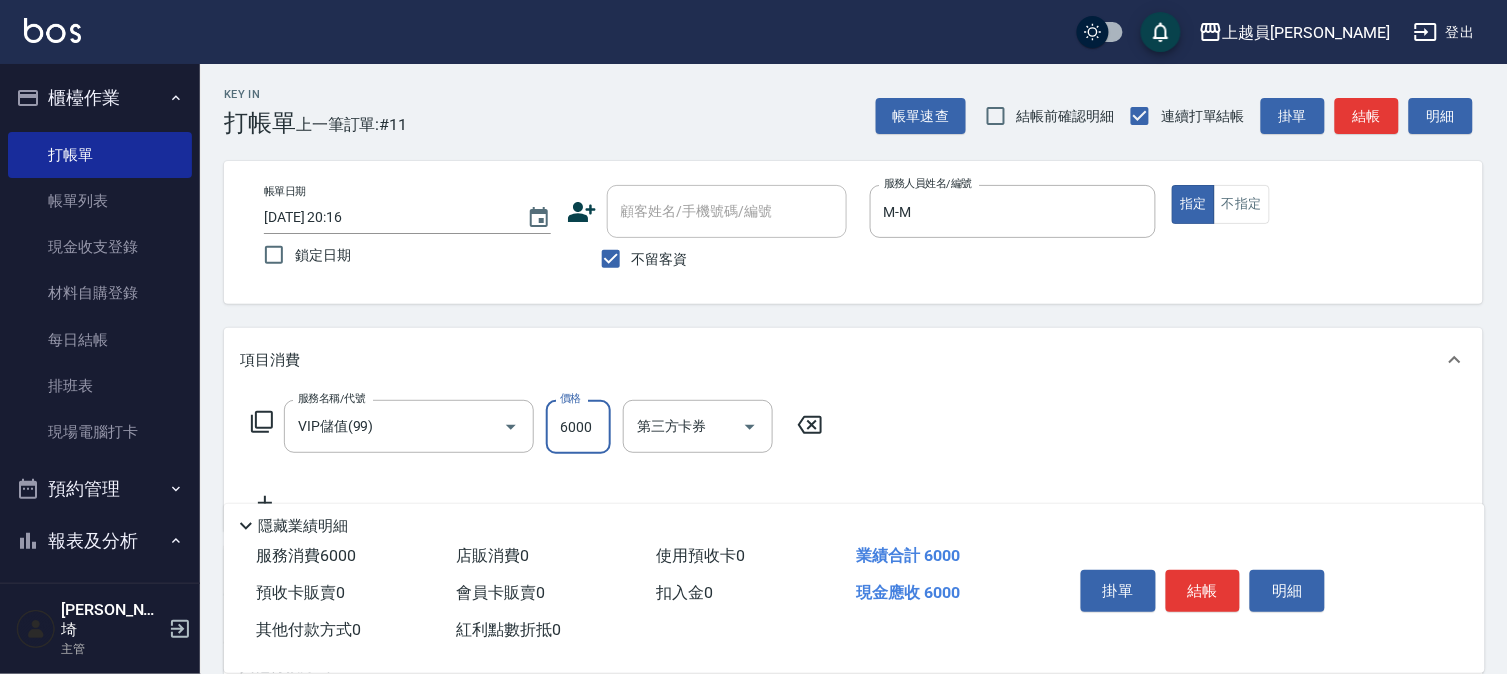 type on "6000" 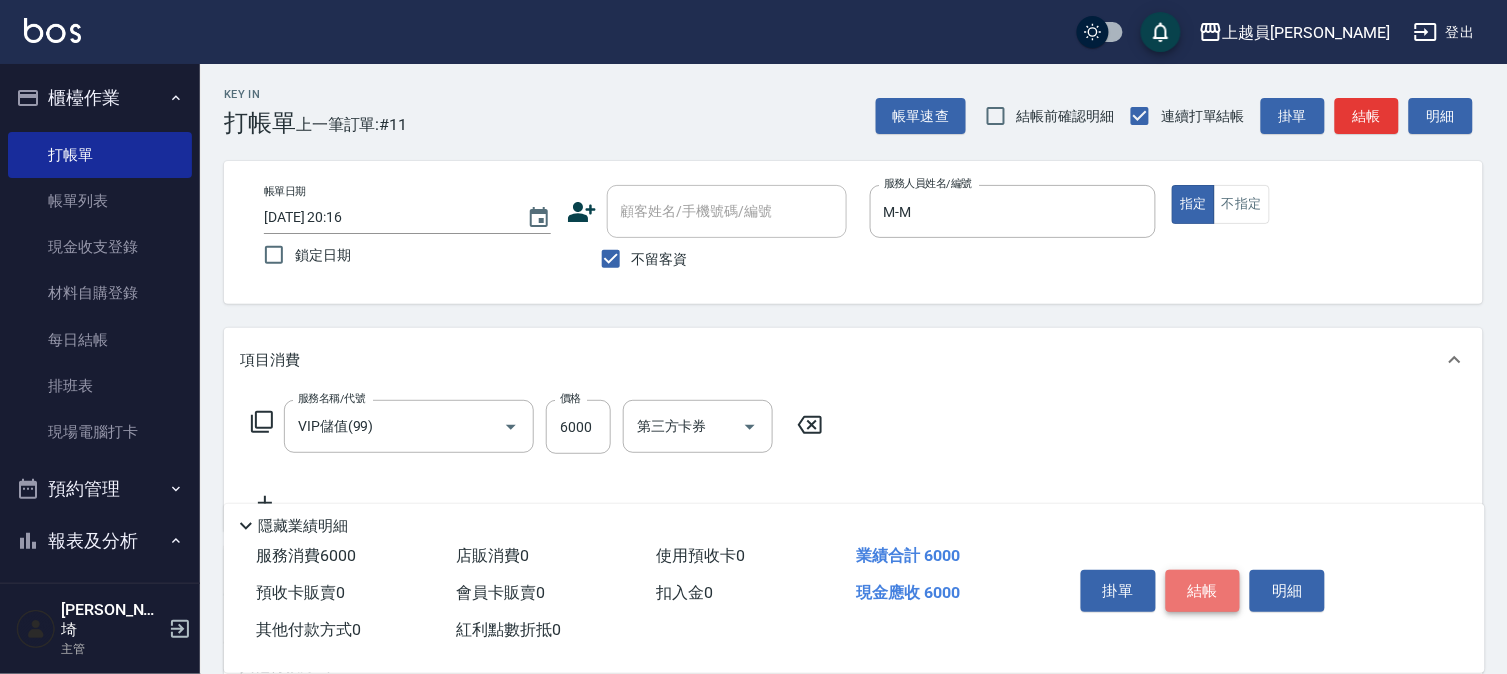 click on "結帳" at bounding box center (1203, 591) 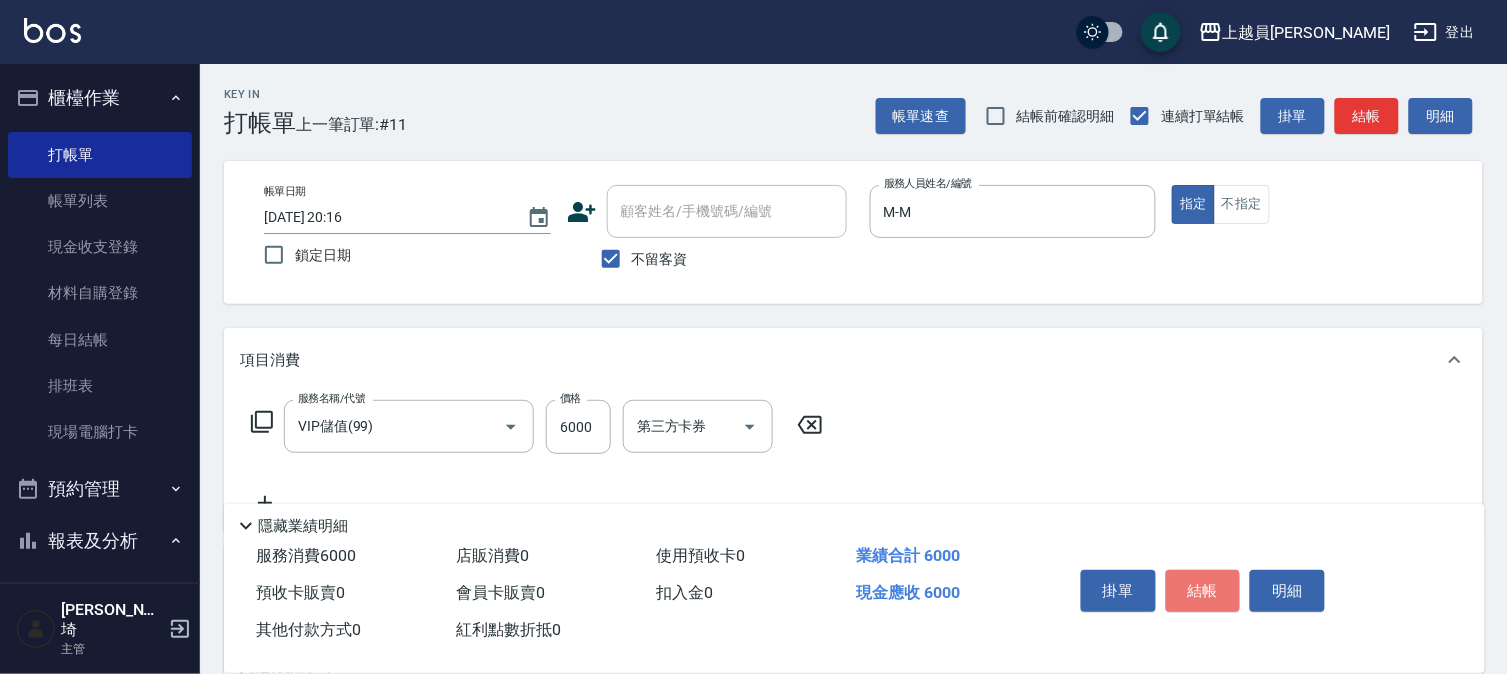 type 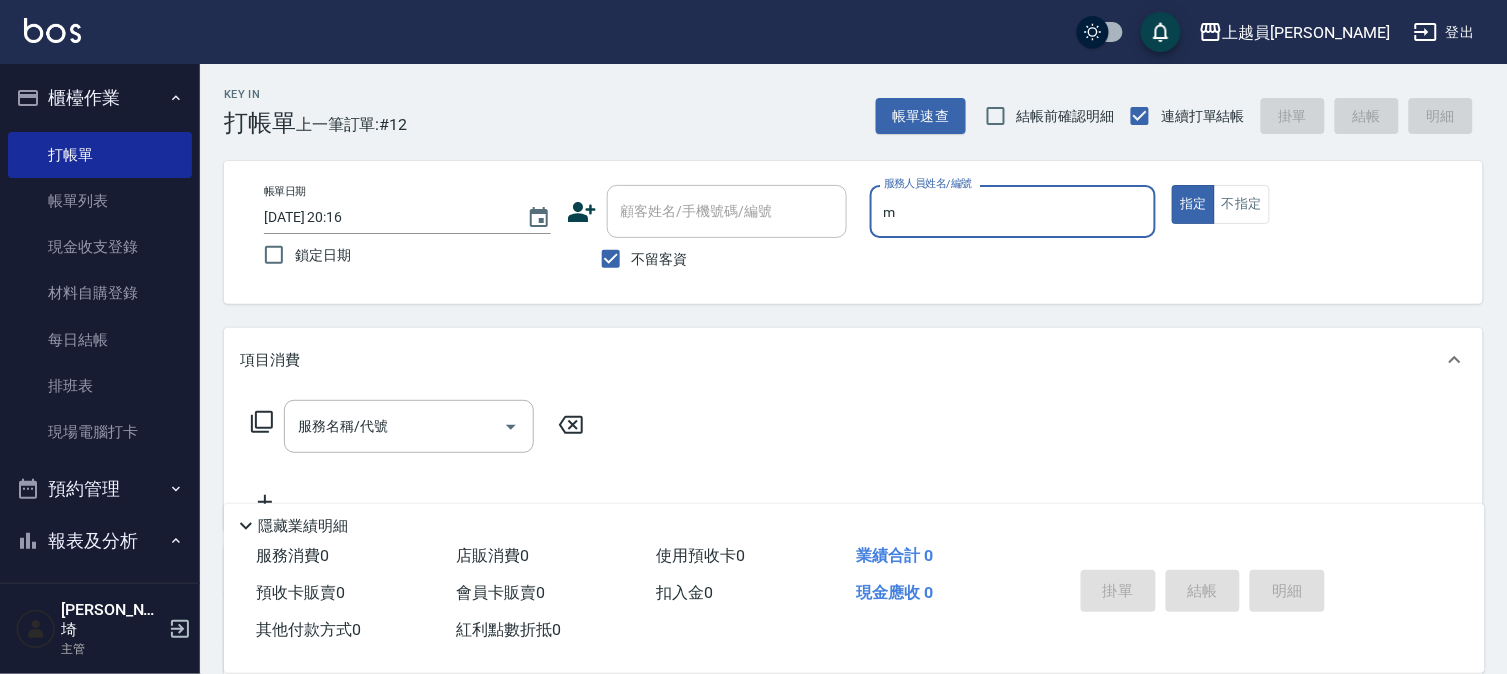 type on "M-M" 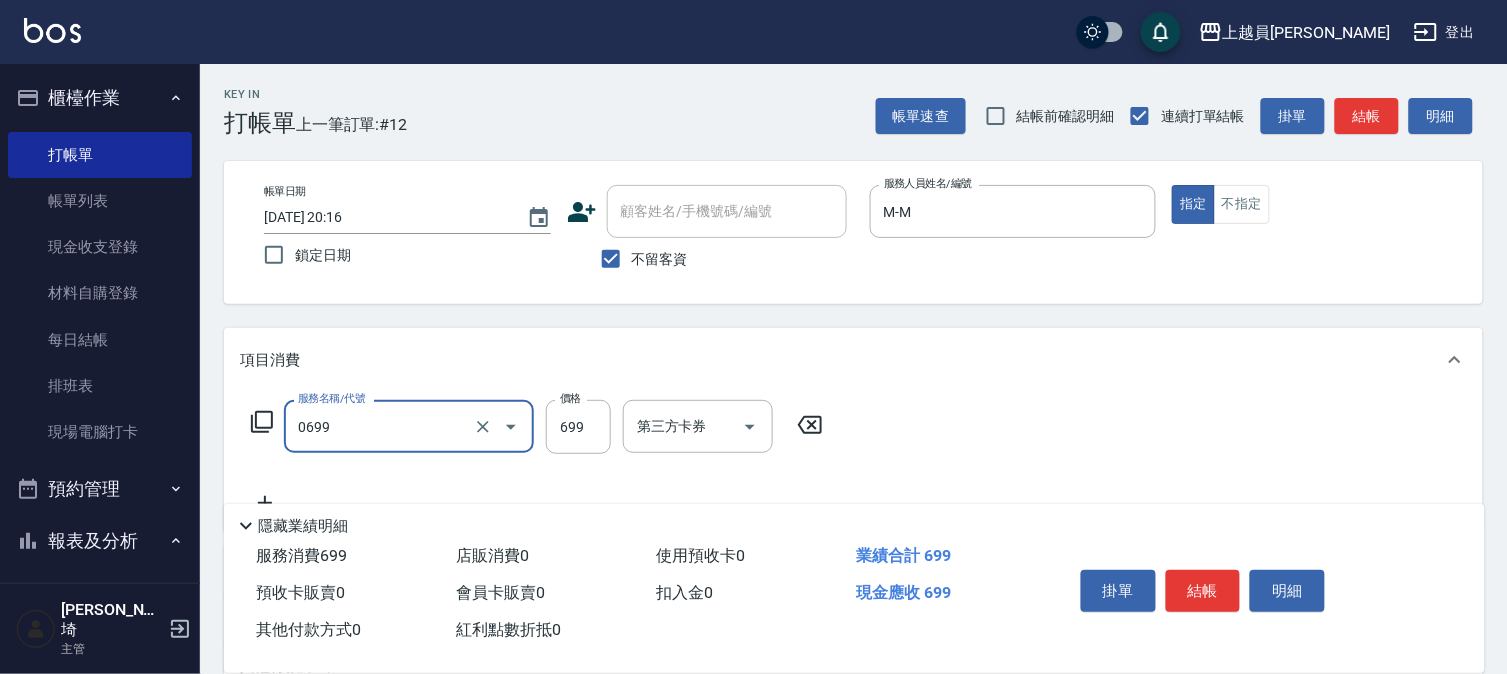 type on "精油洗髮(0699)" 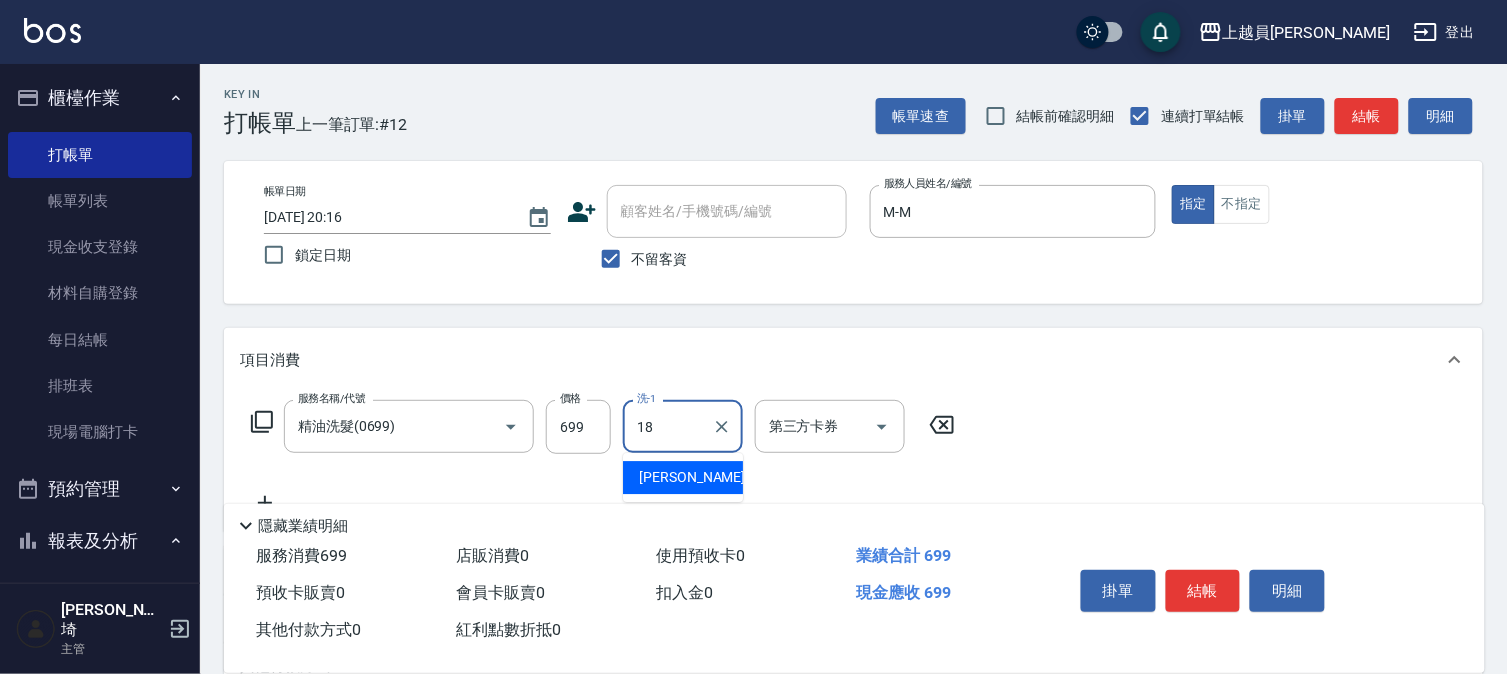 type on "[PERSON_NAME]-18" 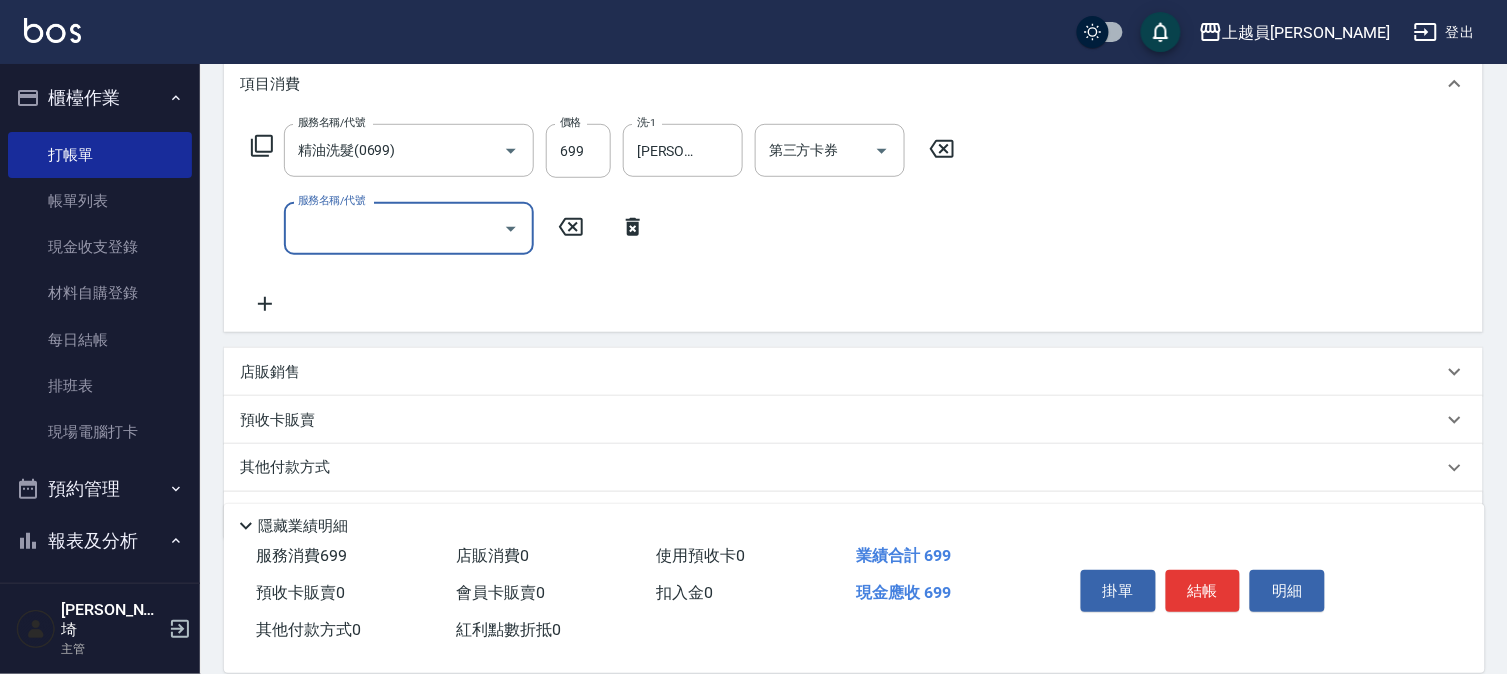 scroll, scrollTop: 332, scrollLeft: 0, axis: vertical 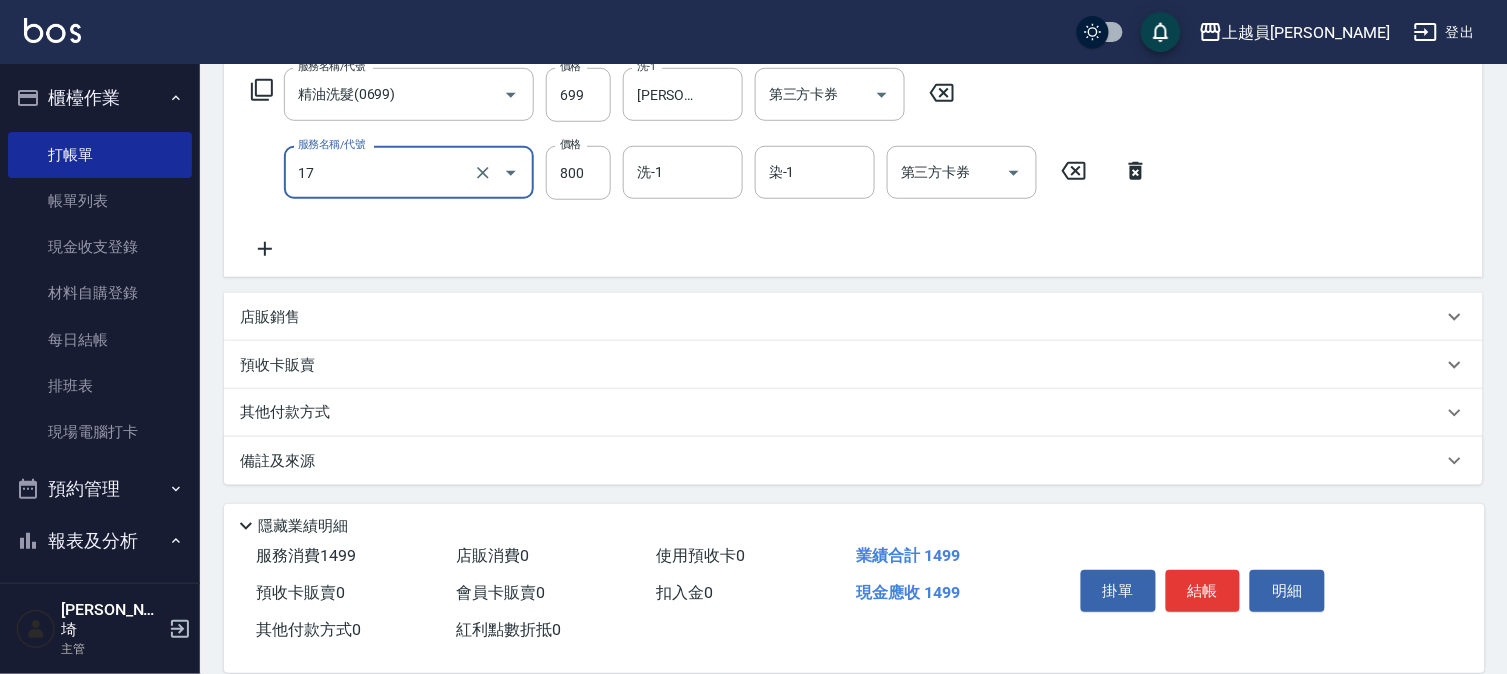type on "染髮(17)" 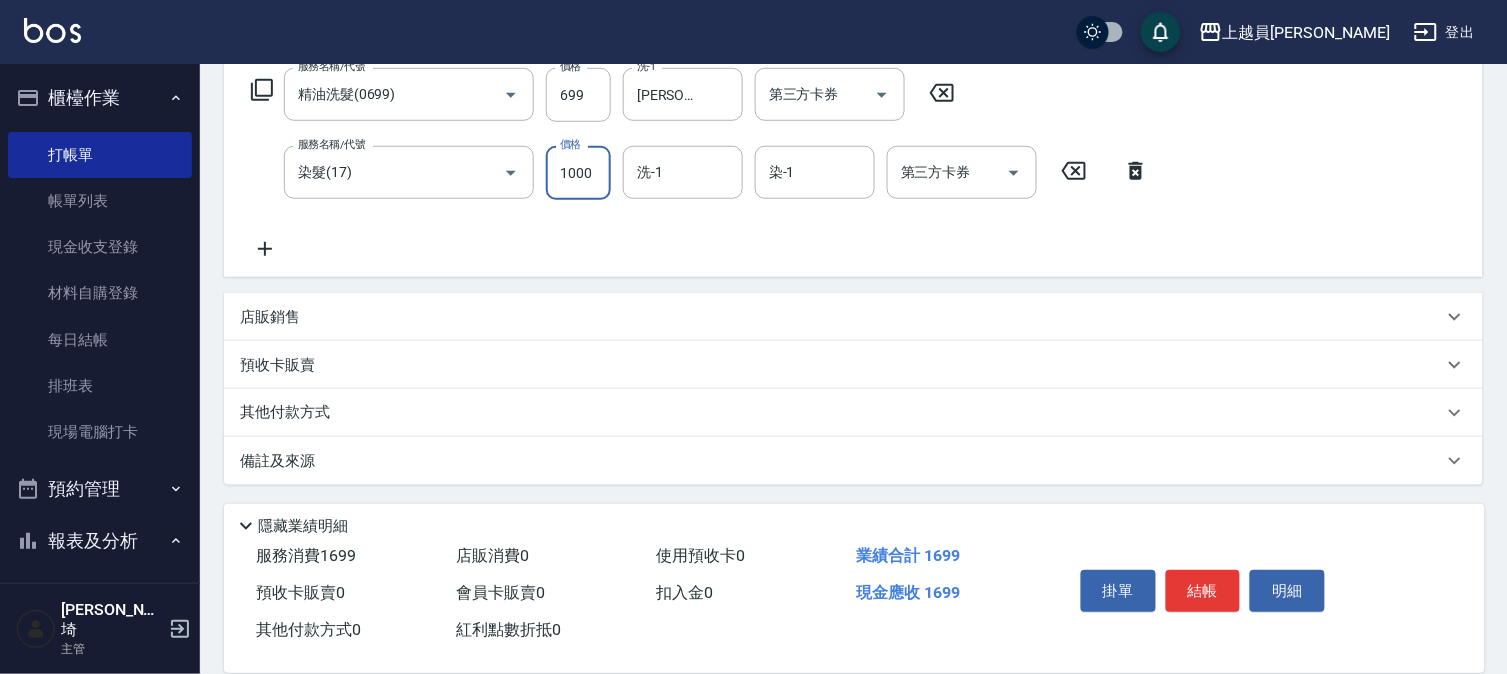 type on "1000" 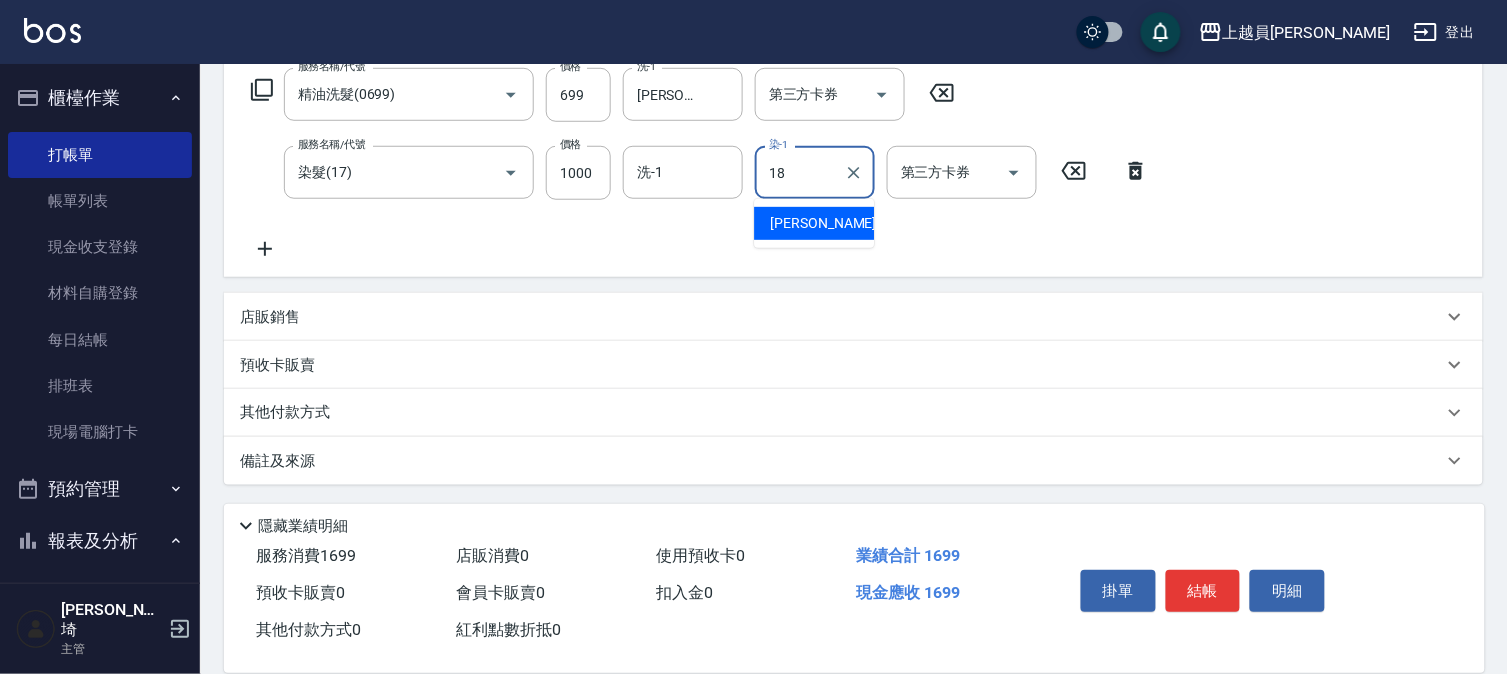 type on "[PERSON_NAME]-18" 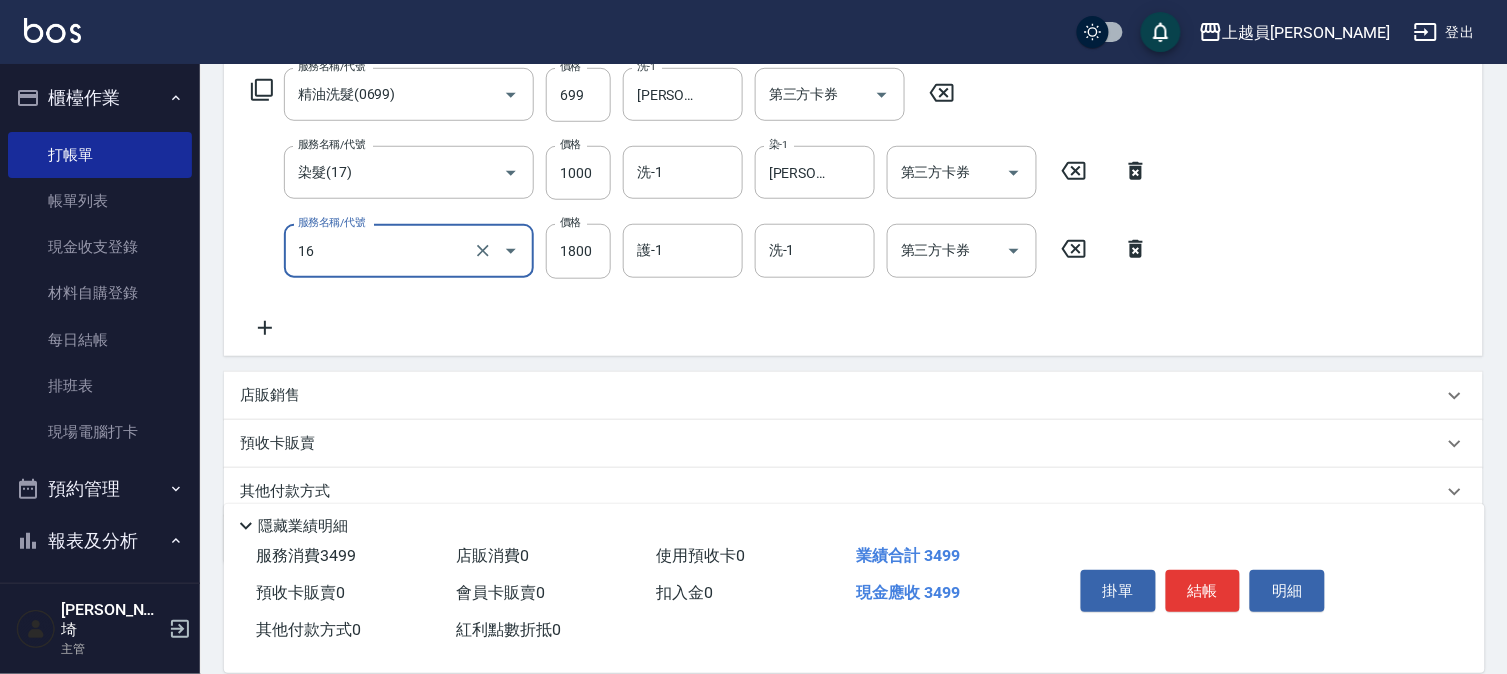type on "鏡面護髮(16)" 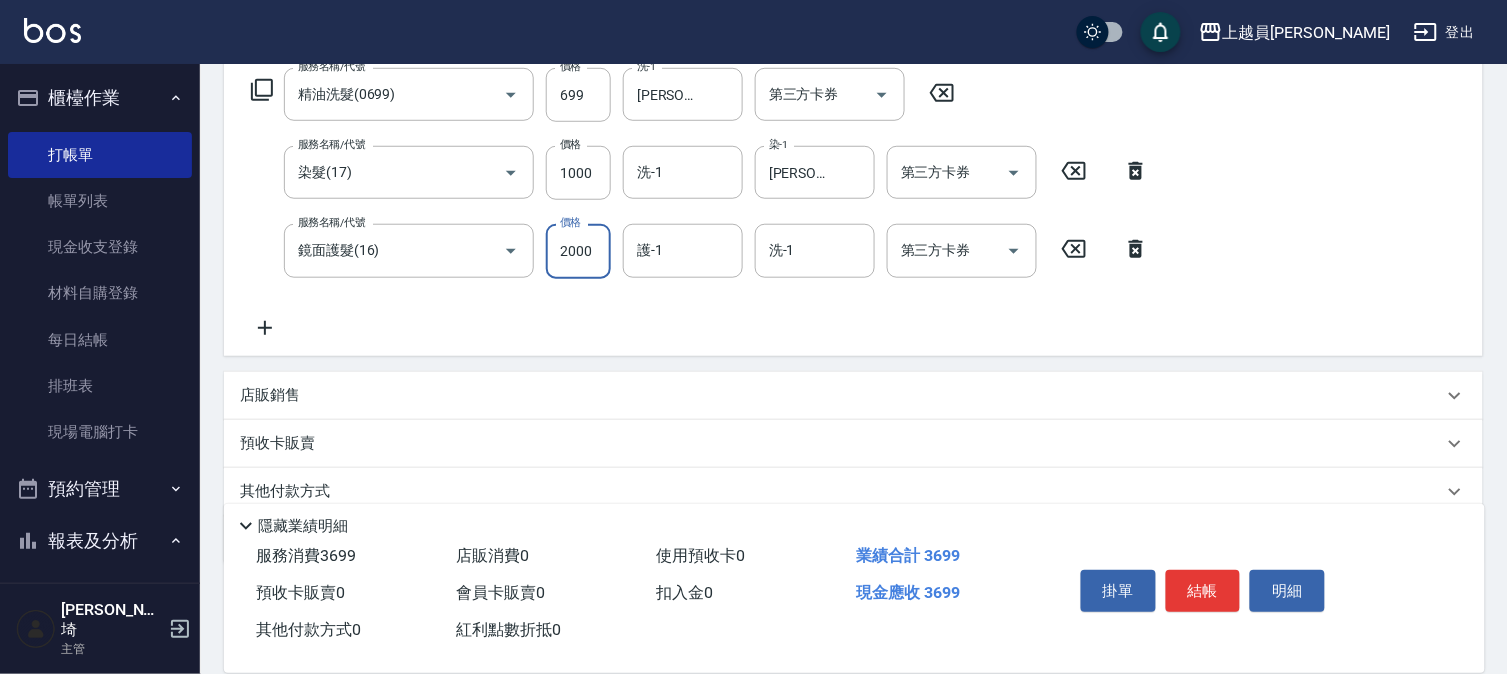 type on "2000" 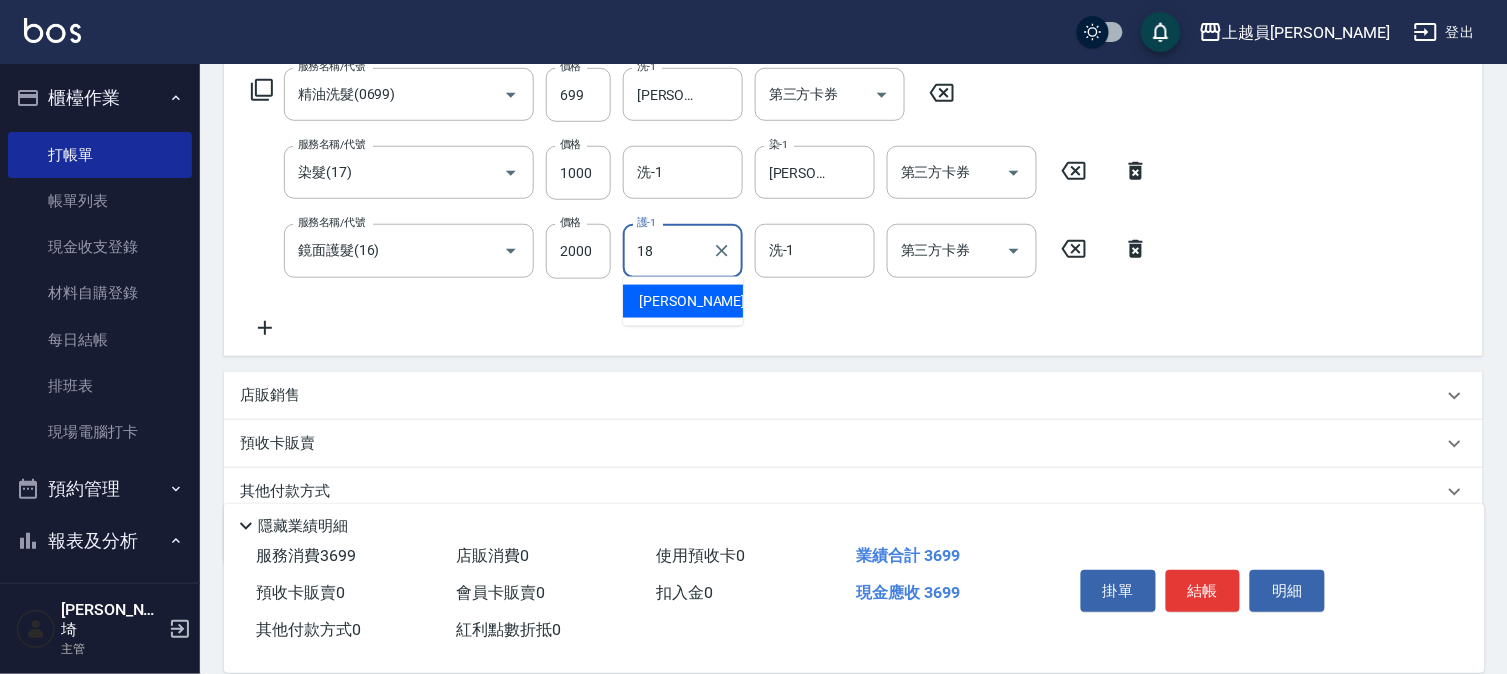 type on "[PERSON_NAME]-18" 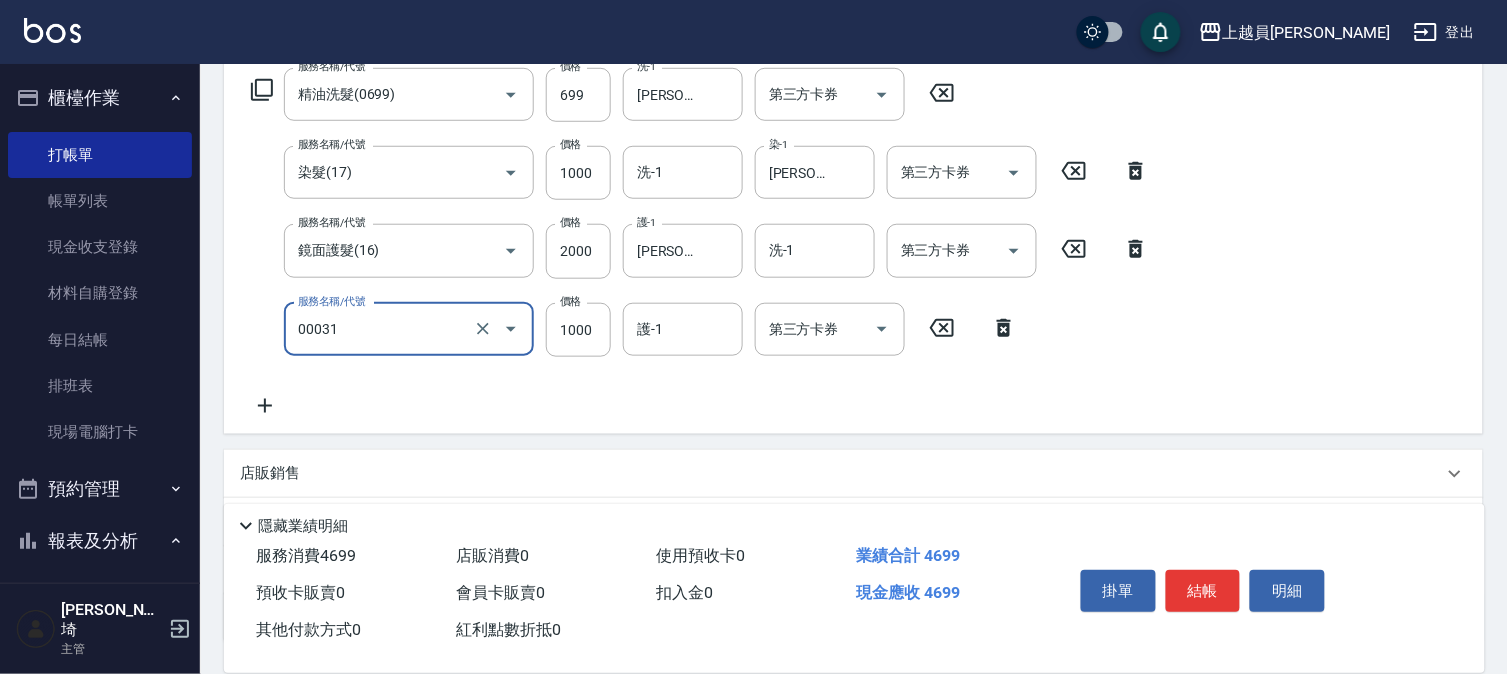 type on "單卸髮片(00031)" 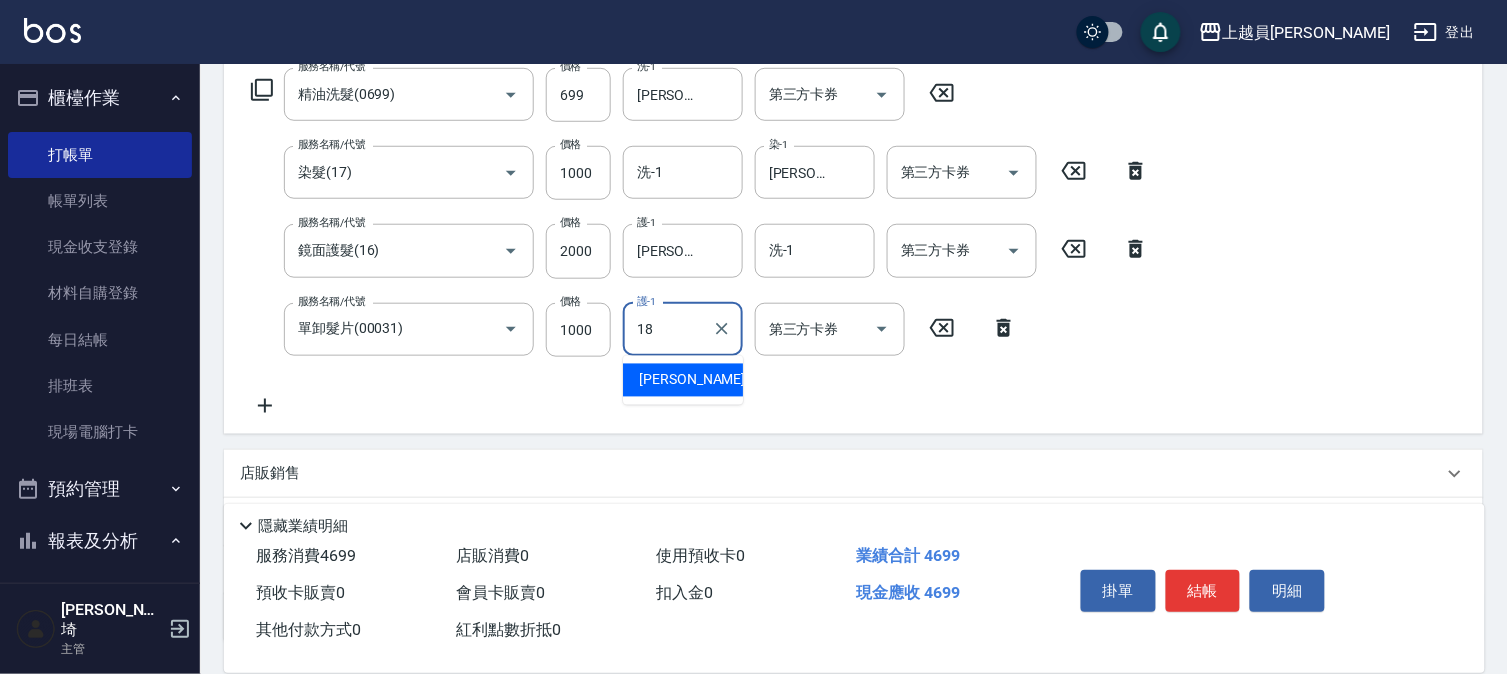type on "[PERSON_NAME]-18" 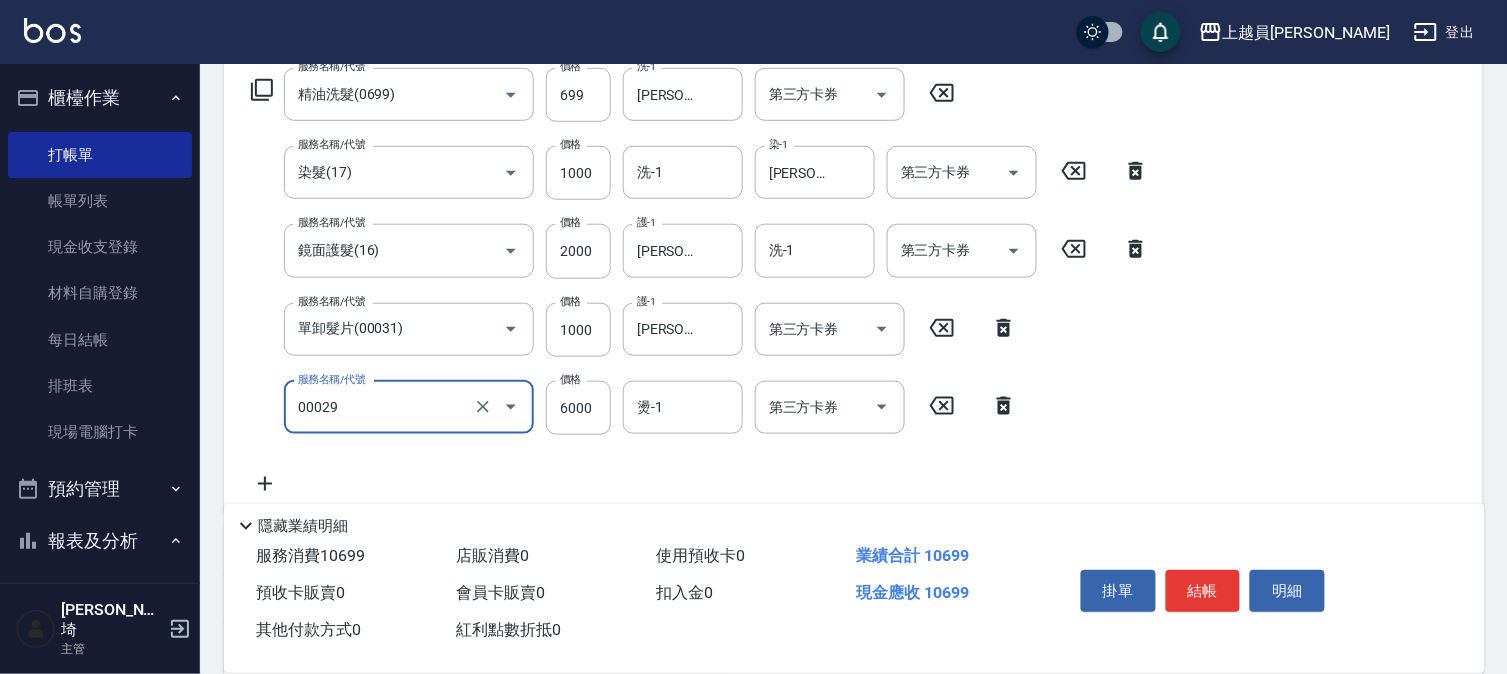 type on "零觸感雙珠重整(00029)" 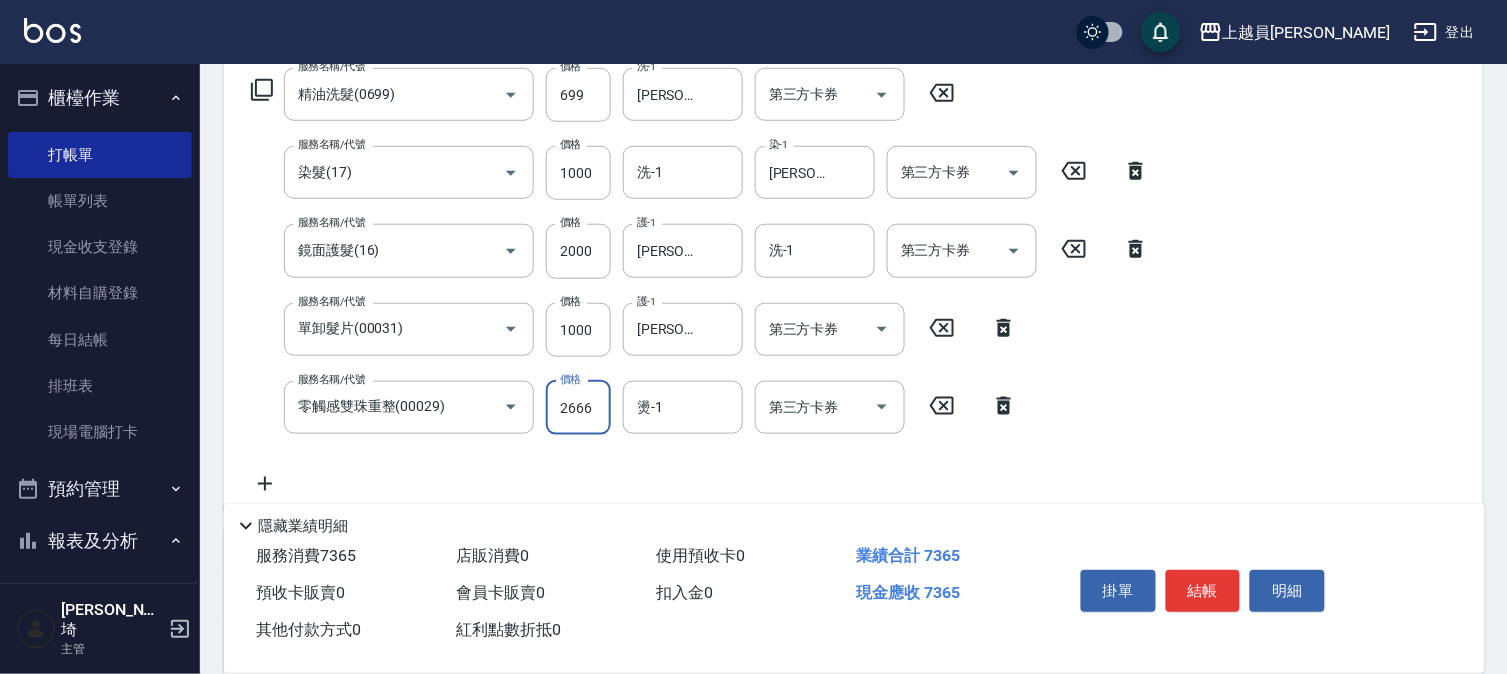 type on "2666" 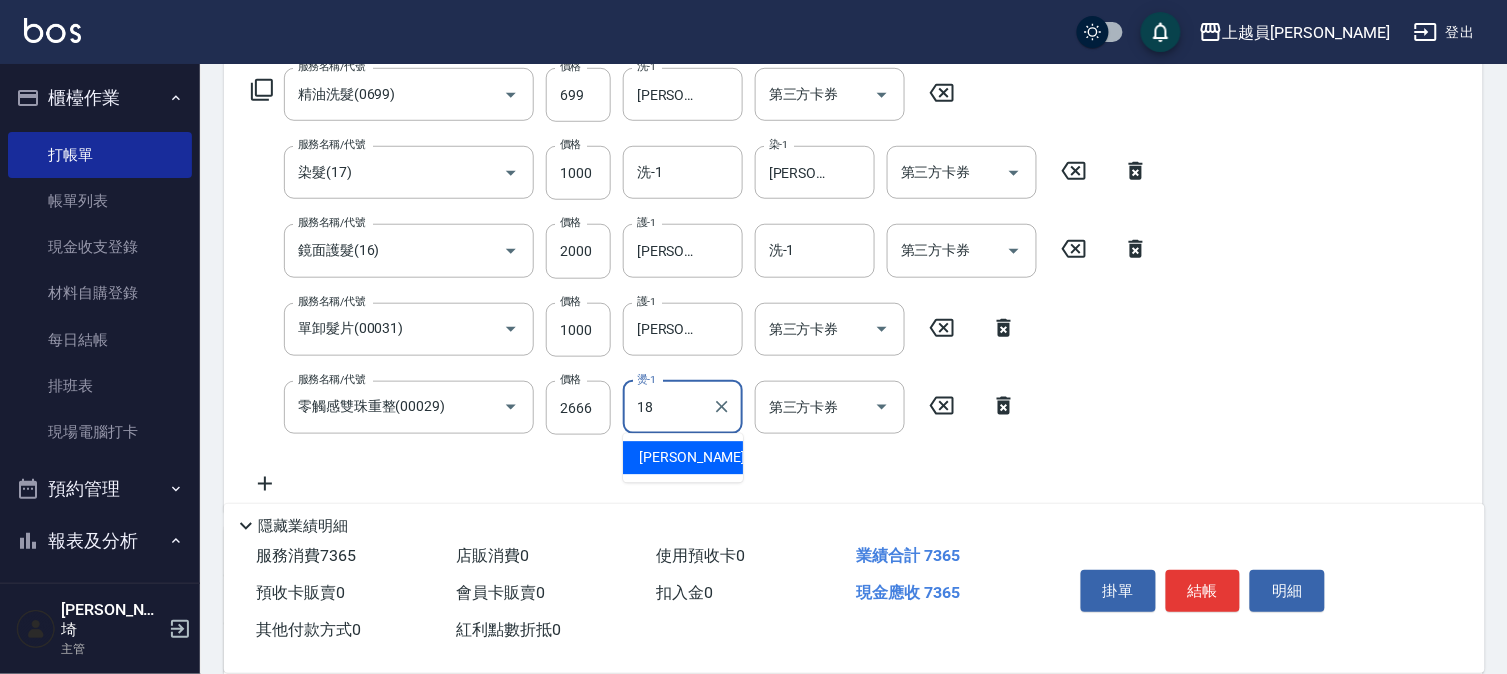 type on "[PERSON_NAME]-18" 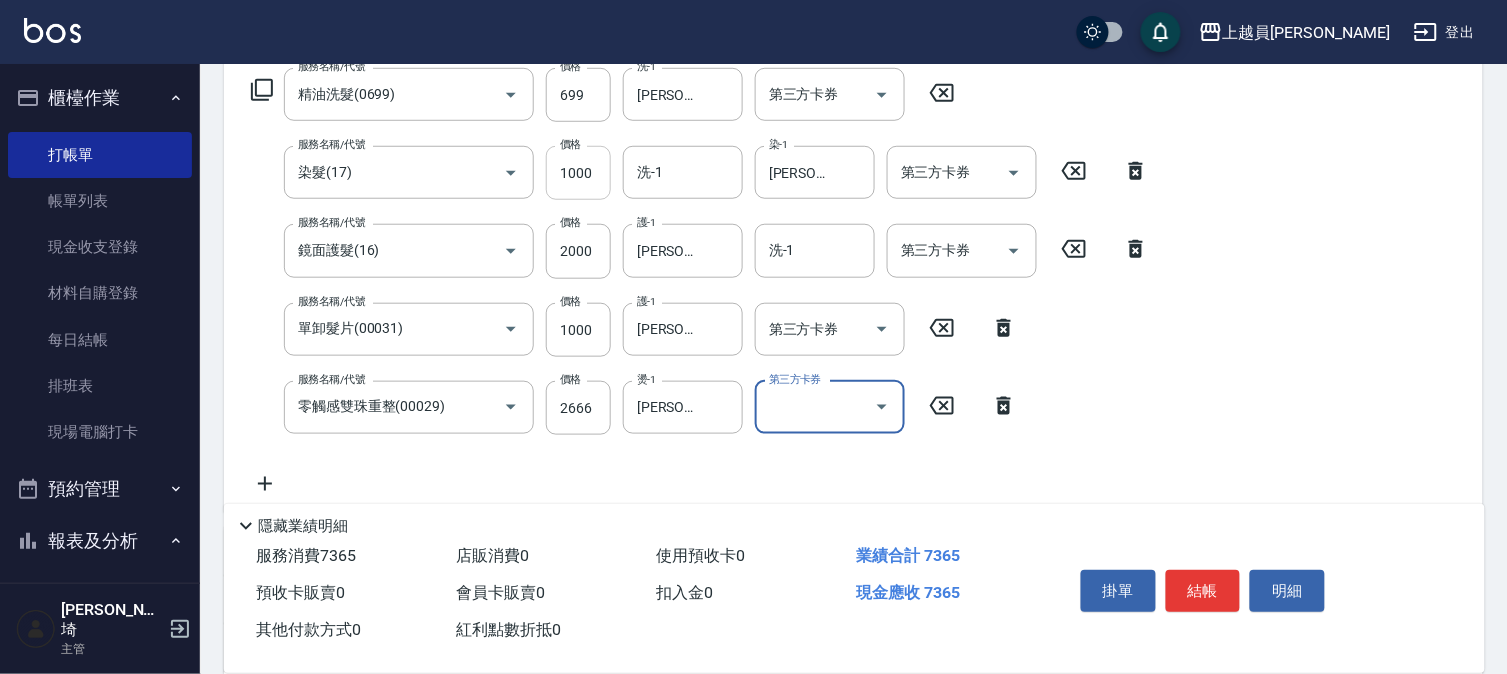 click on "1000" at bounding box center (578, 173) 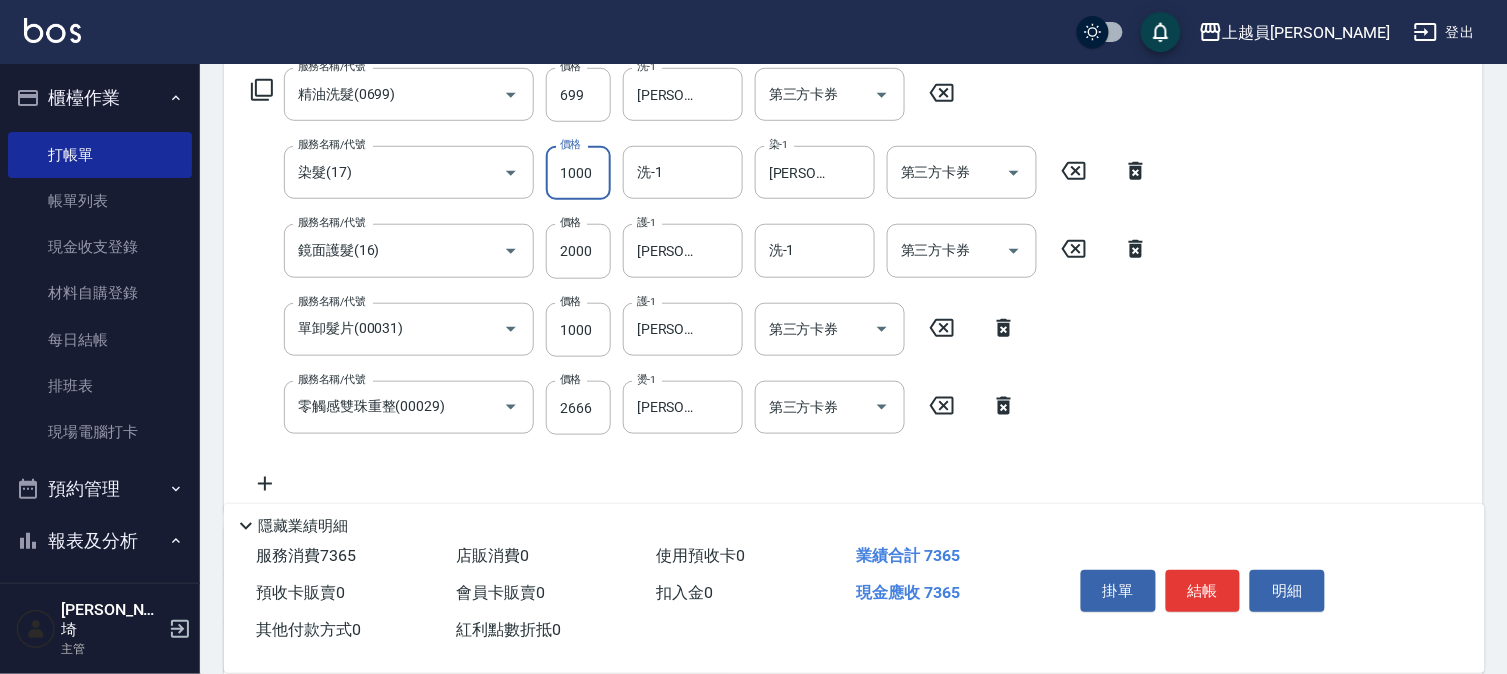 click on "1000" at bounding box center [578, 173] 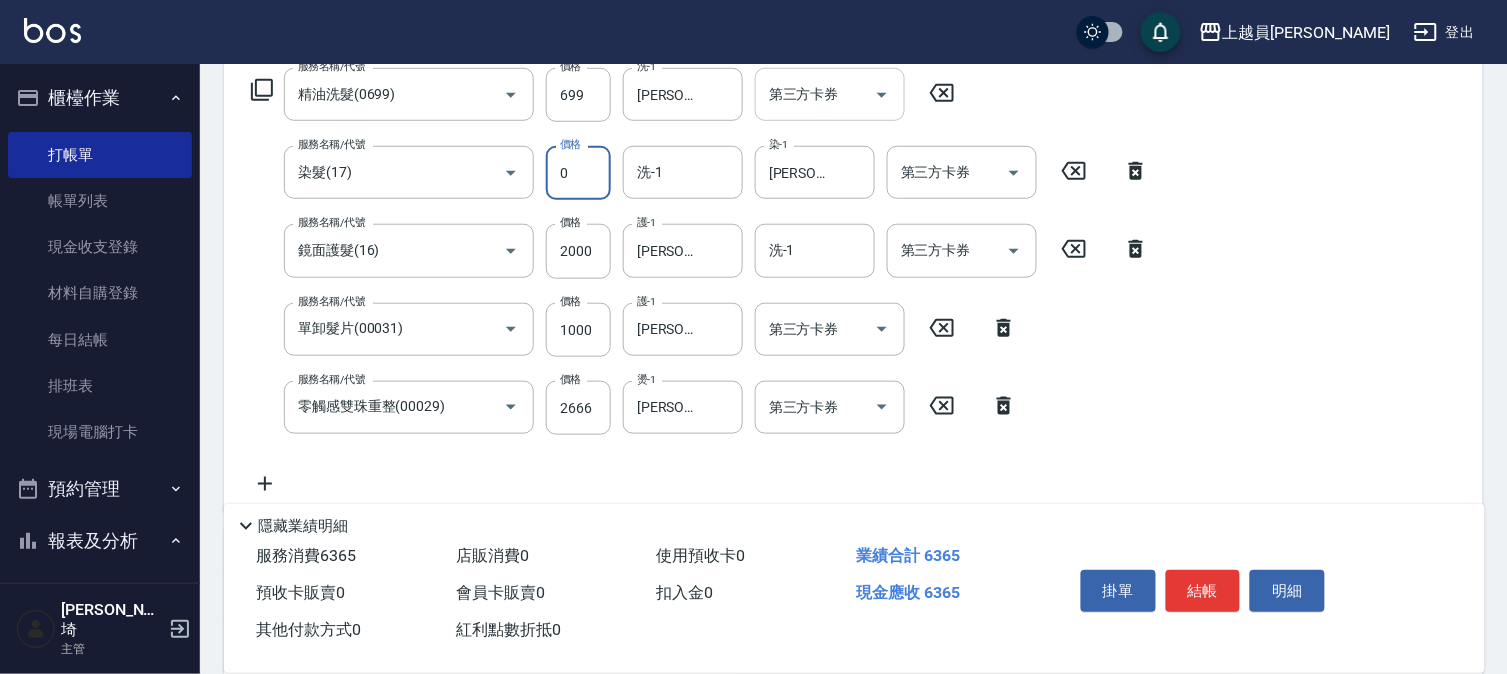 click 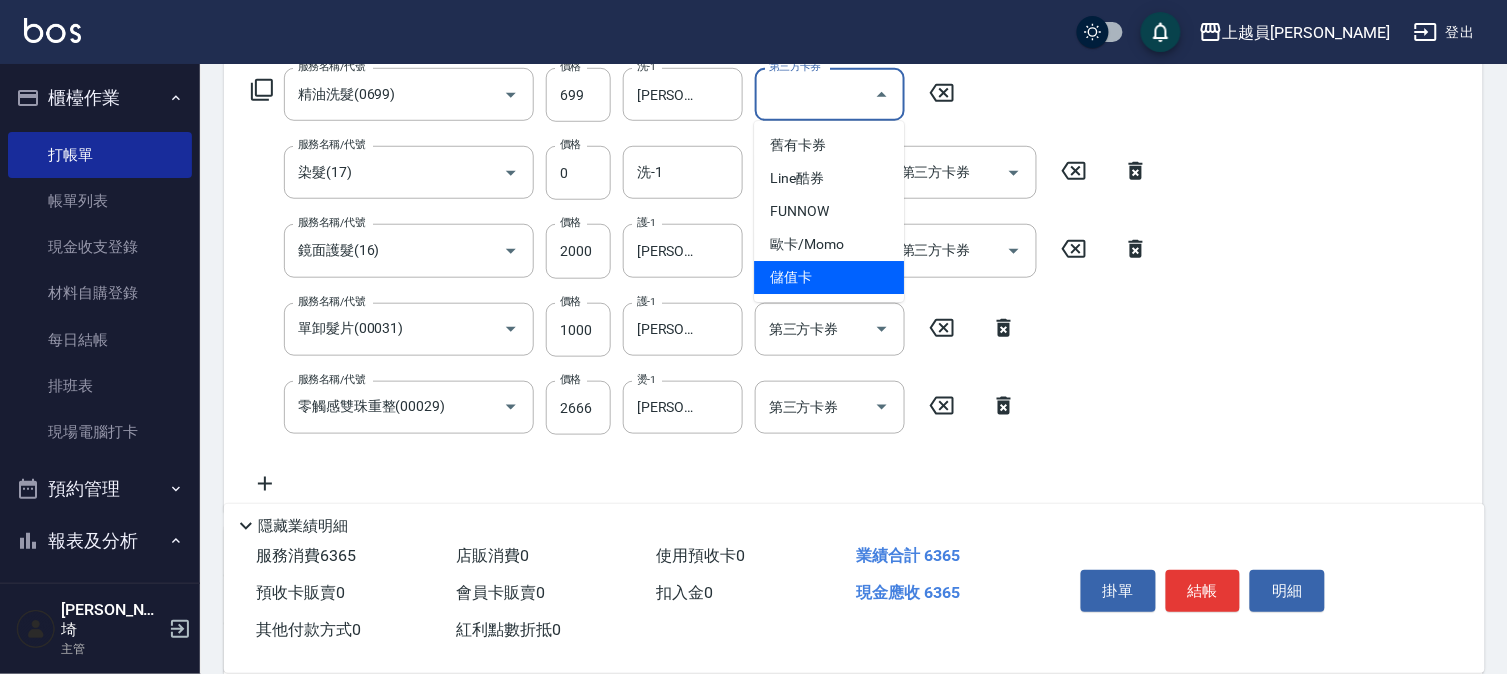 click on "儲值卡" at bounding box center [829, 277] 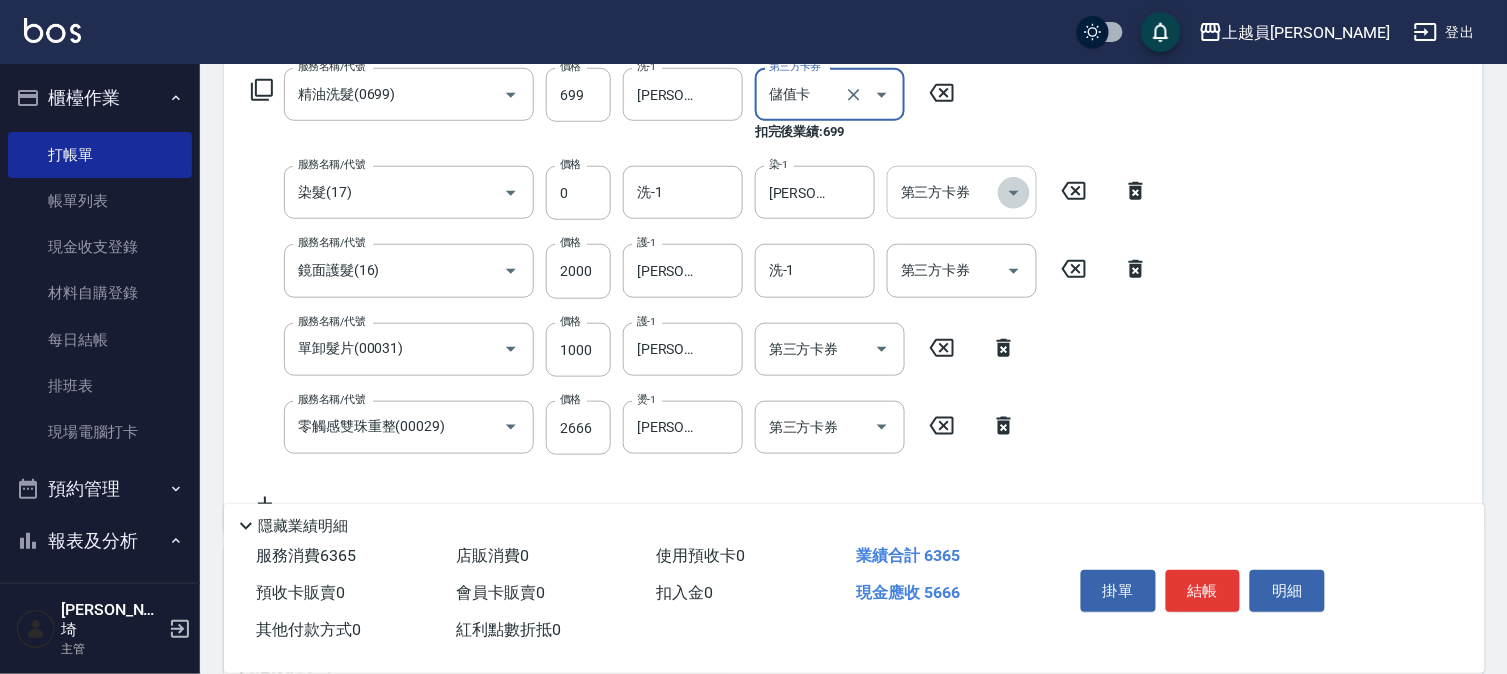 click 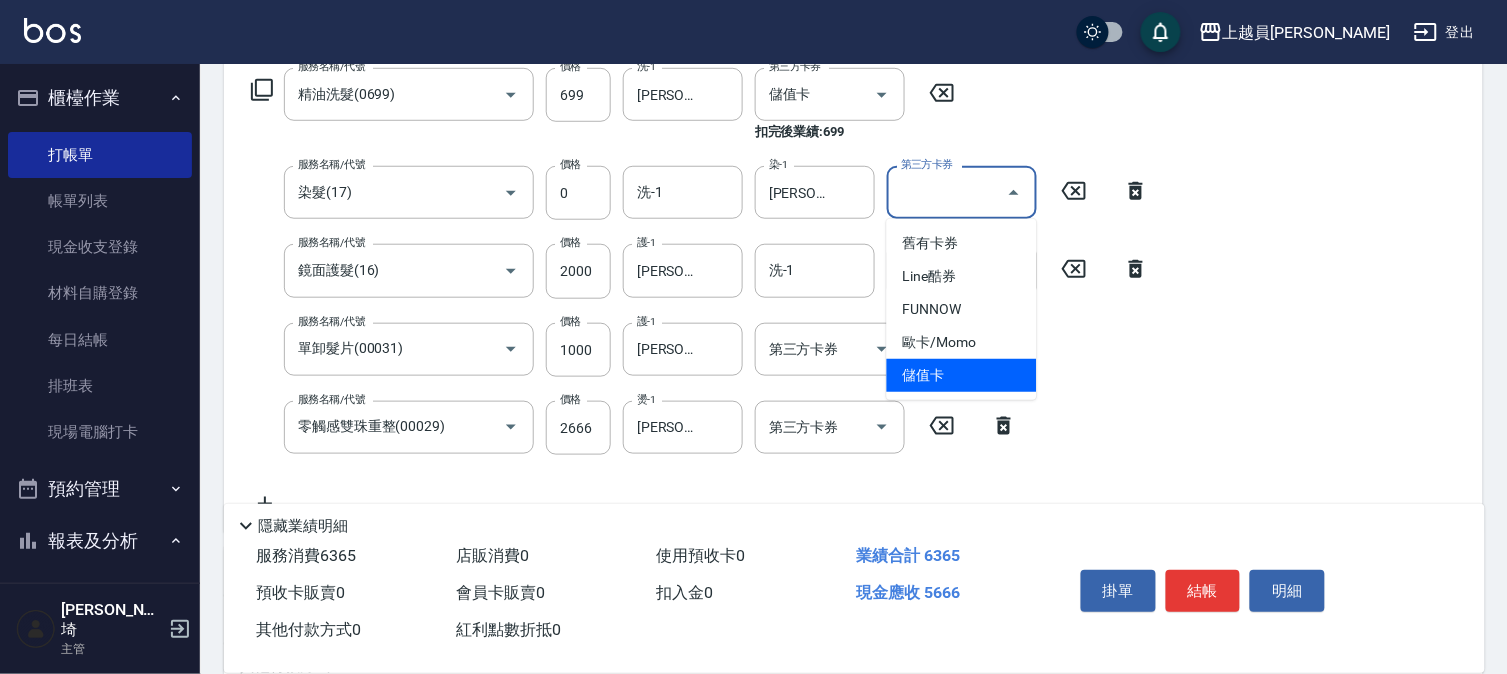 click on "儲值卡" at bounding box center [962, 375] 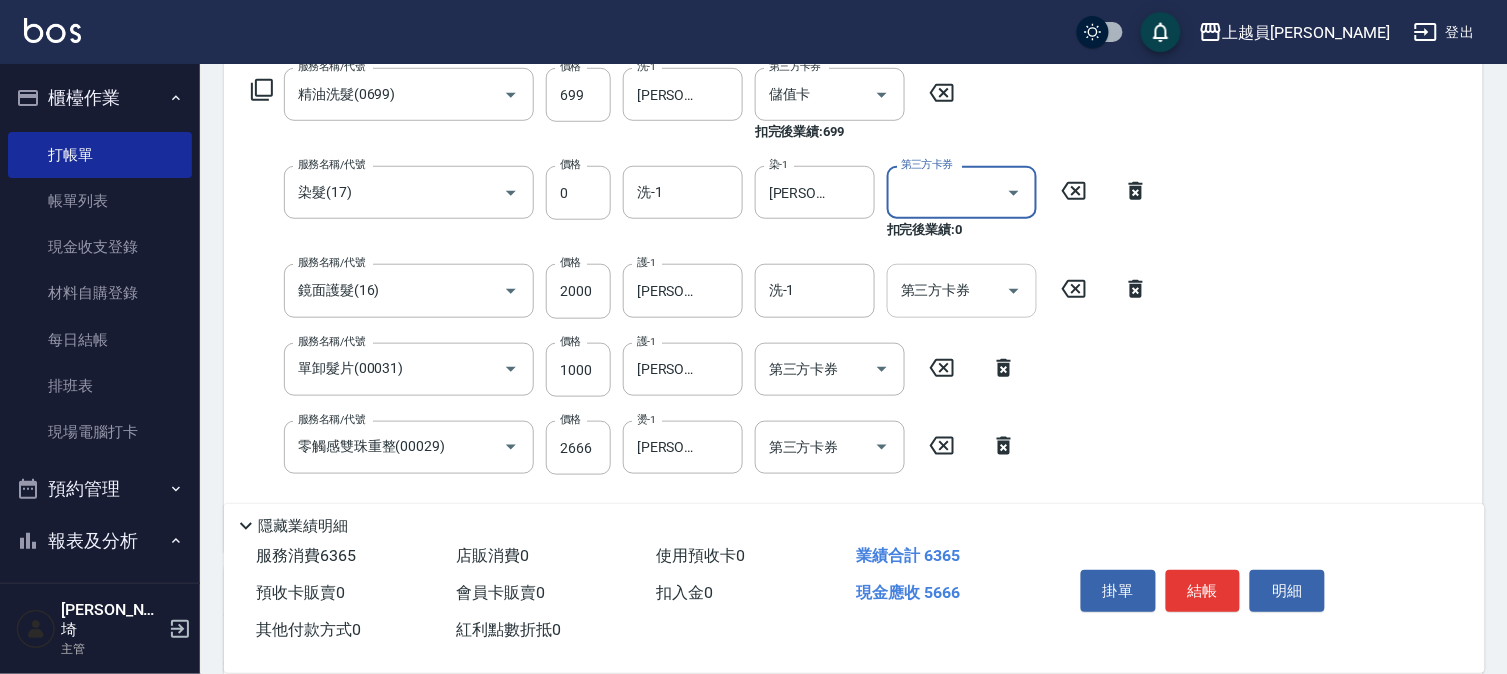 type on "儲值卡" 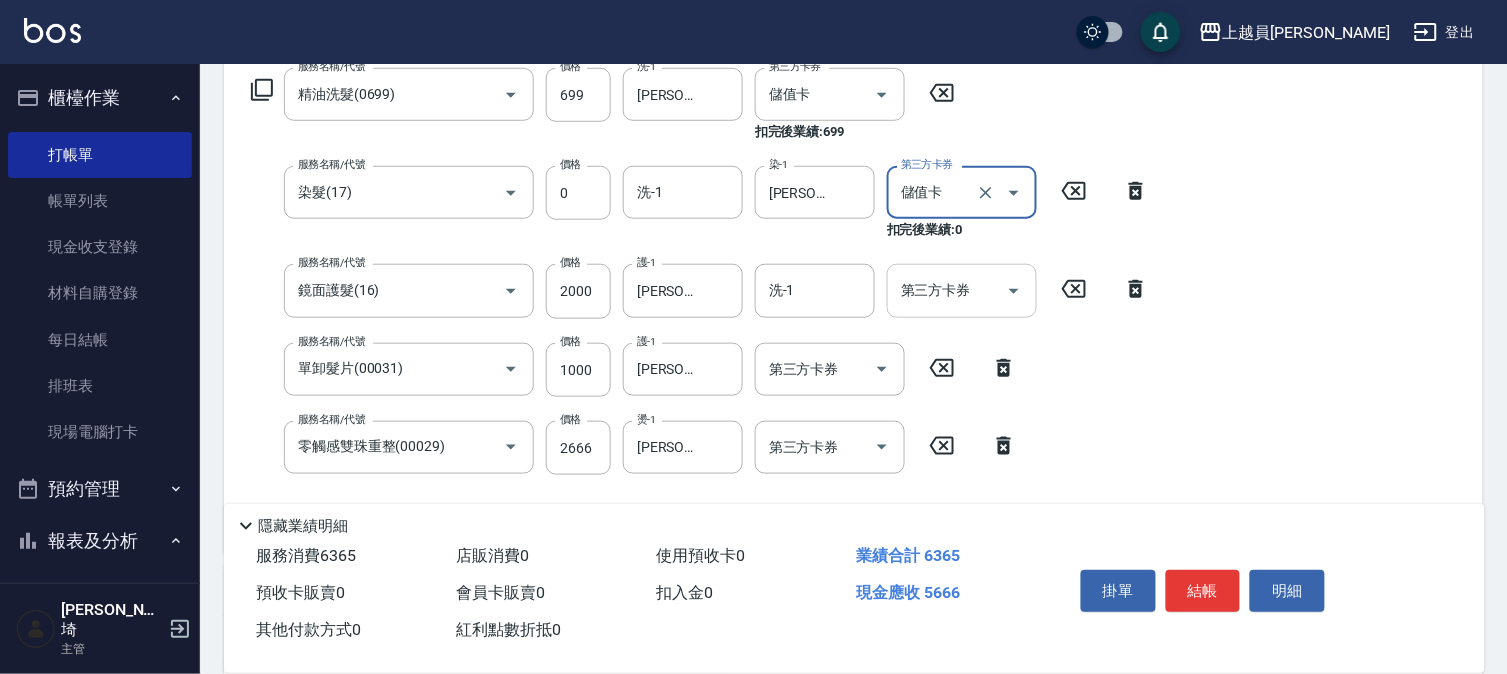 click on "第三方卡券 第三方卡券" at bounding box center [962, 290] 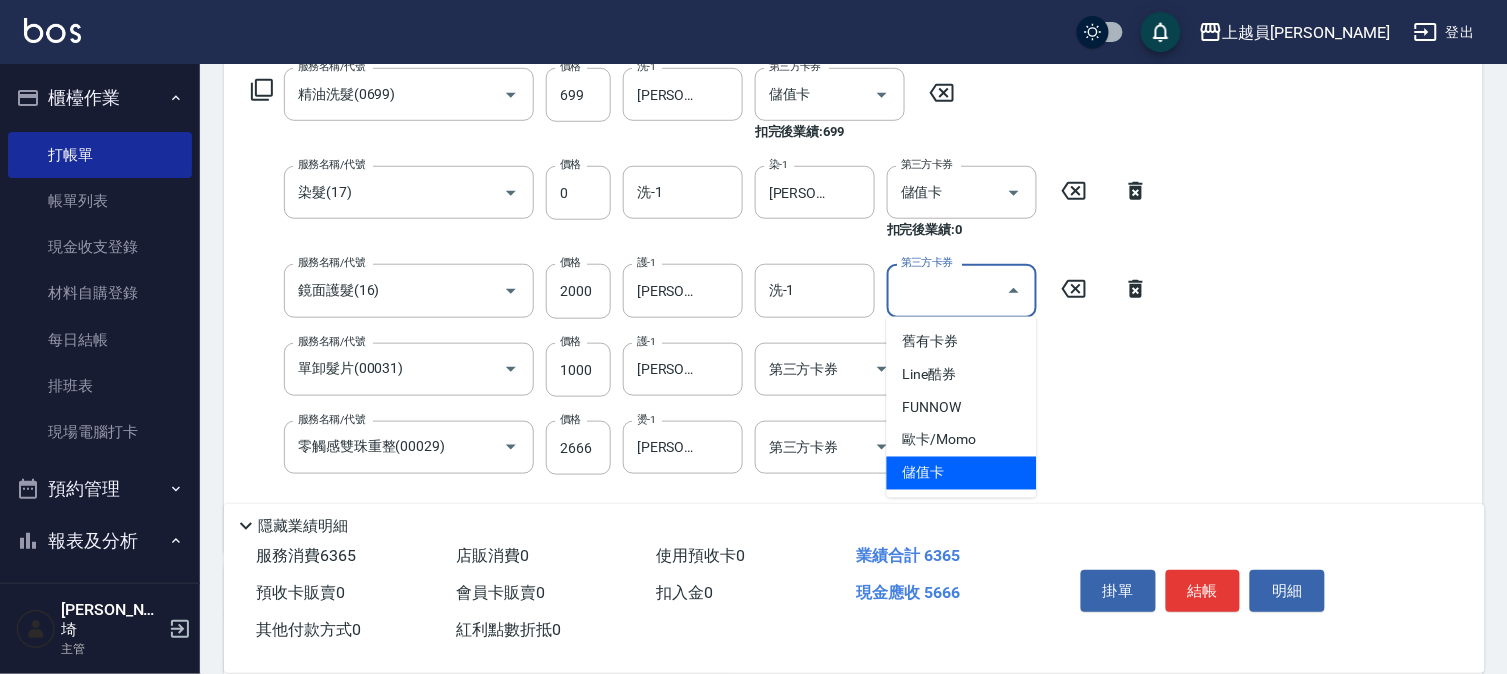 click on "儲值卡" at bounding box center (962, 473) 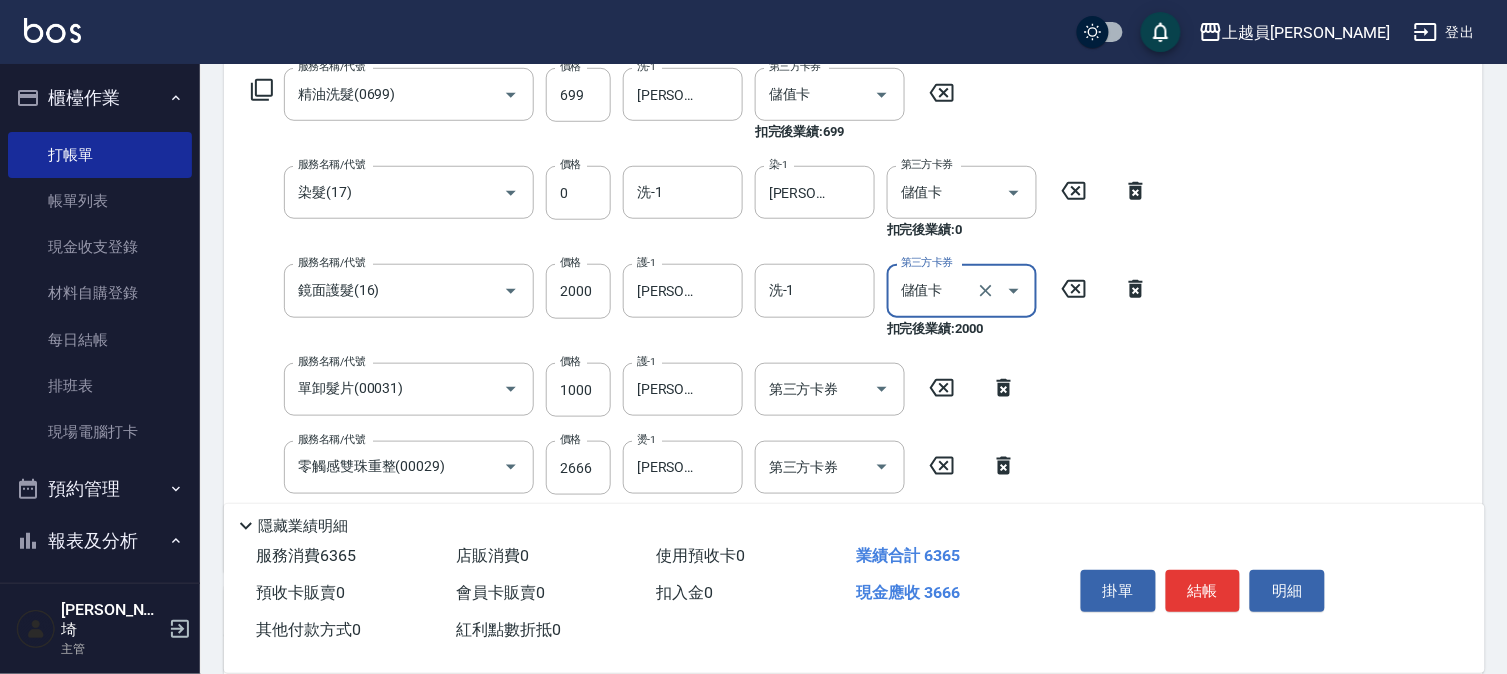 type on "儲值卡" 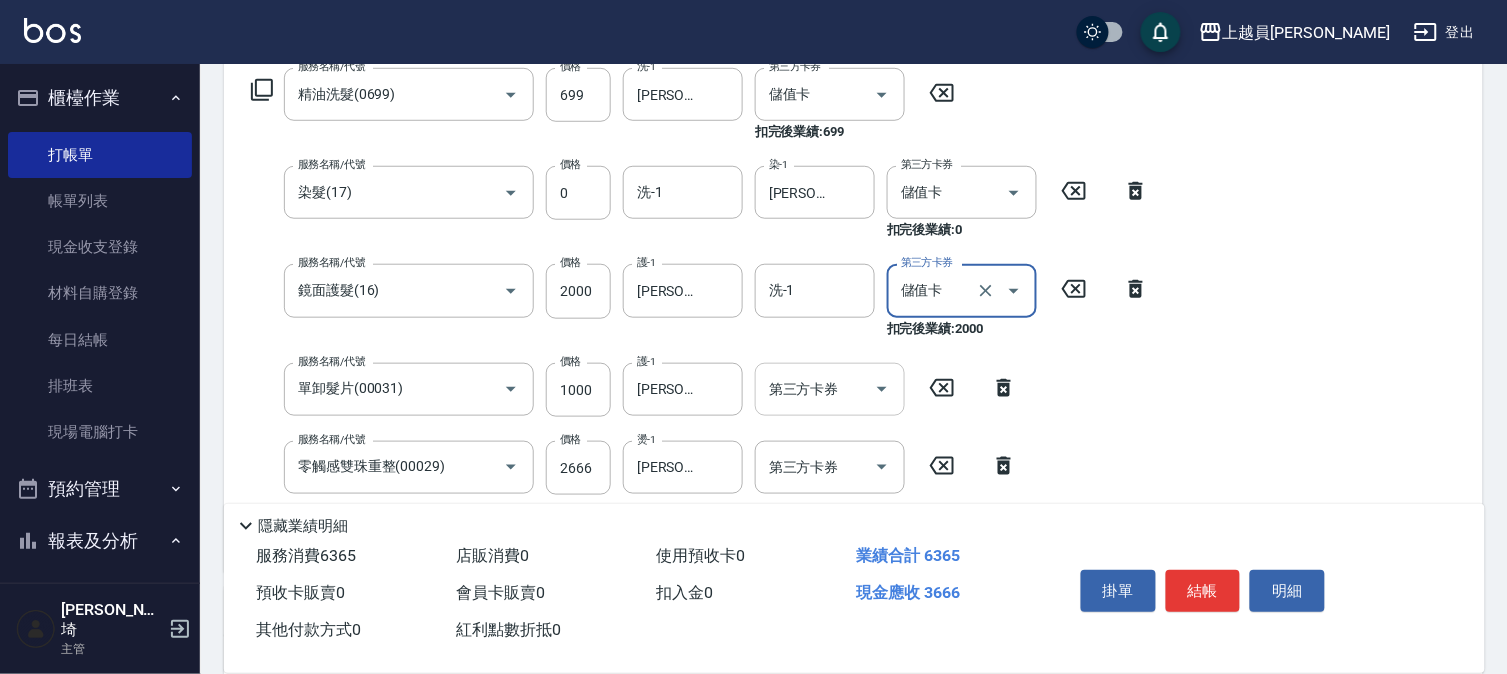 click on "第三方卡券" at bounding box center [815, 389] 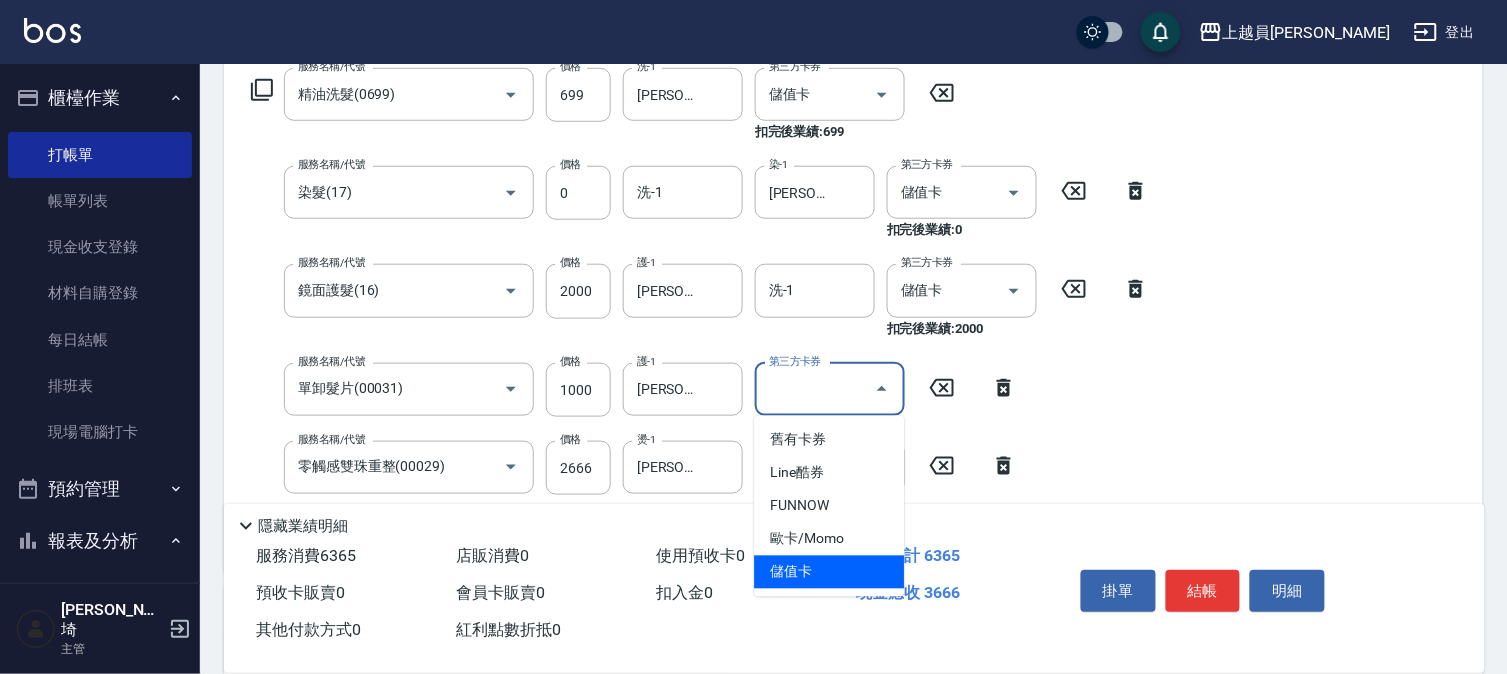 click on "儲值卡" at bounding box center (829, 572) 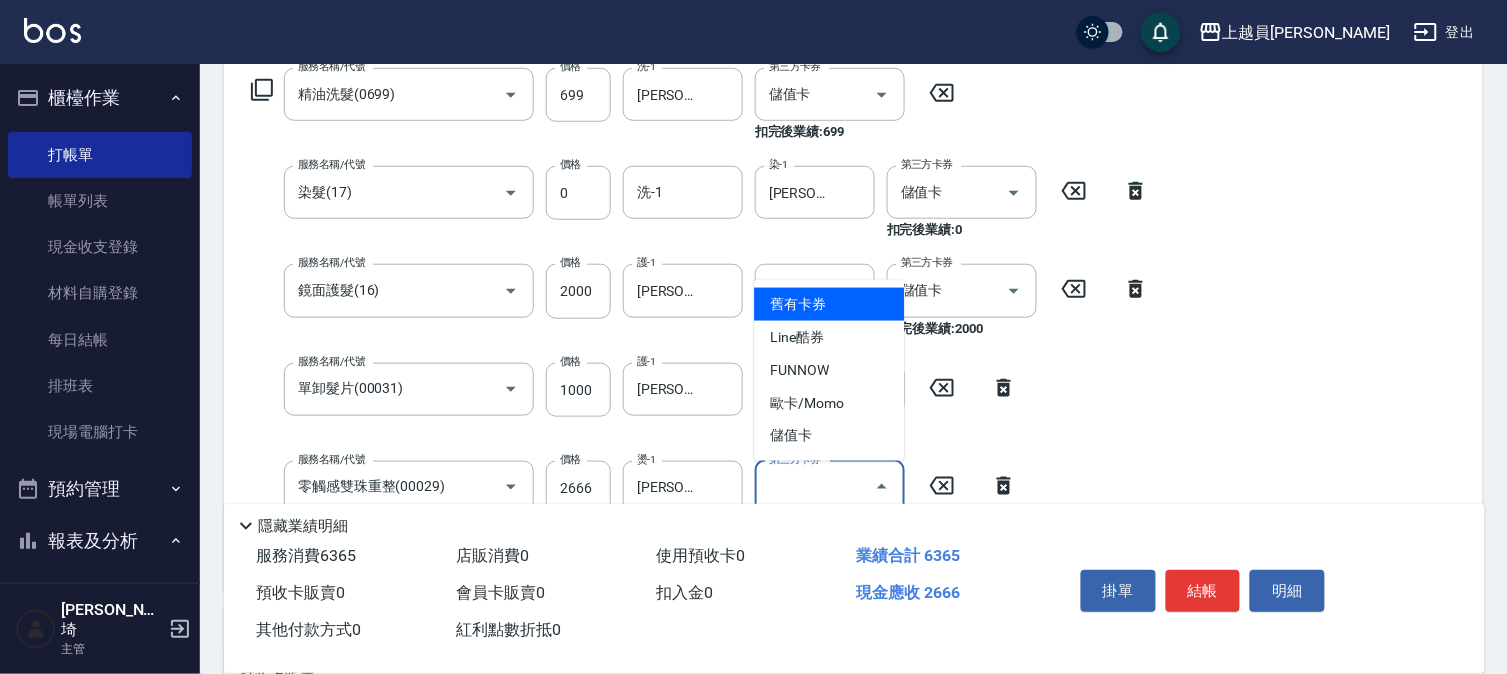 click on "第三方卡券" at bounding box center [815, 487] 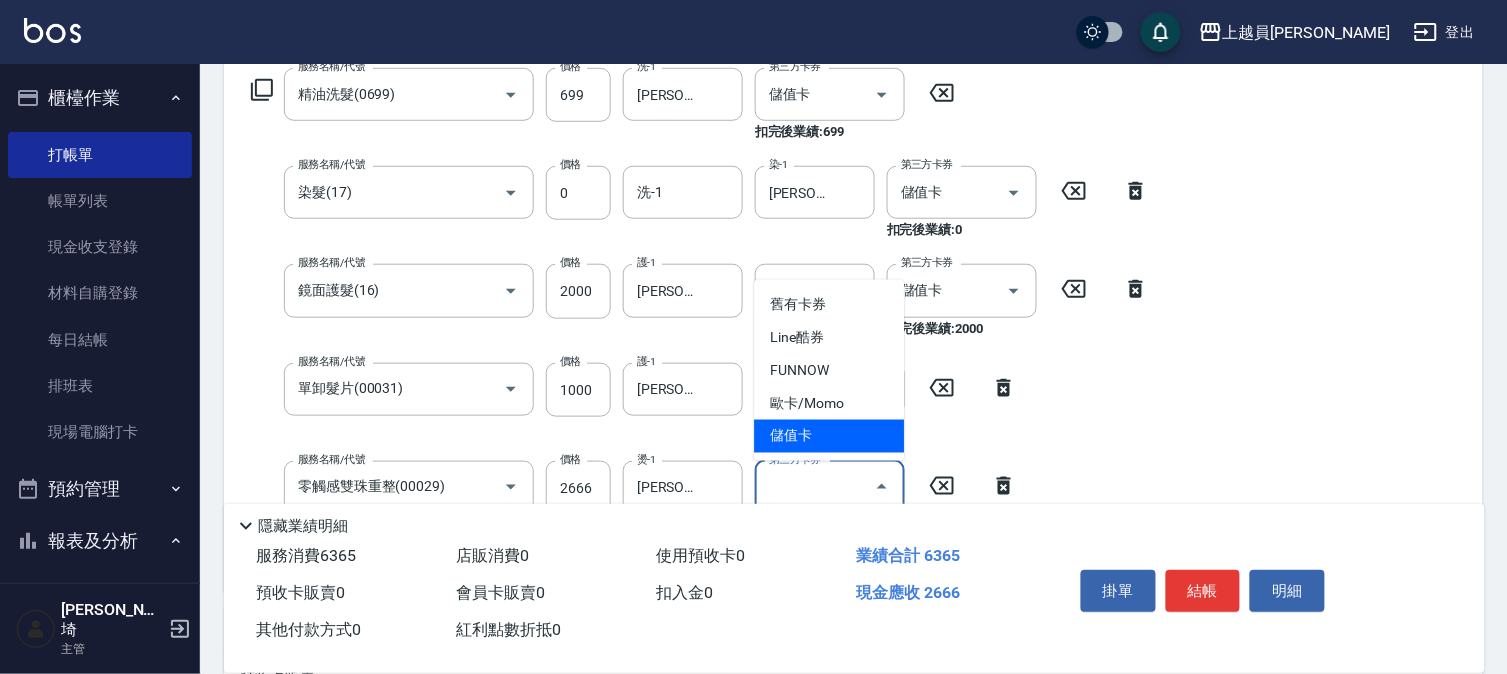 click on "儲值卡" at bounding box center (829, 436) 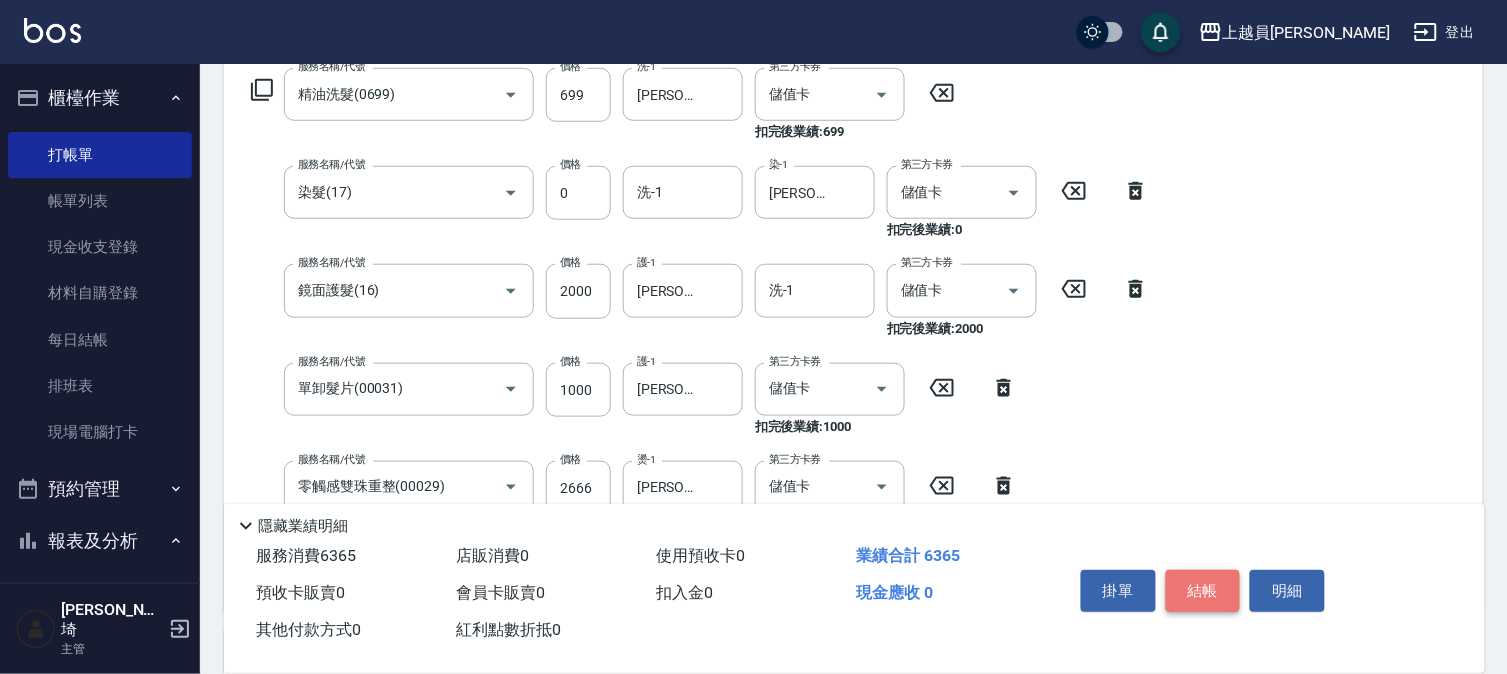 click on "結帳" at bounding box center (1203, 591) 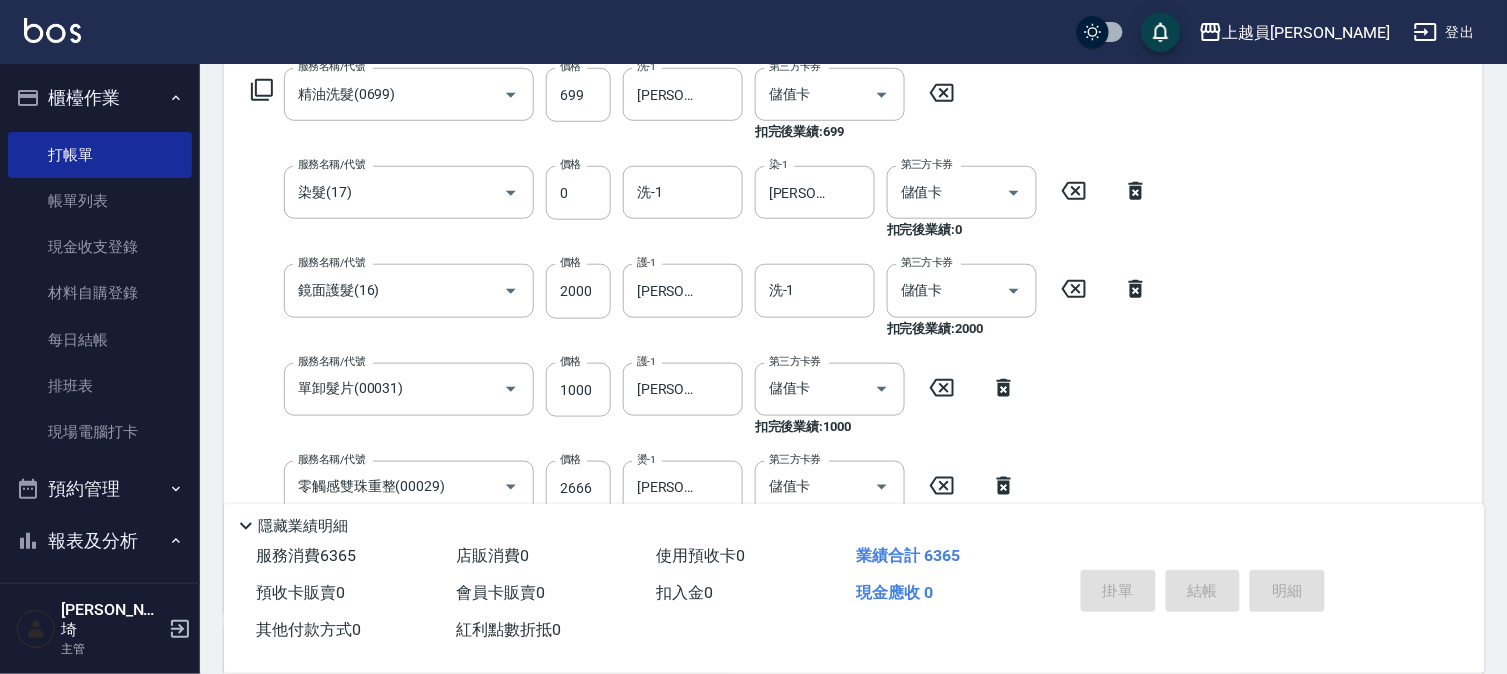 type on "[DATE] 20:18" 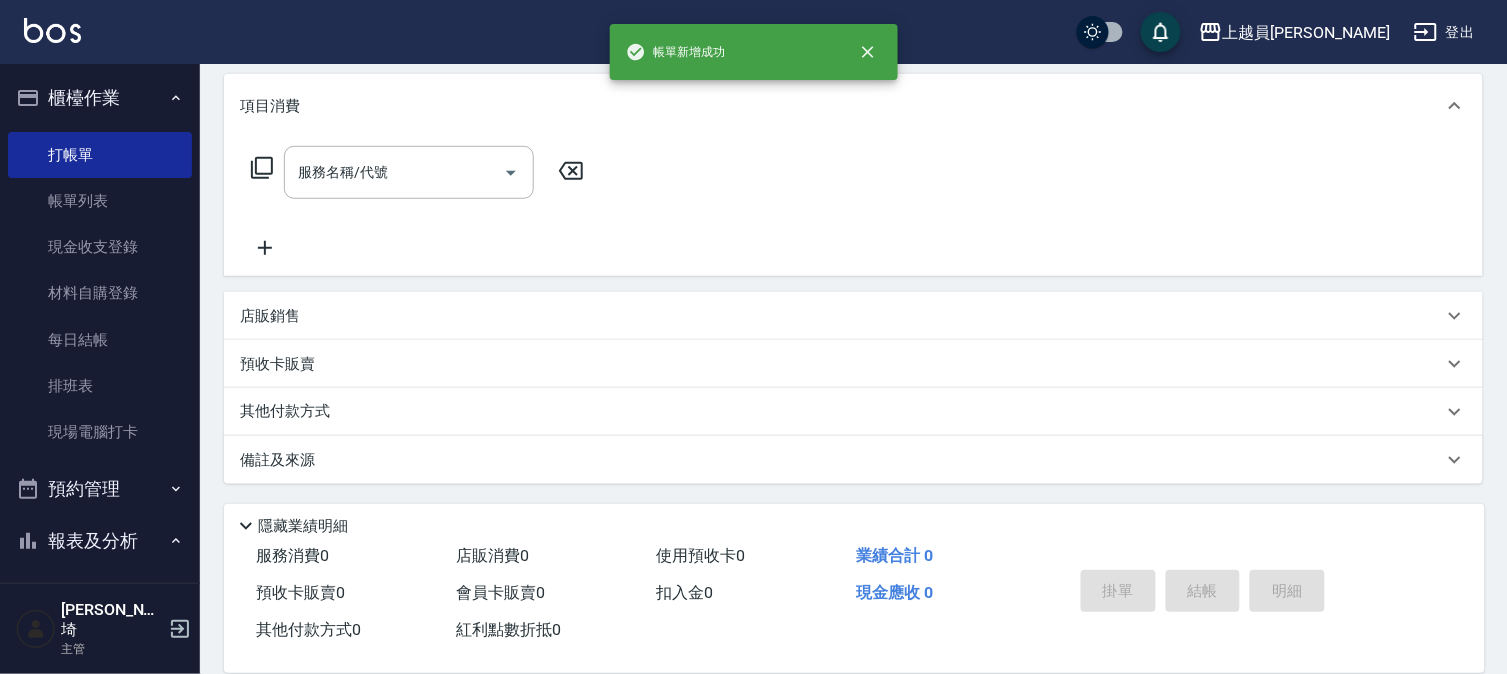scroll, scrollTop: 0, scrollLeft: 0, axis: both 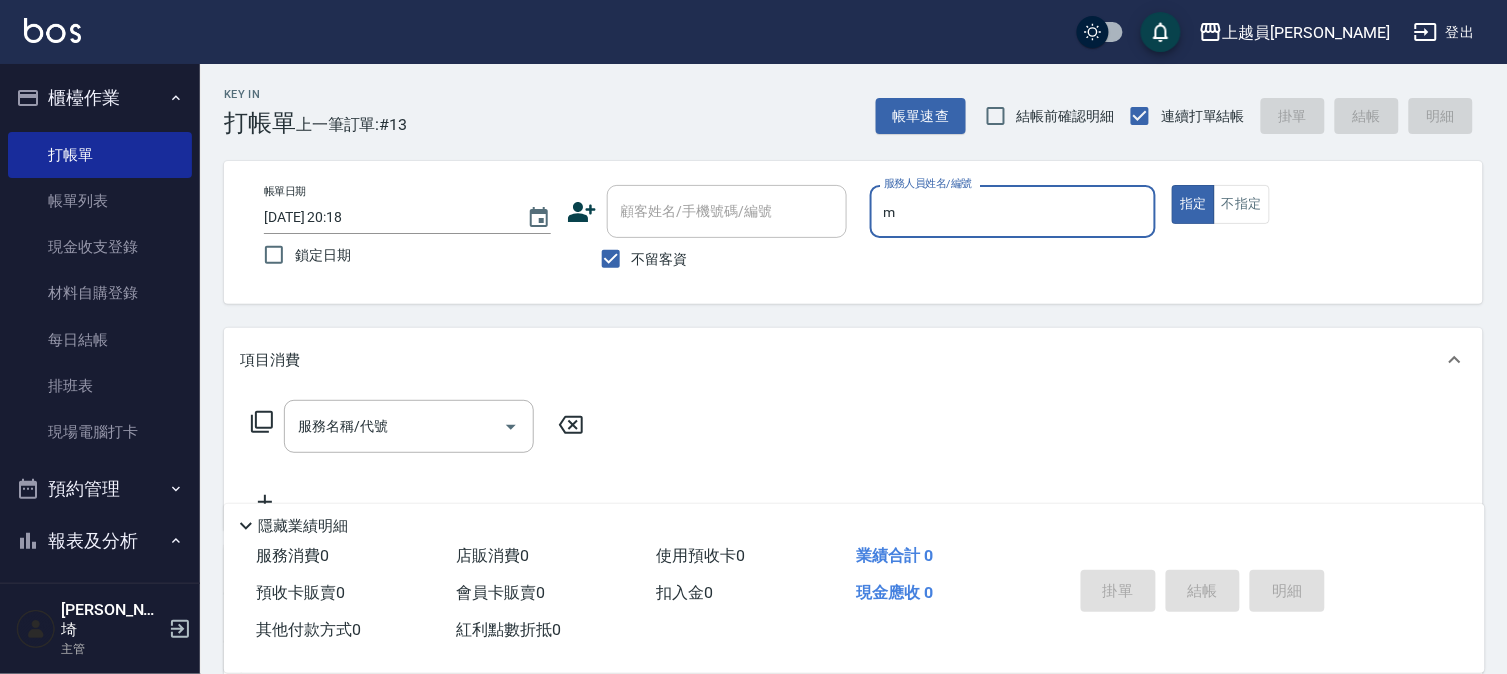 type on "M-M" 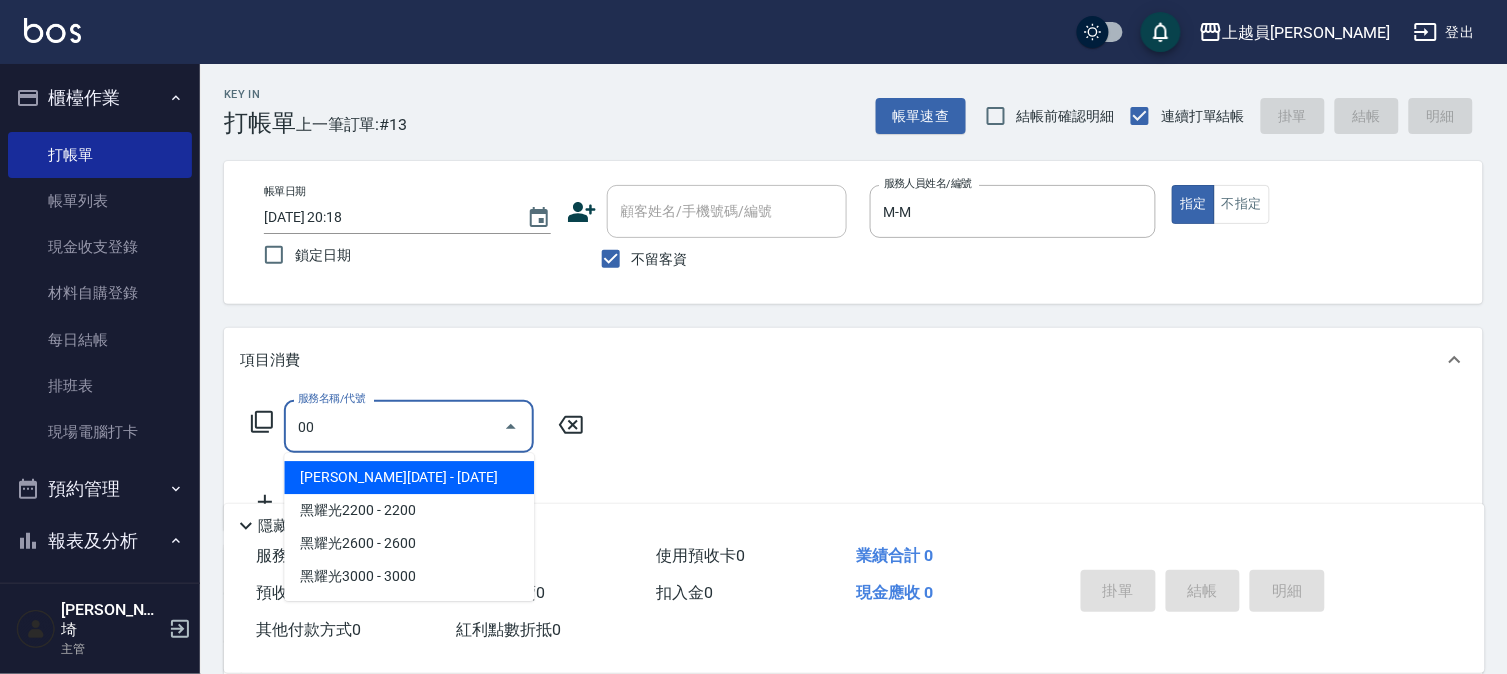 type on "0" 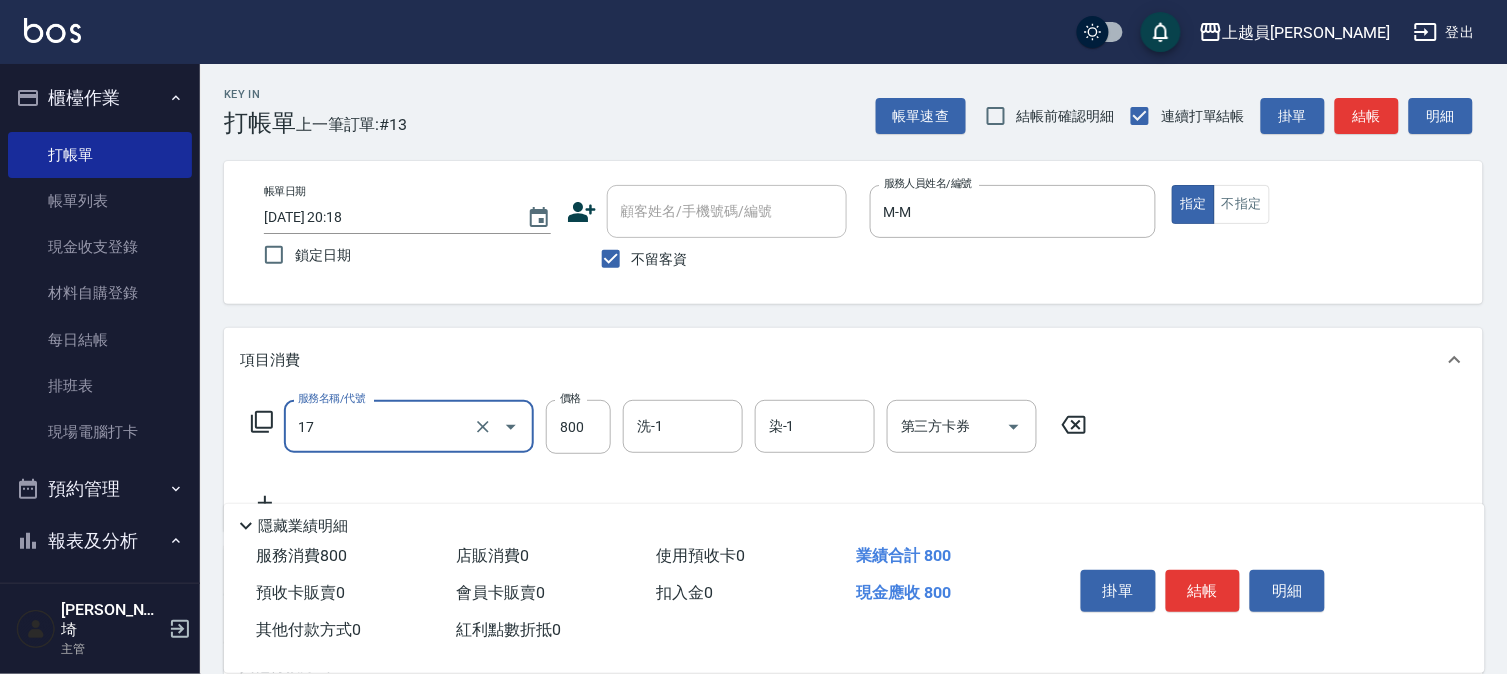 type on "染髮(17)" 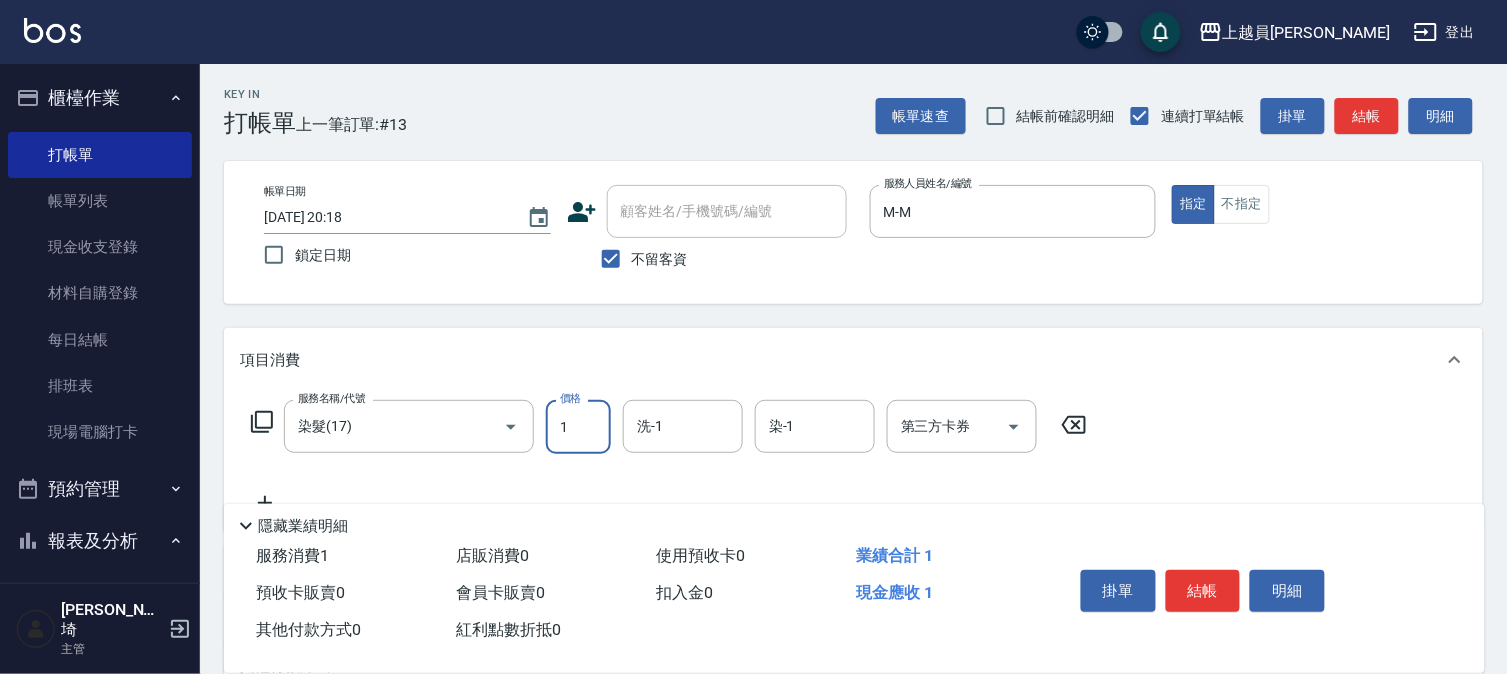 type on "1" 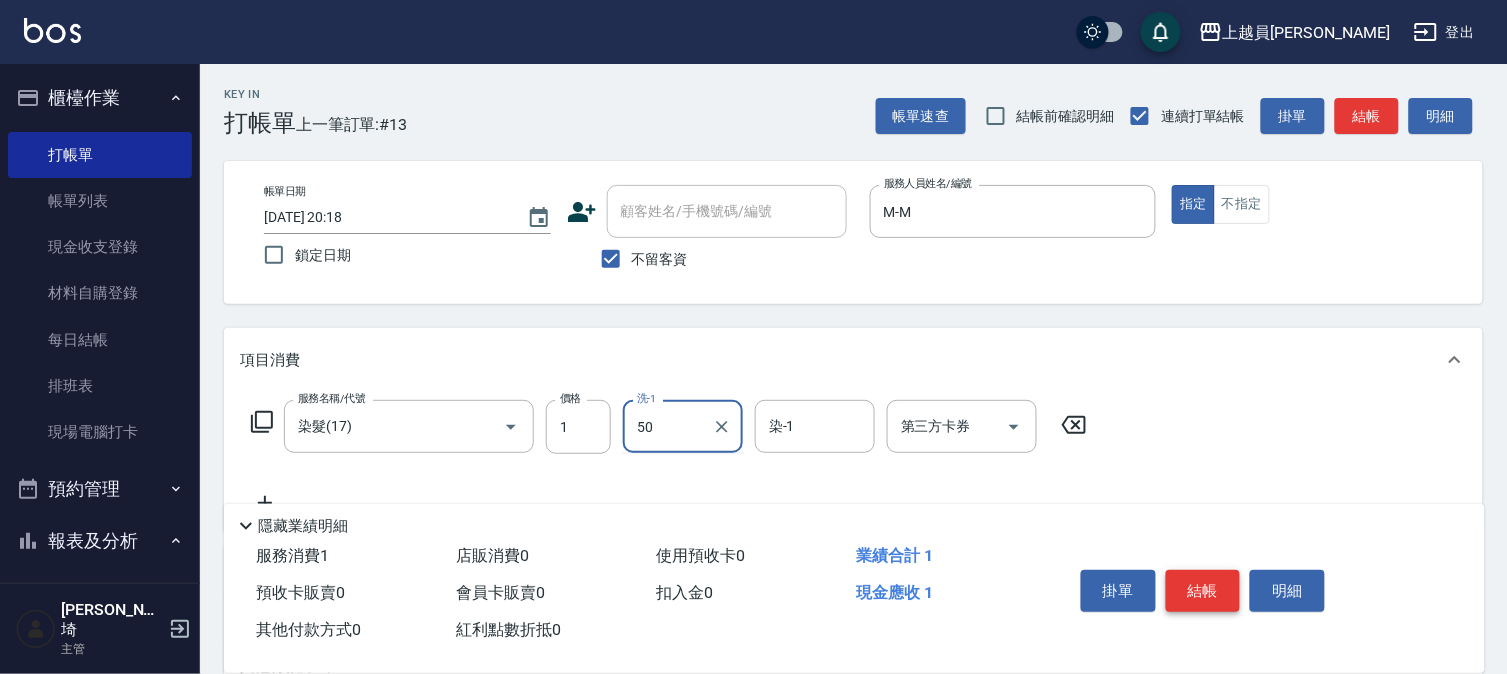 type on "5" 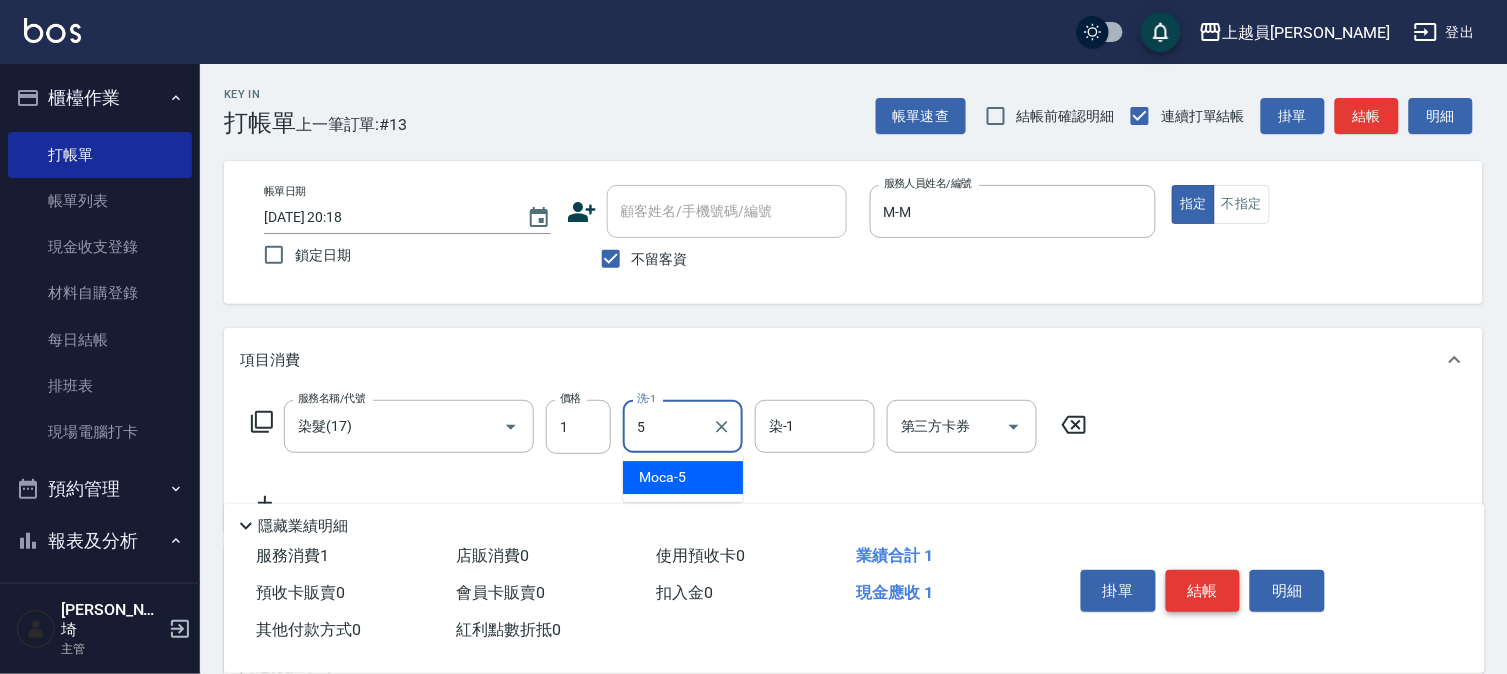 type 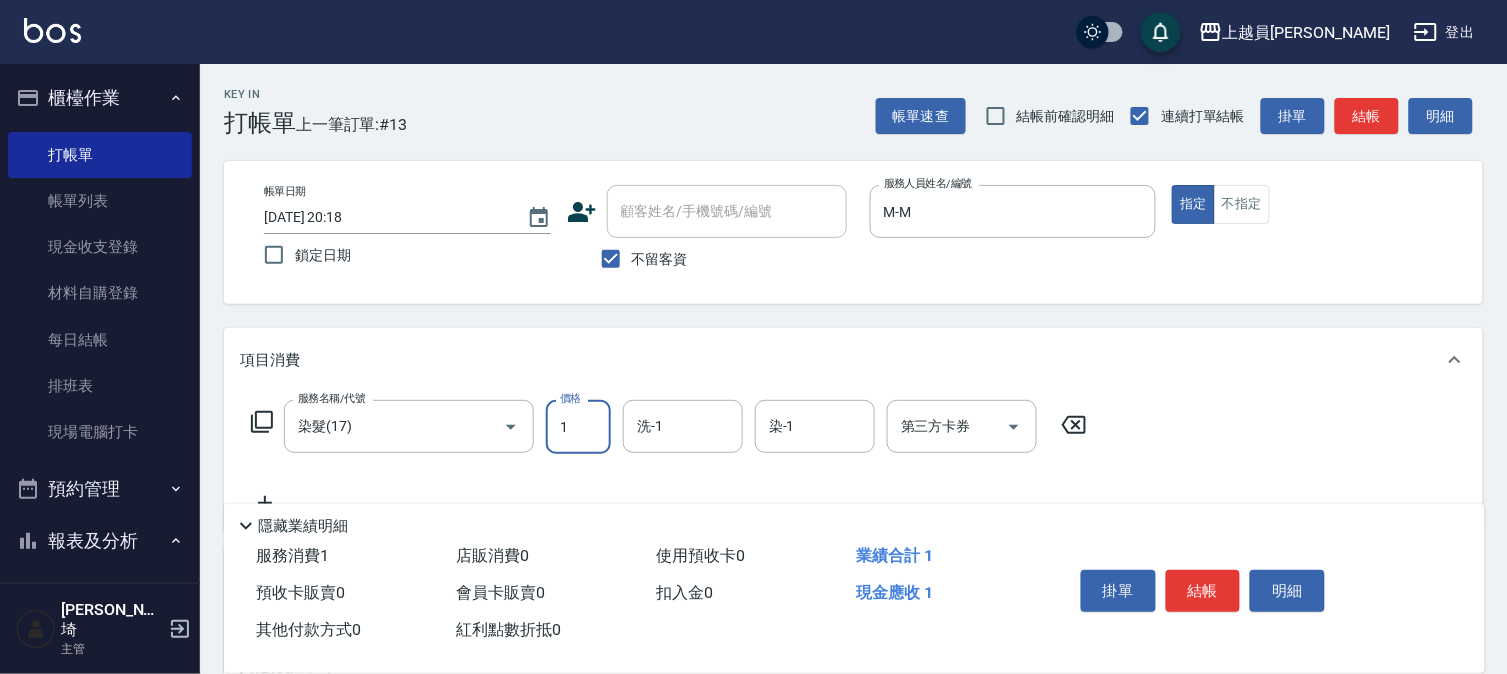 click on "1" at bounding box center [578, 427] 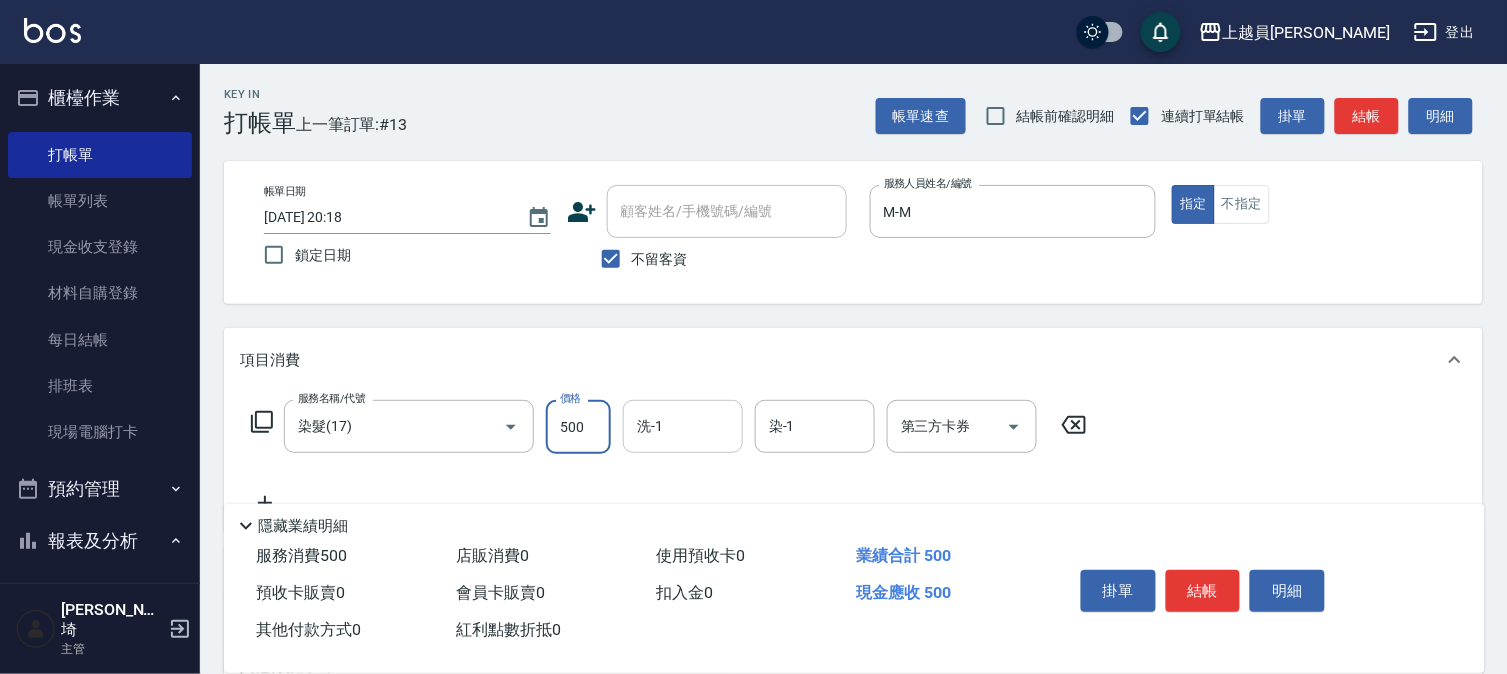 type on "500" 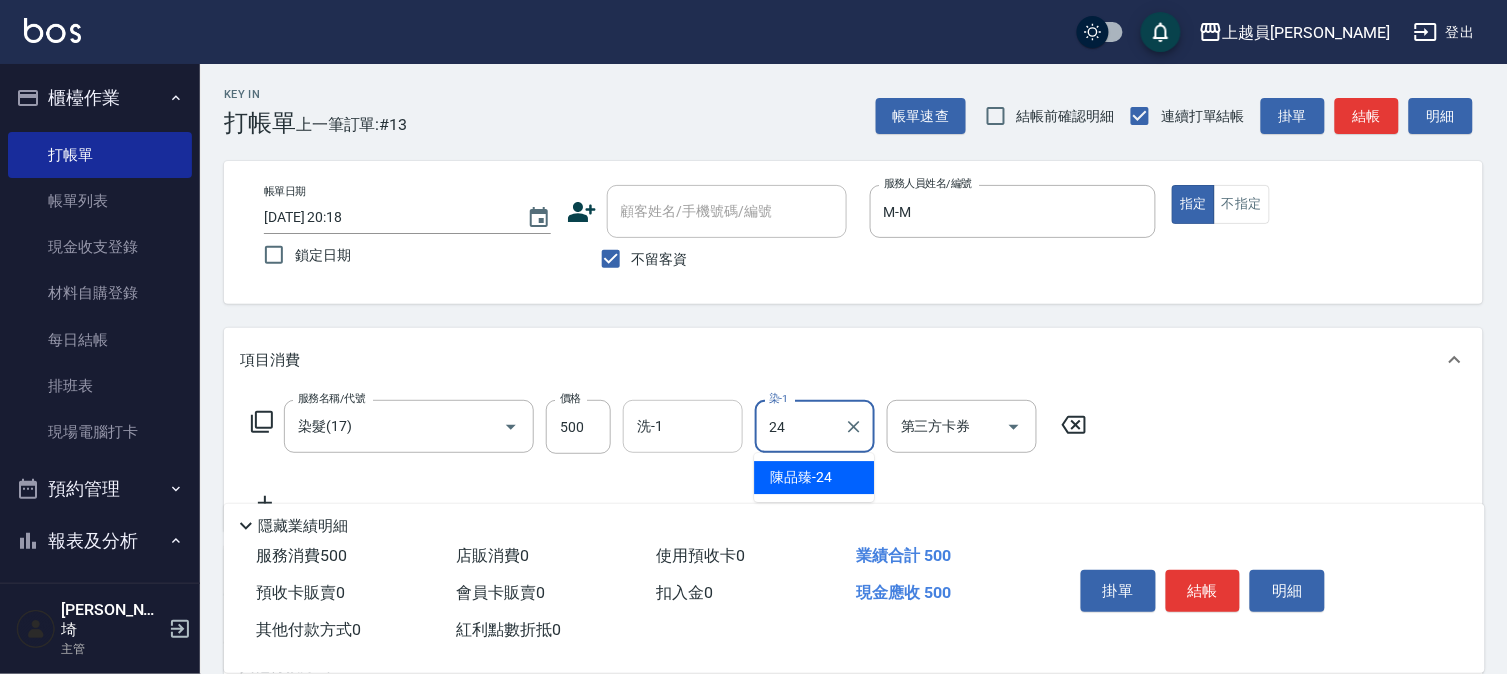 type on "[PERSON_NAME]-24" 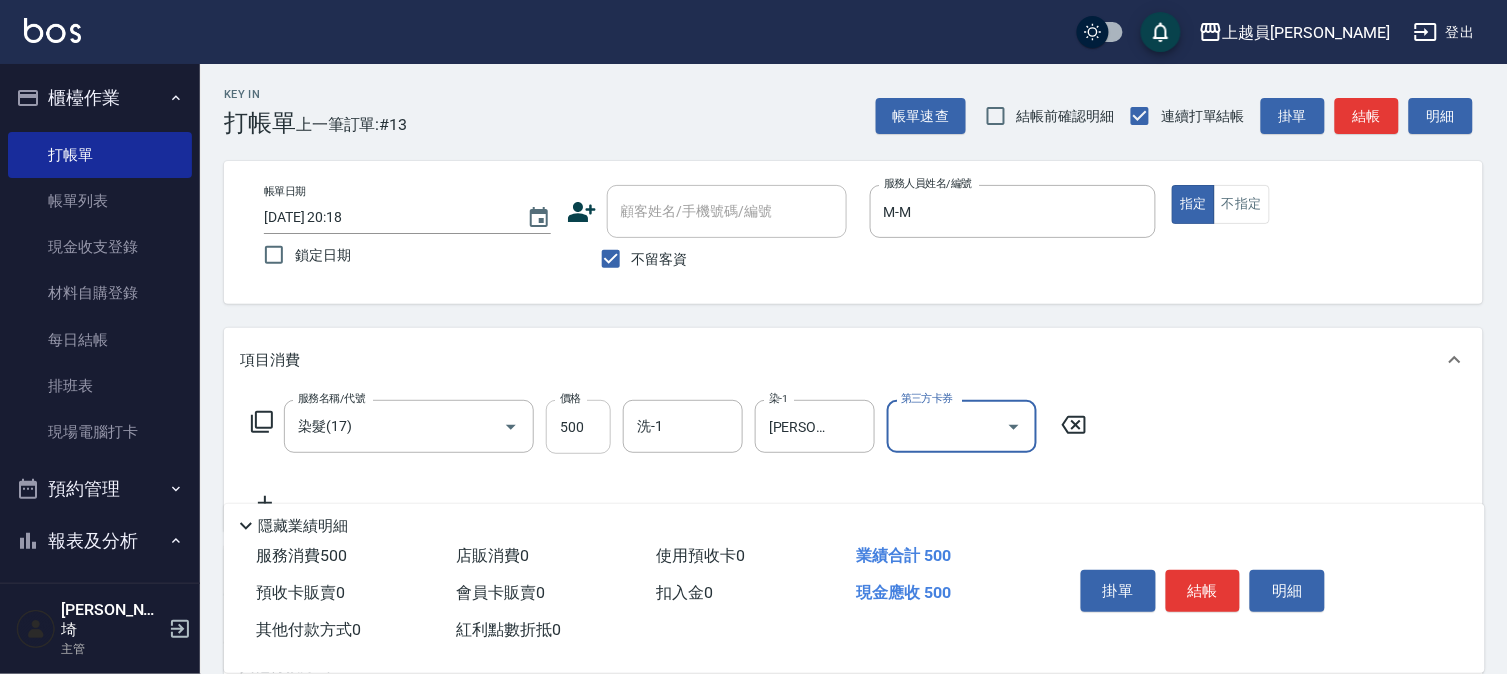 click on "500" at bounding box center [578, 427] 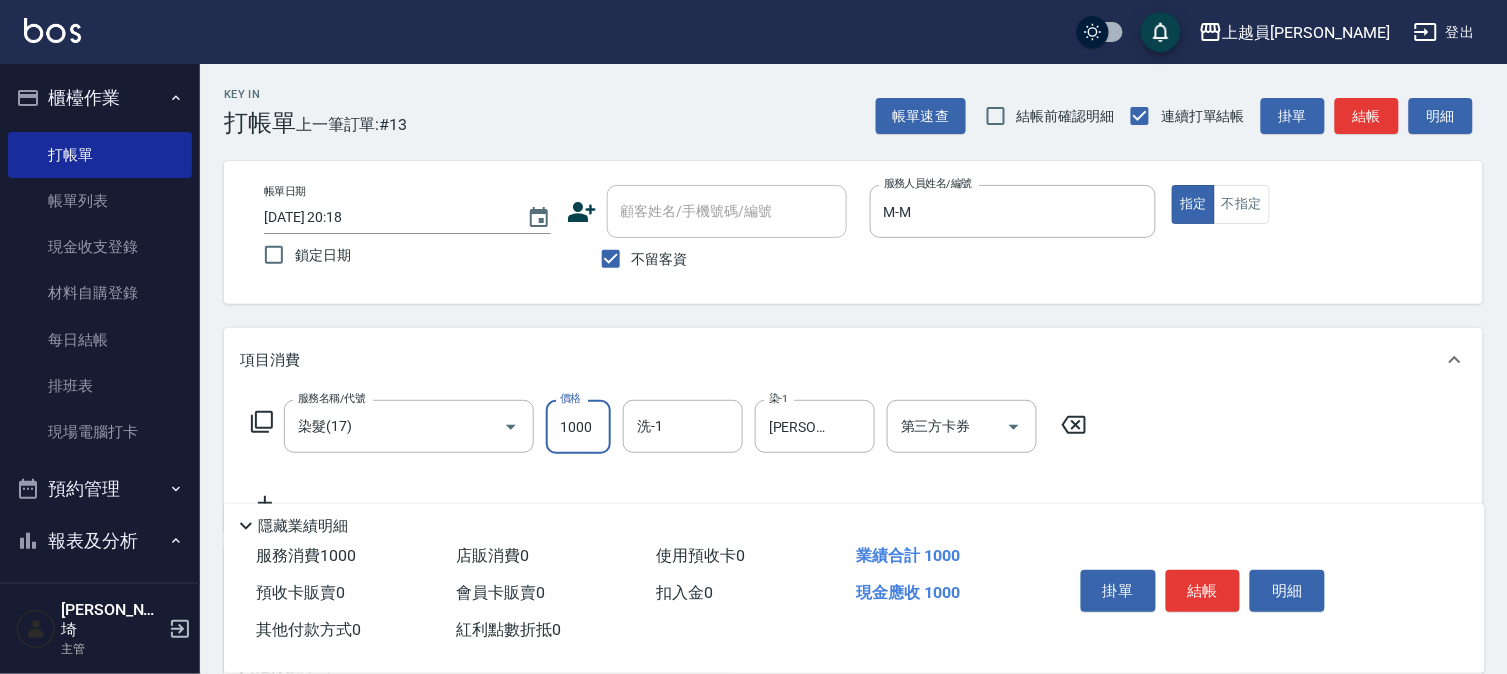 type on "1000" 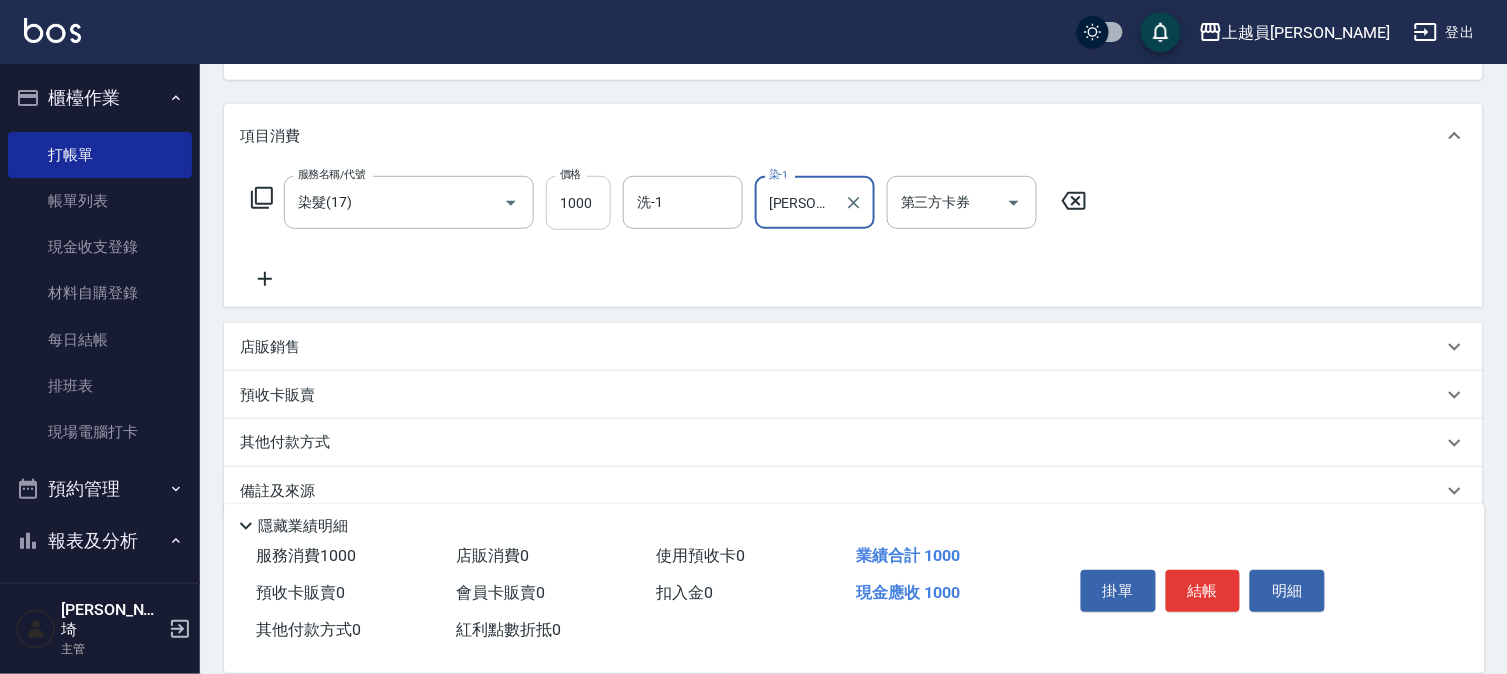 scroll, scrollTop: 254, scrollLeft: 0, axis: vertical 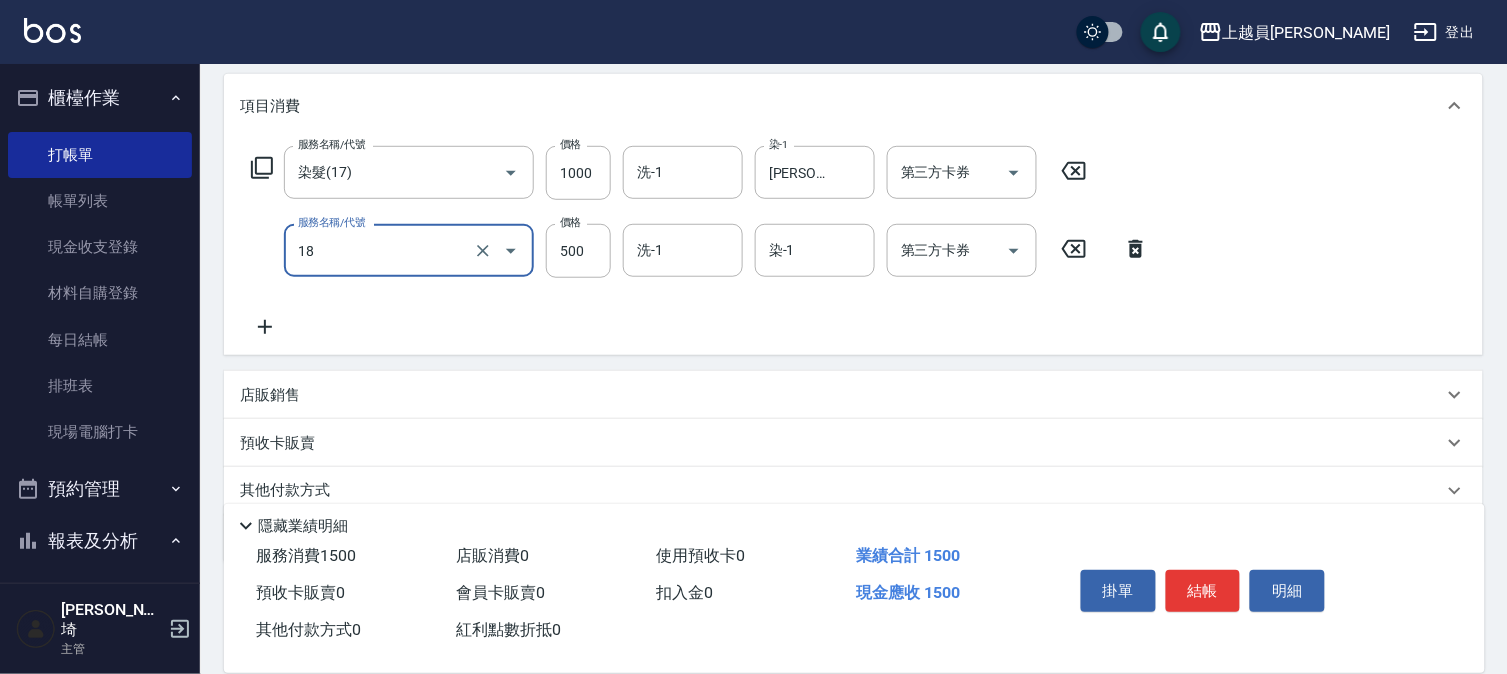type on "漂髮(18)" 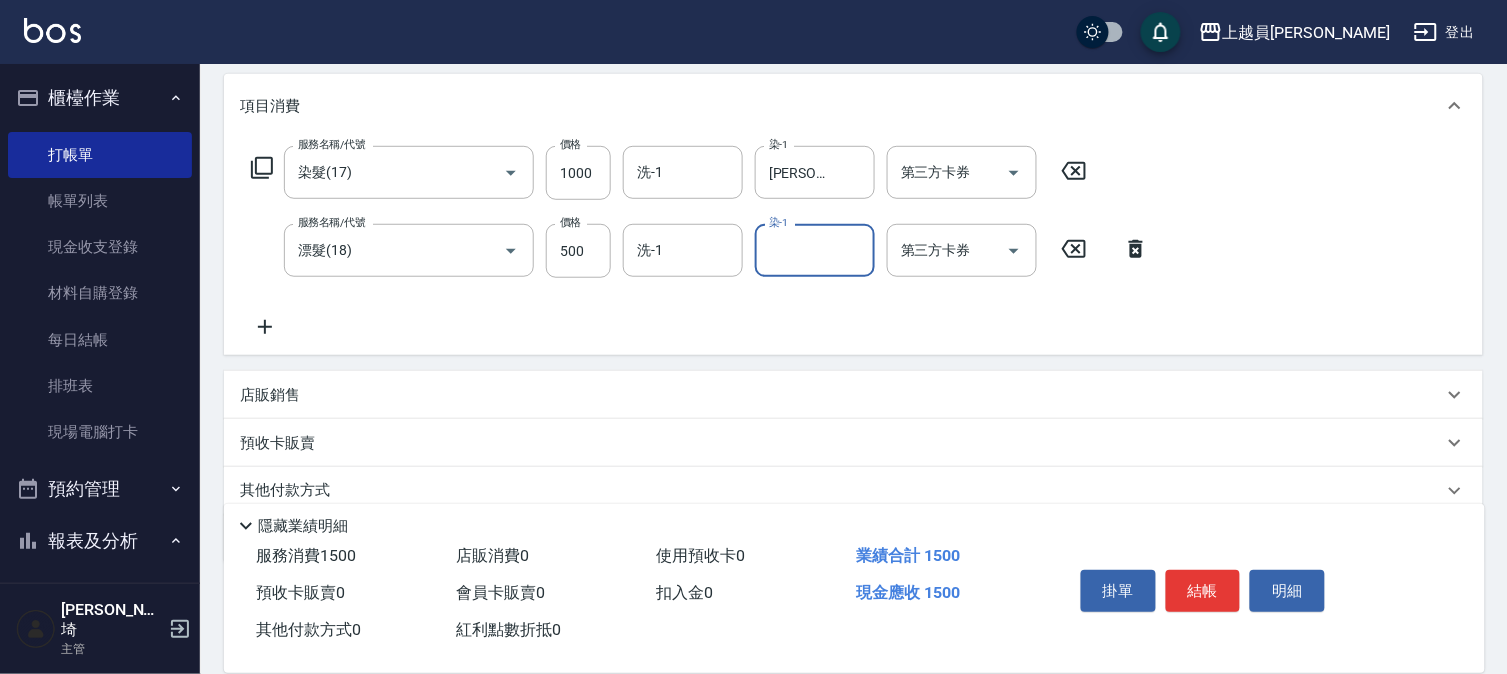 type on "3" 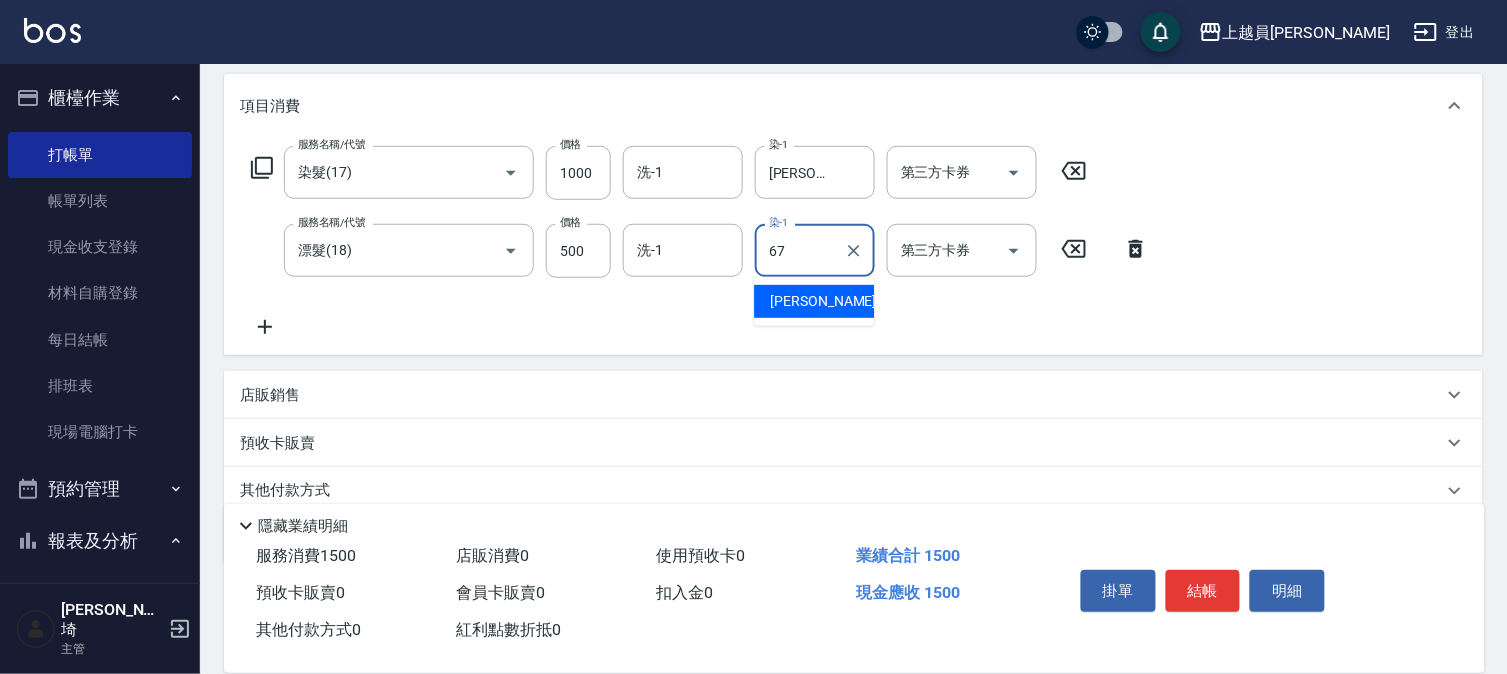 type on "[PERSON_NAME]-67" 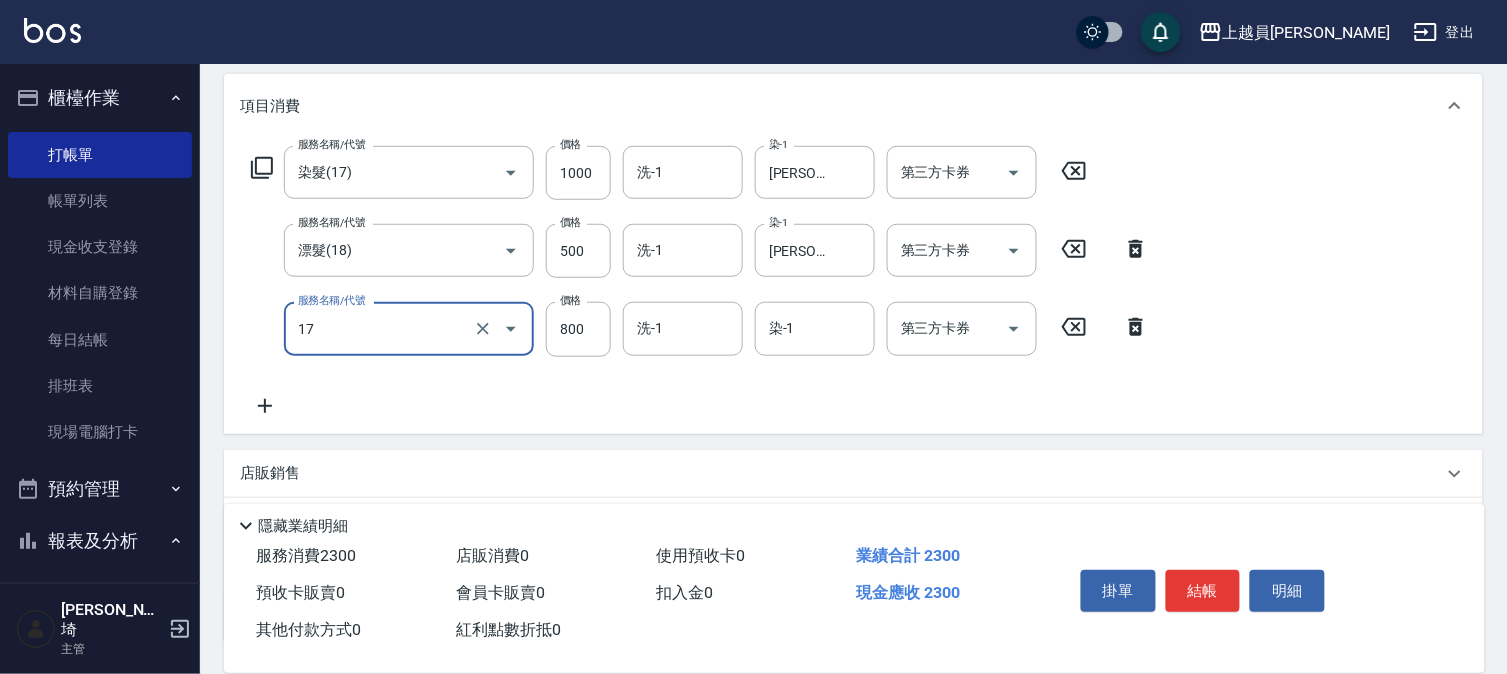 type on "染髮(17)" 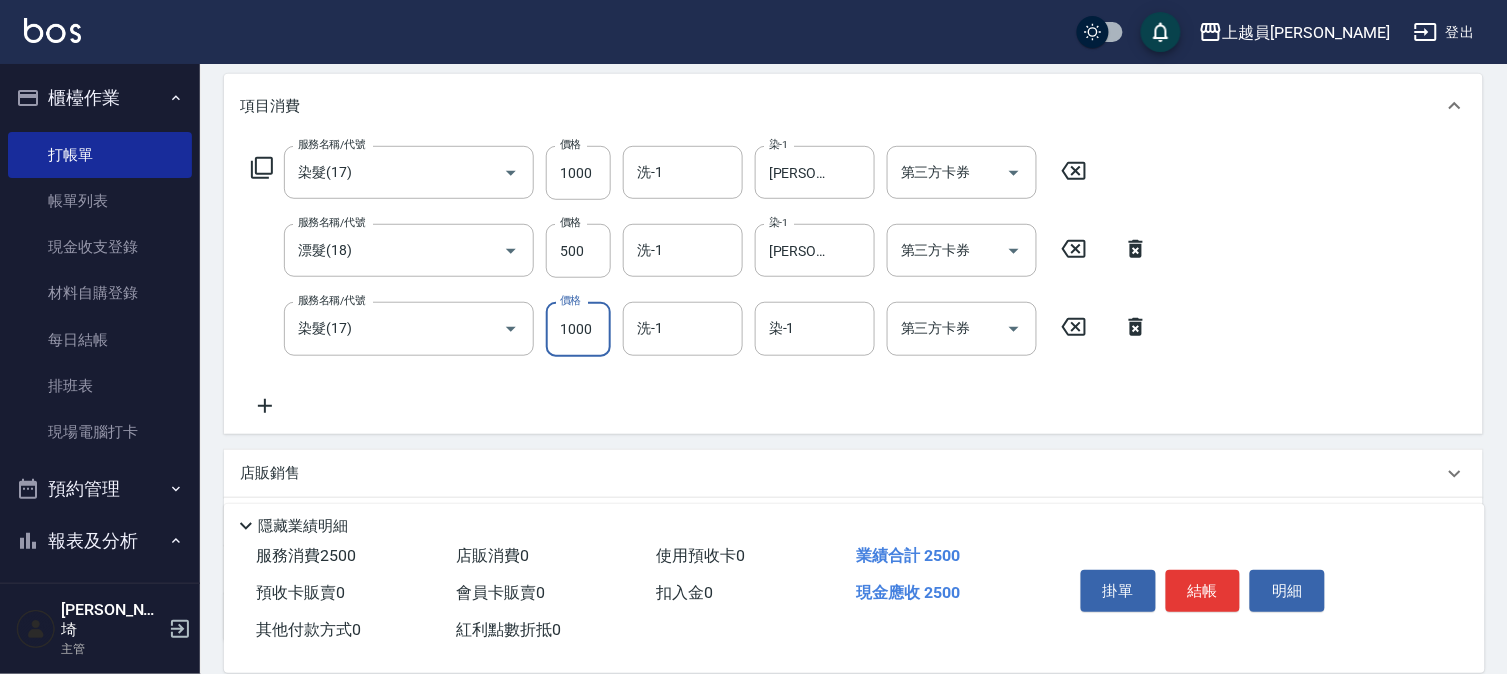 type on "1000" 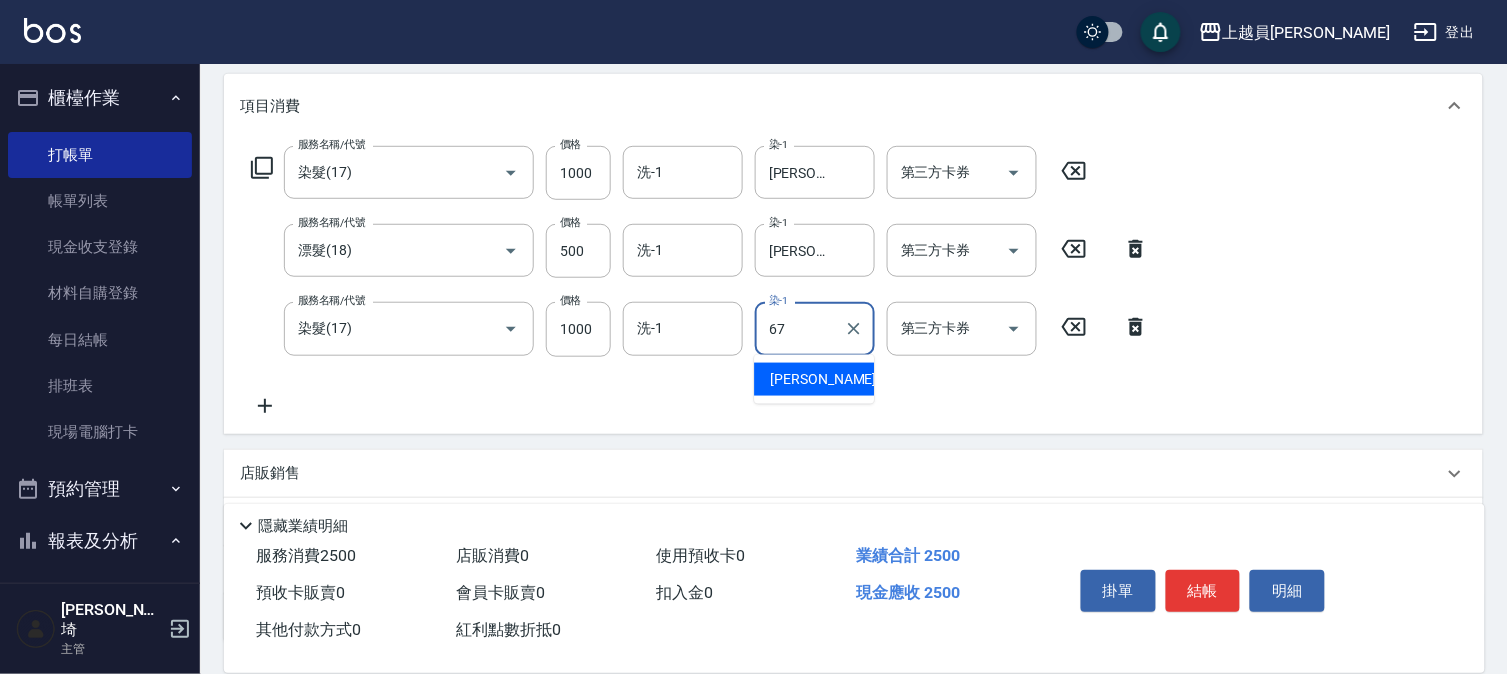 type on "[PERSON_NAME]-67" 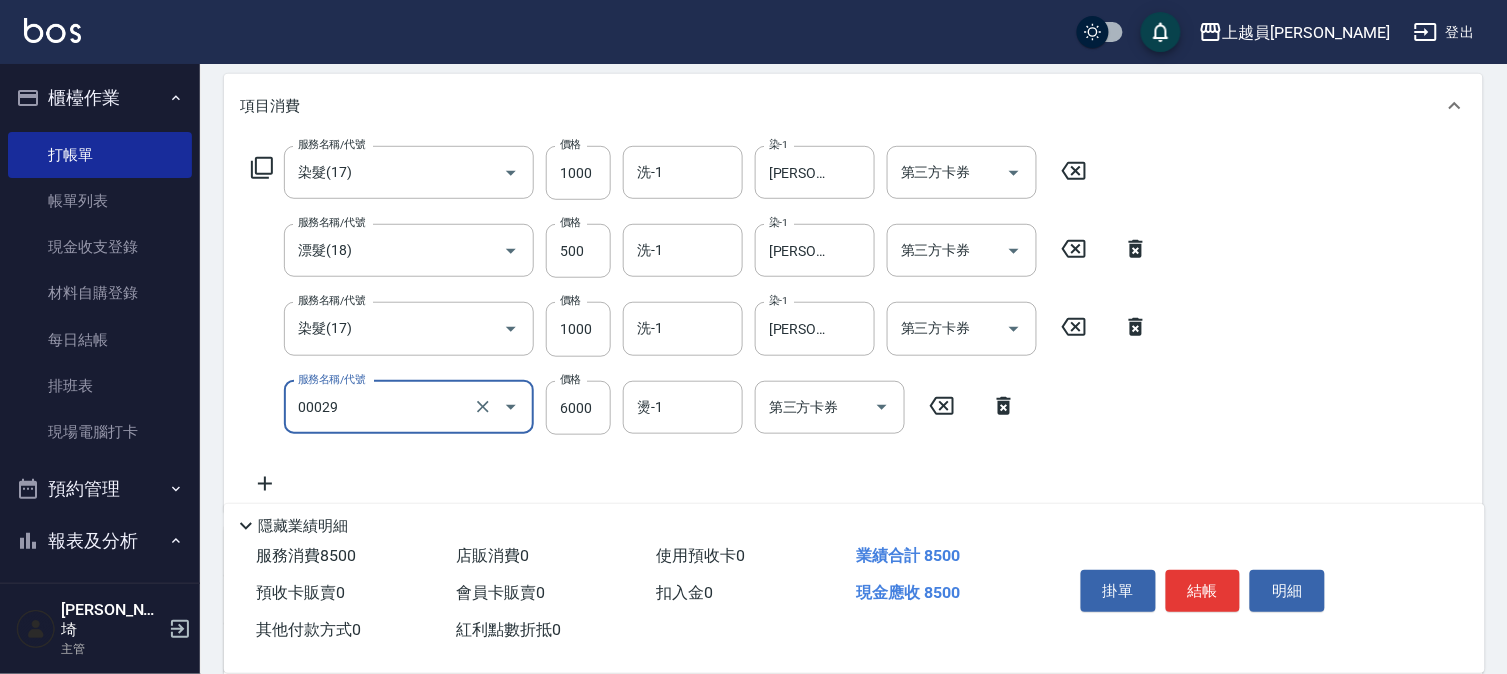 type on "零觸感雙珠重整(00029)" 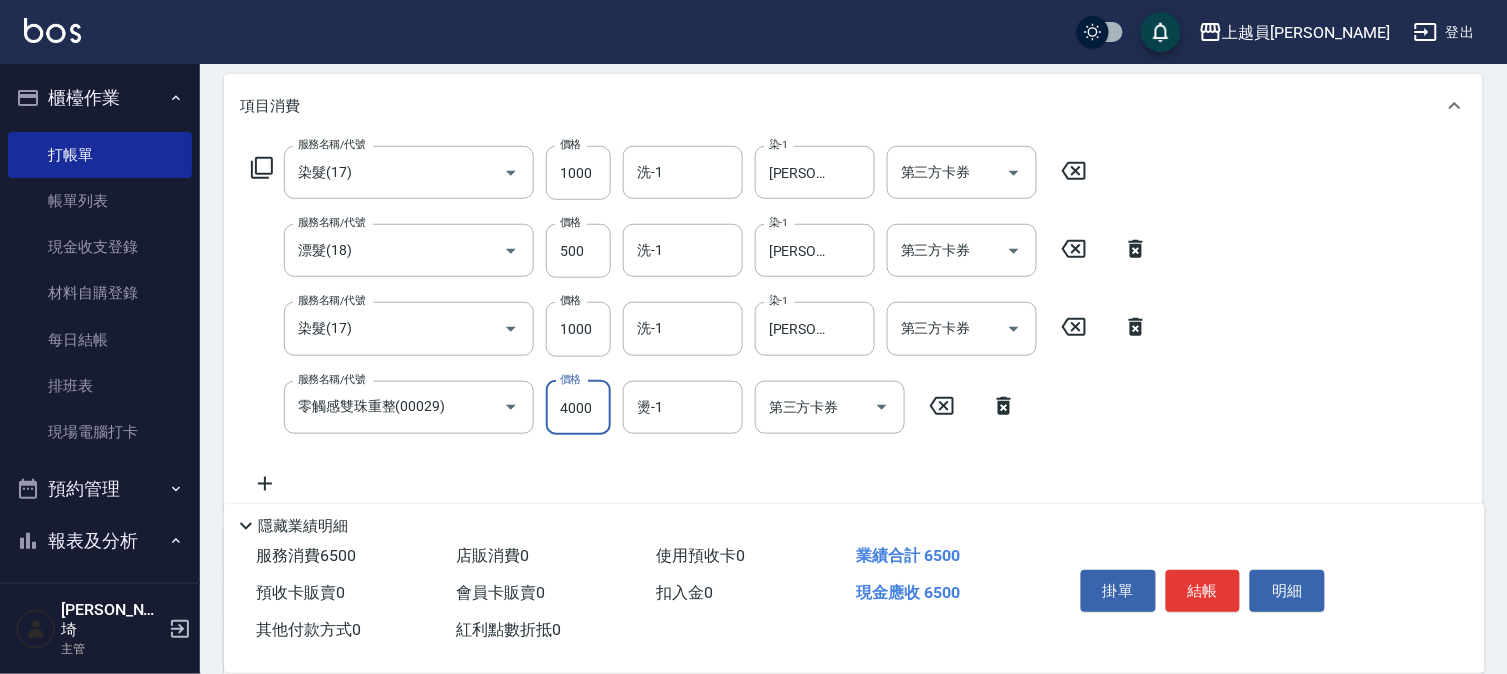 type on "4000" 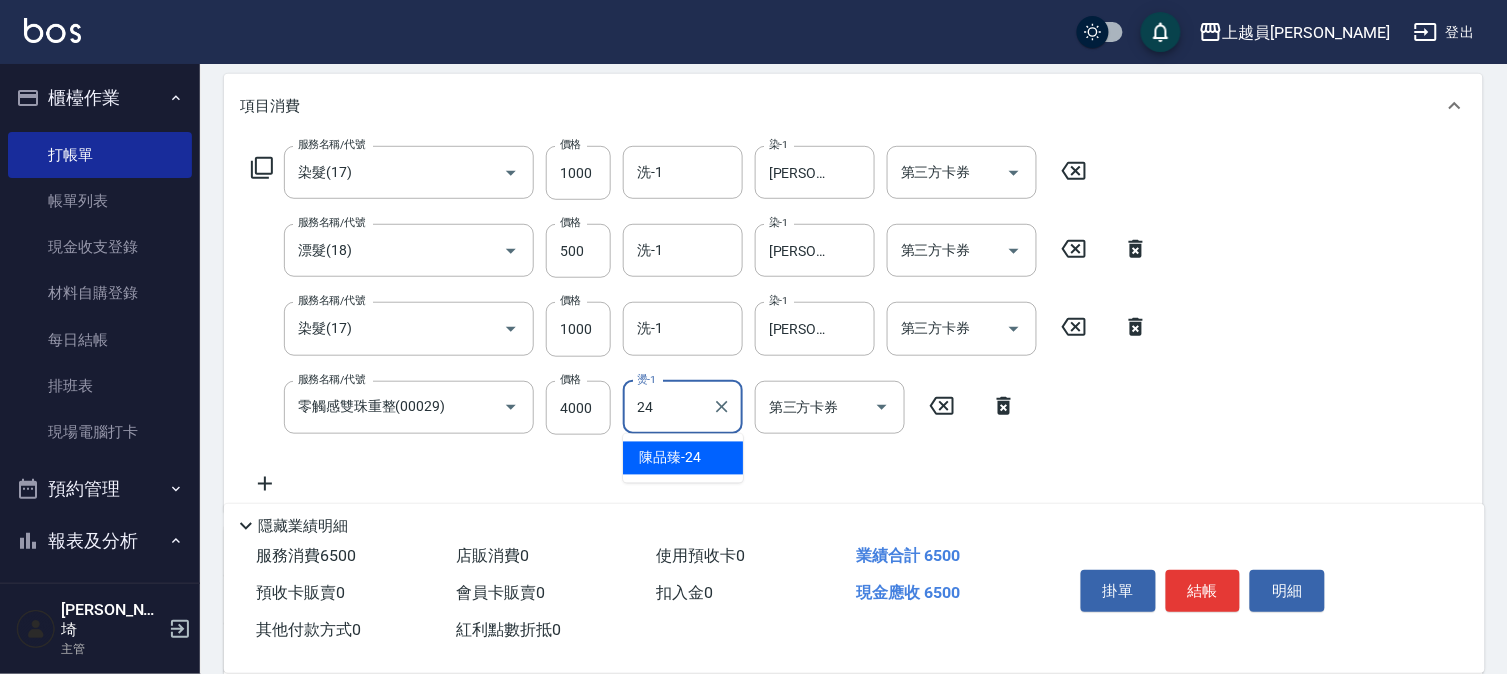 type on "[PERSON_NAME]-24" 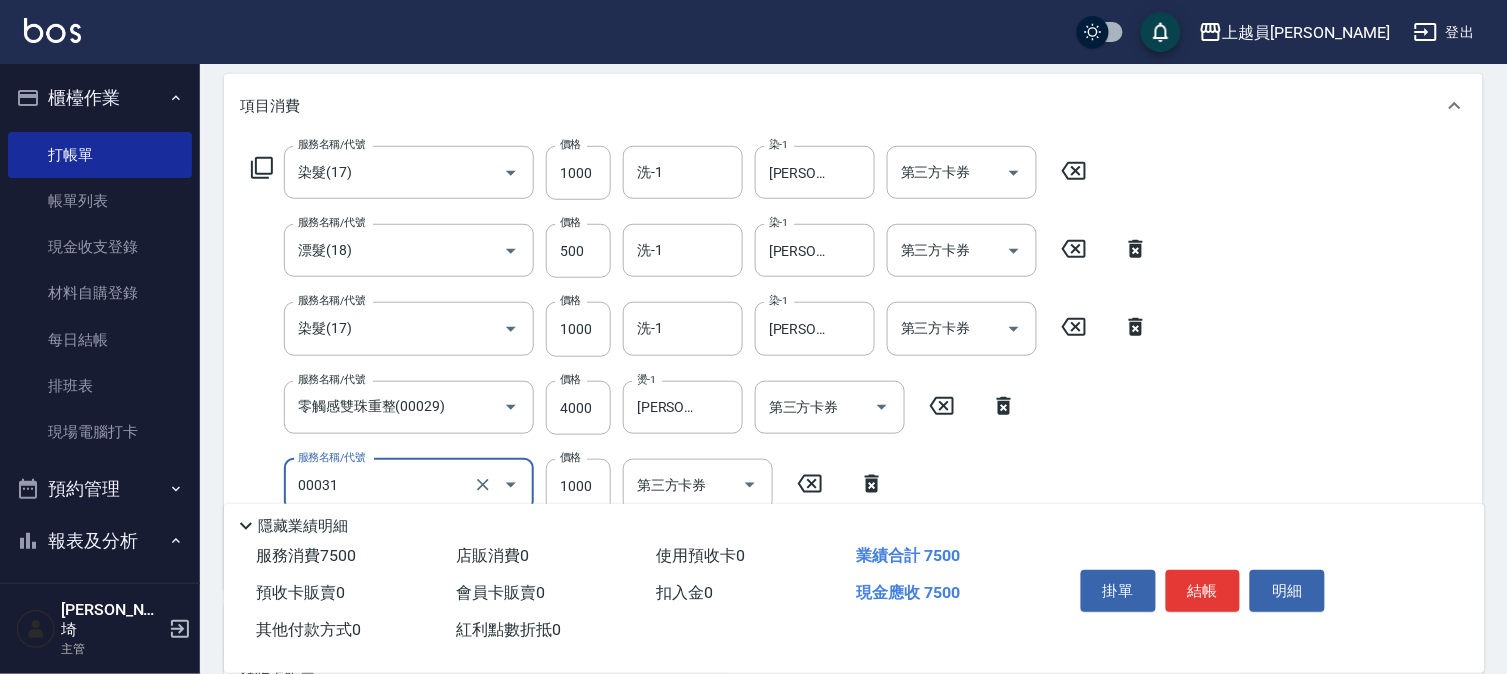 type on "單卸髮片(00031)" 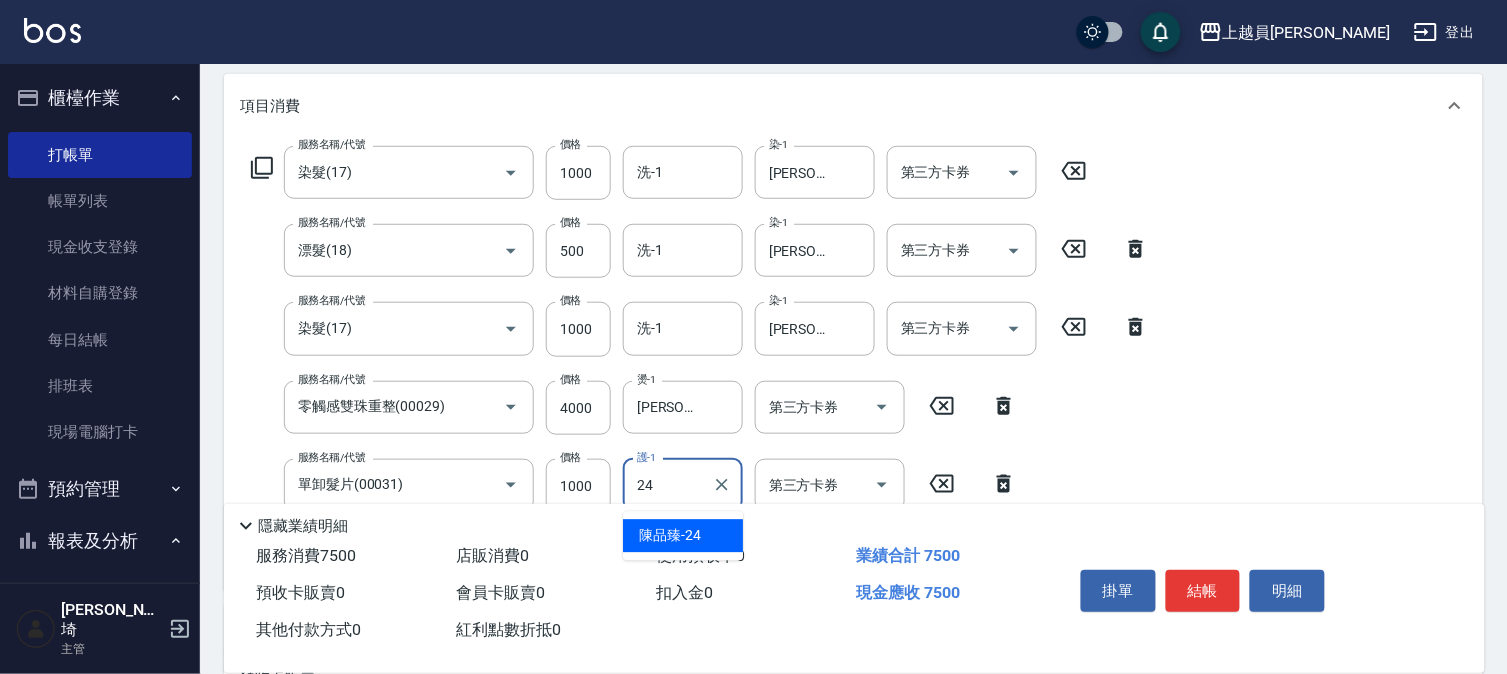 type on "[PERSON_NAME]-24" 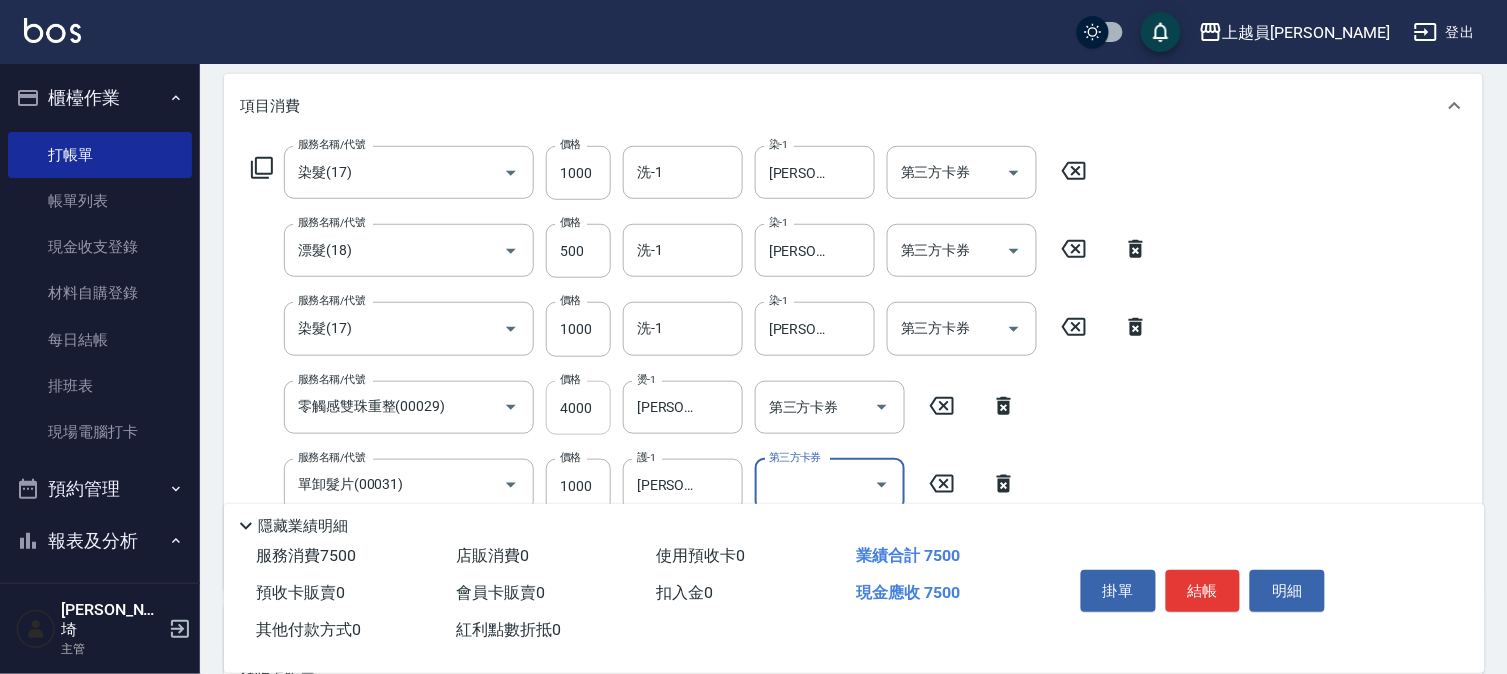 click on "4000" at bounding box center (578, 408) 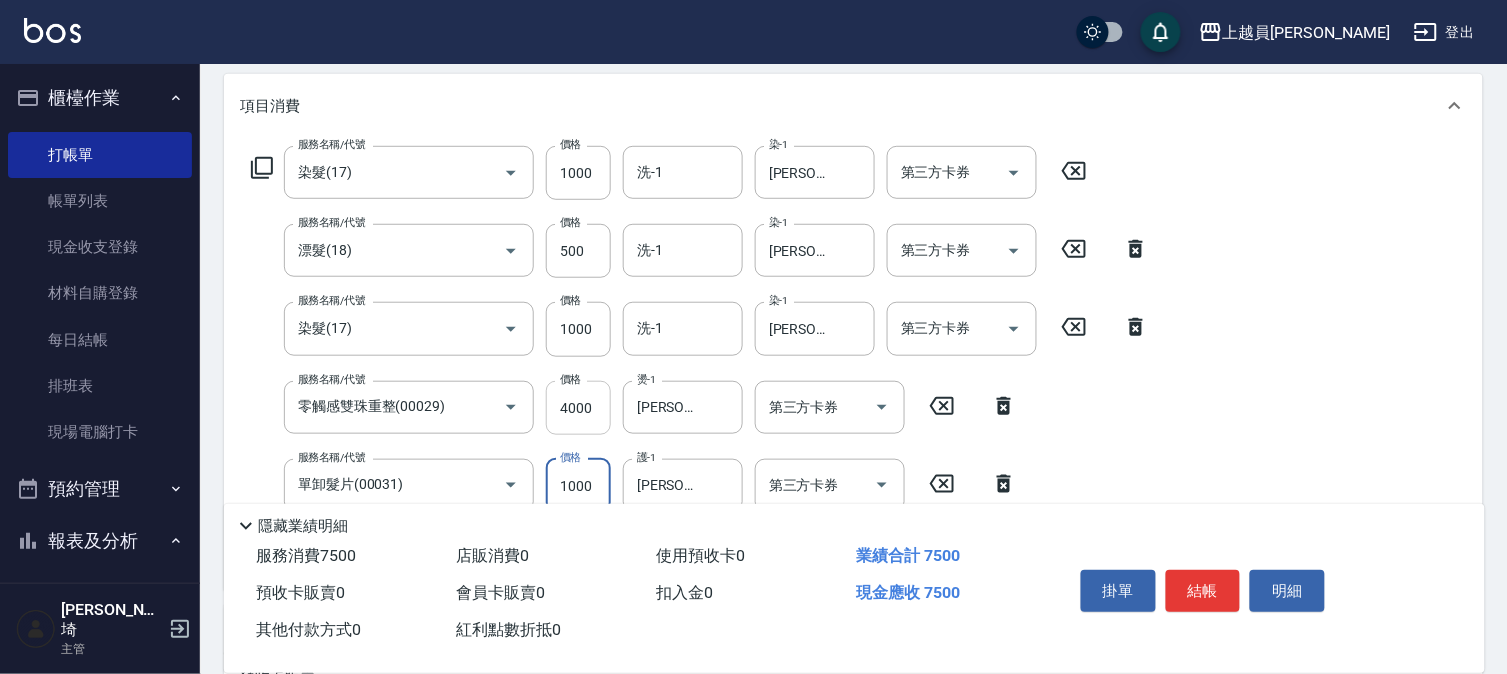 click on "4000" at bounding box center [578, 408] 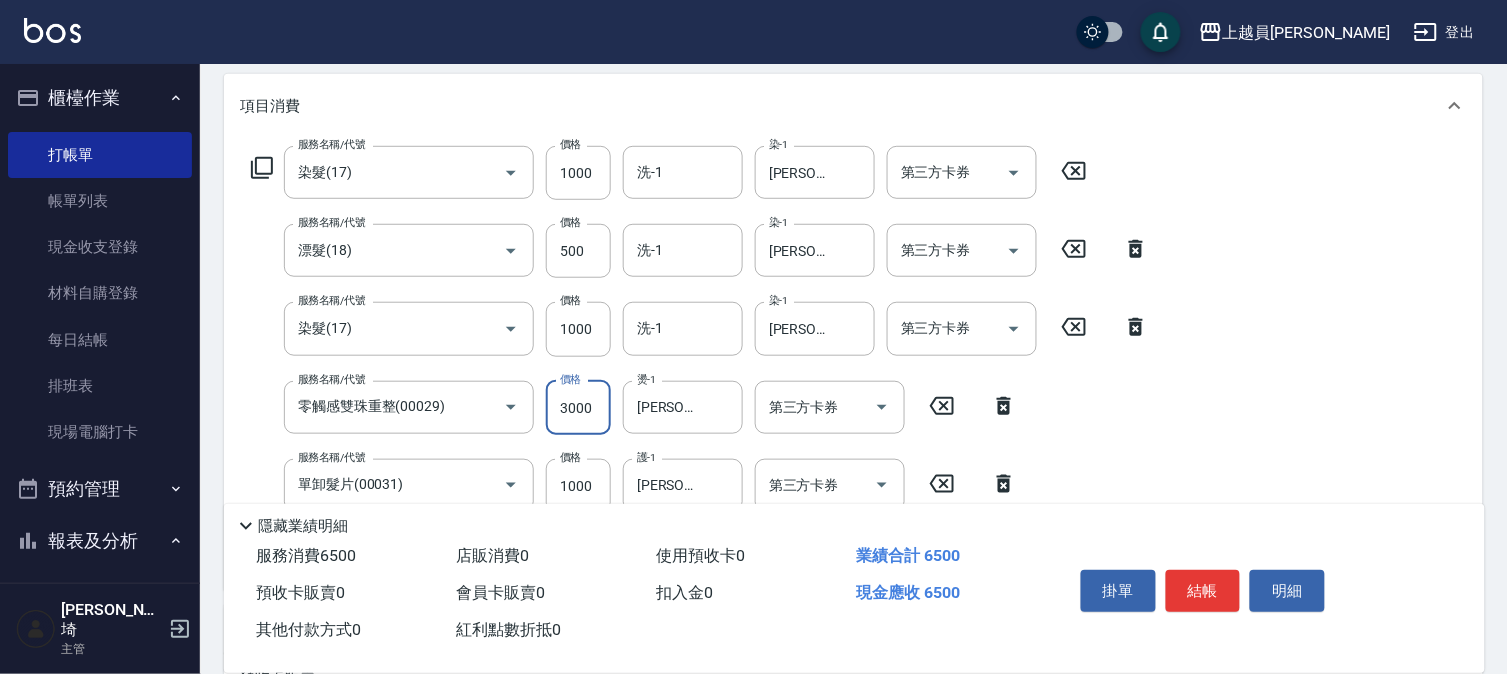 type on "3000" 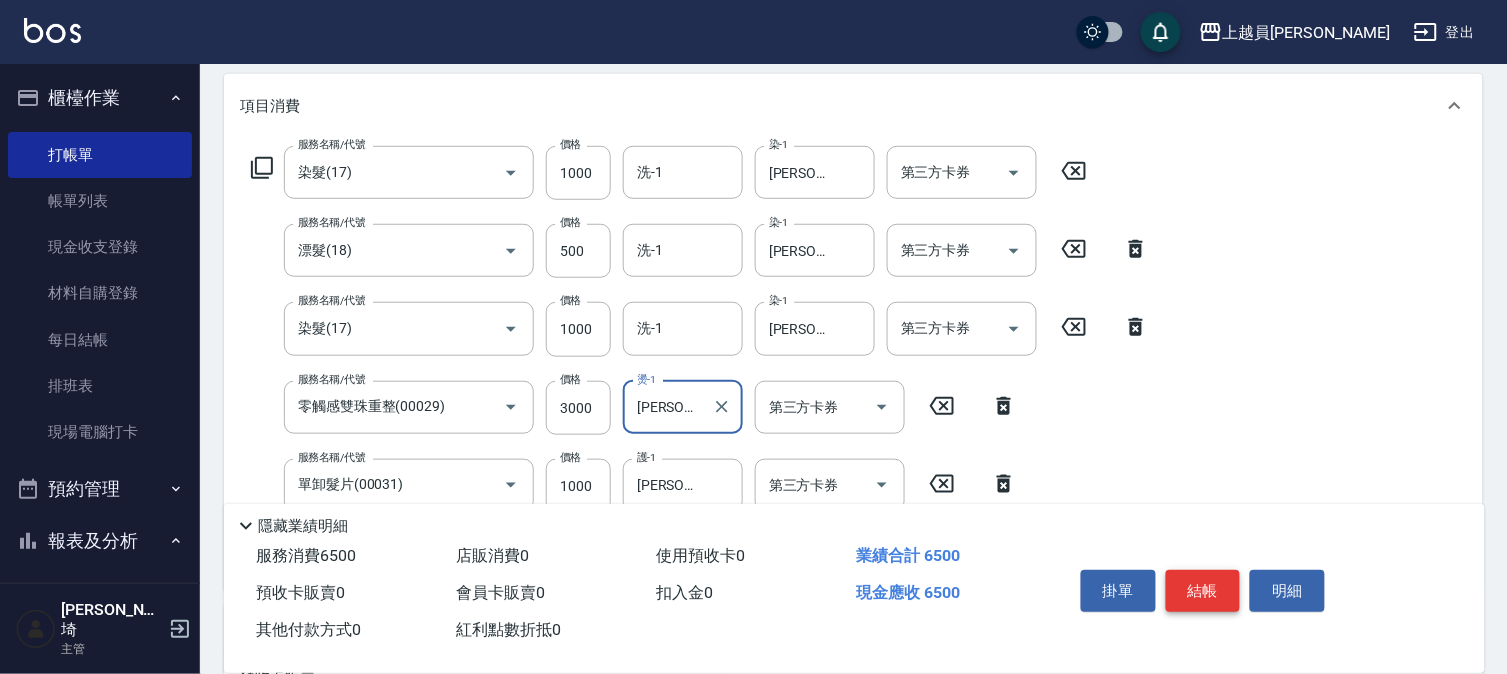 click on "結帳" at bounding box center [1203, 591] 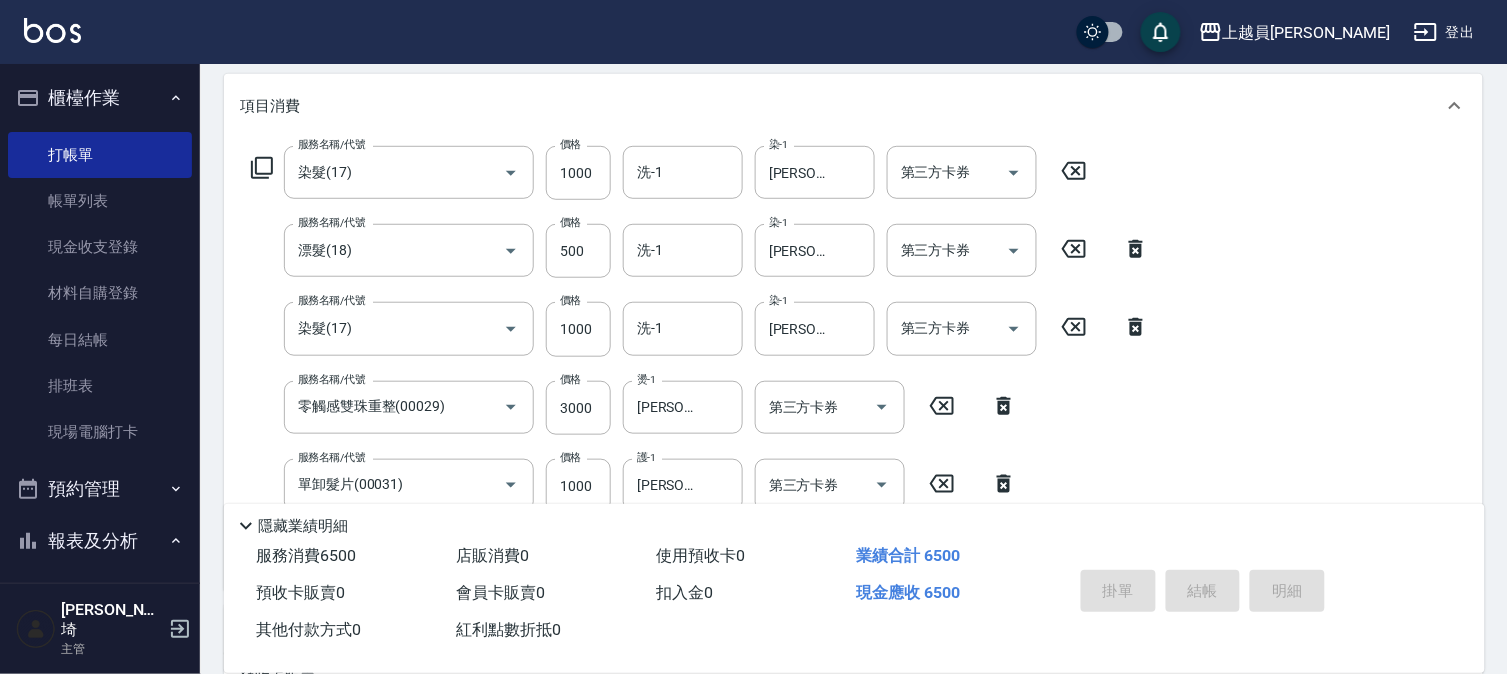 type on "[DATE] 20:20" 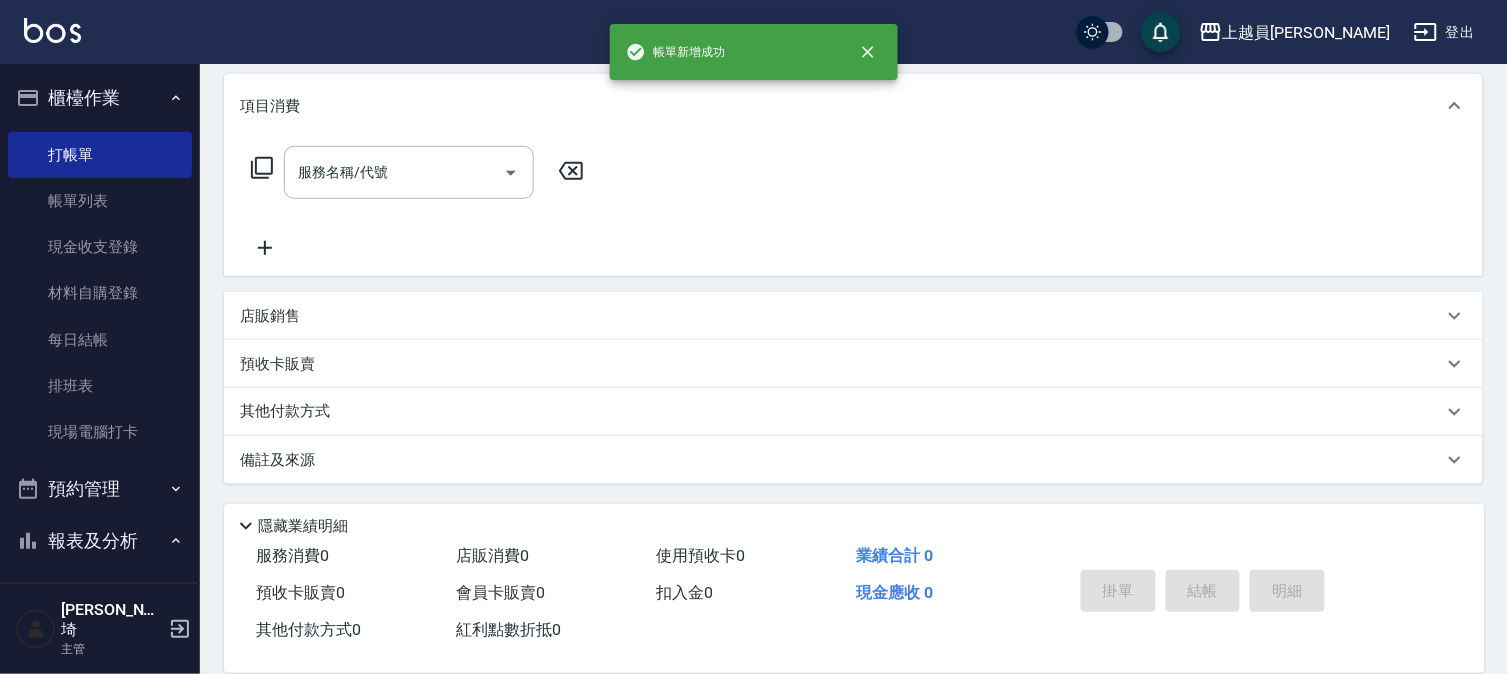 scroll, scrollTop: 0, scrollLeft: 0, axis: both 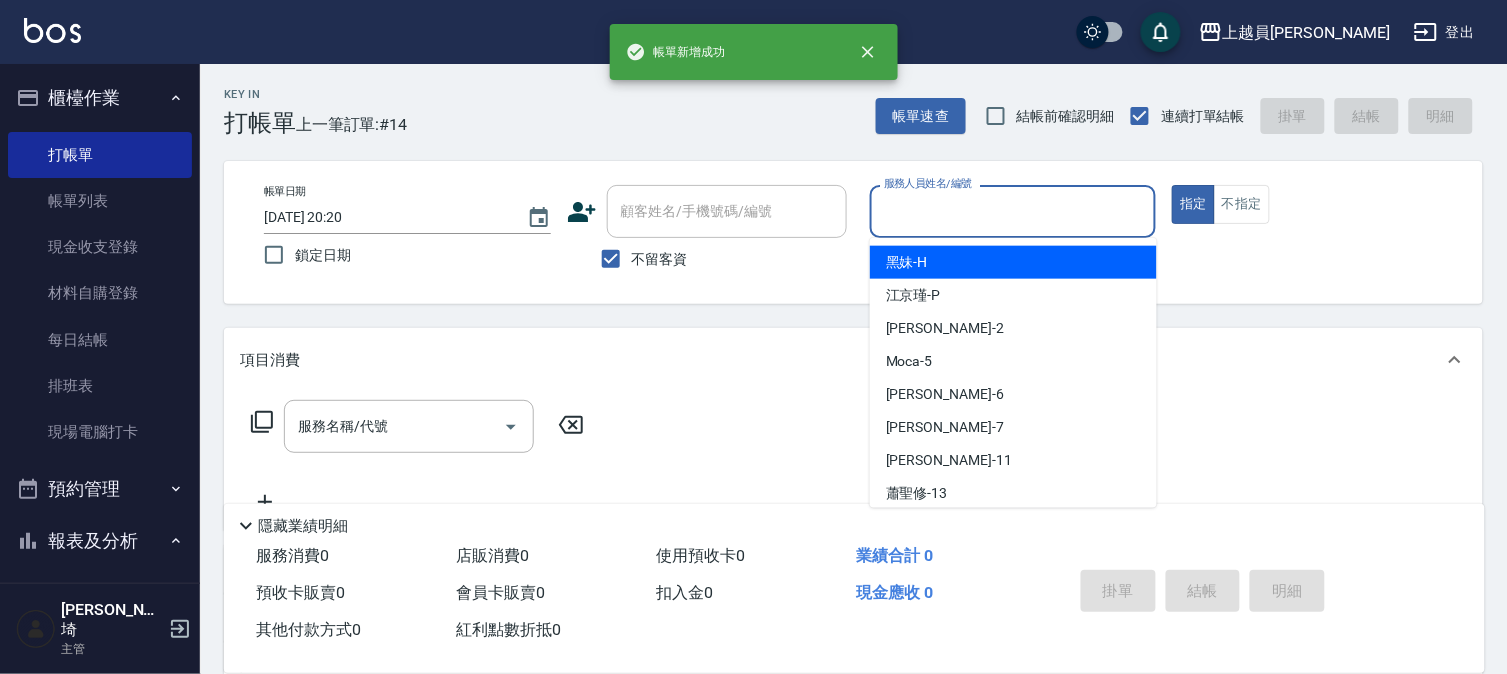 click on "服務人員姓名/編號" at bounding box center (1013, 211) 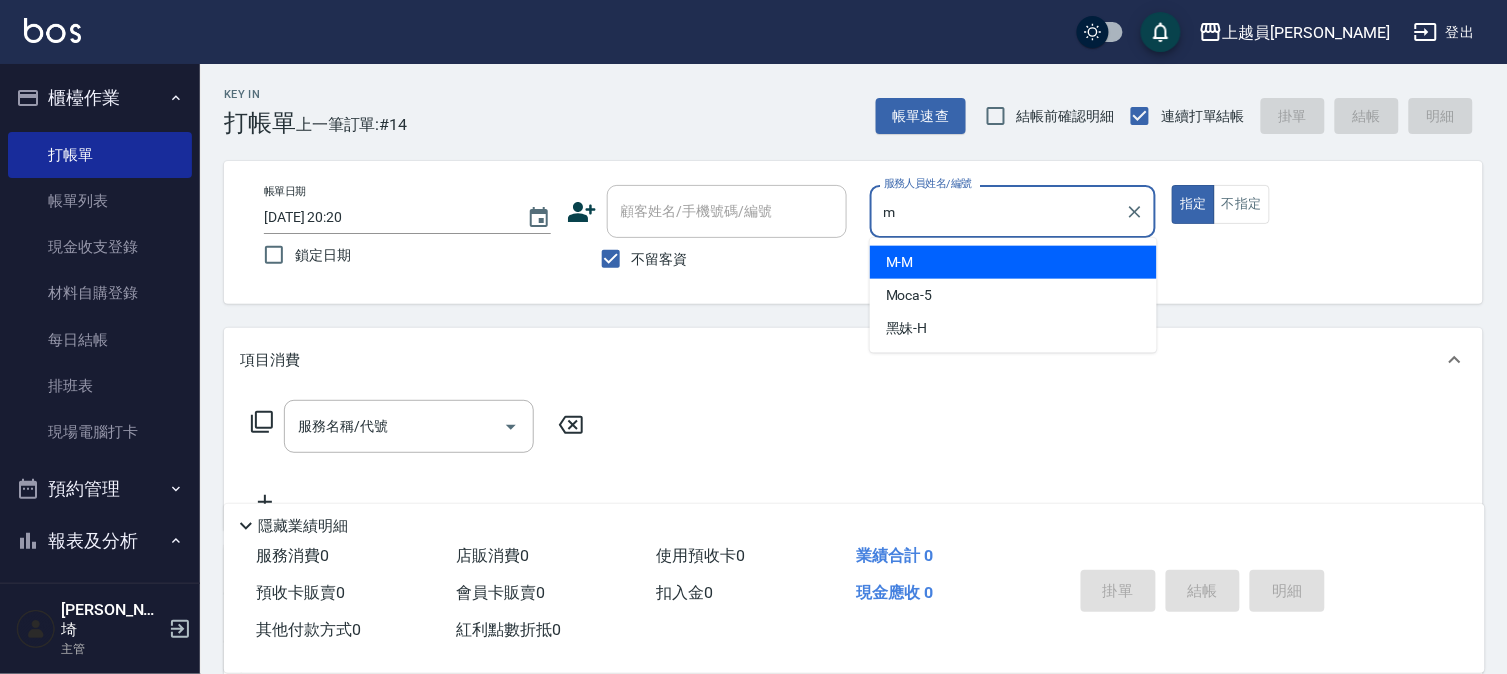 type on "M-M" 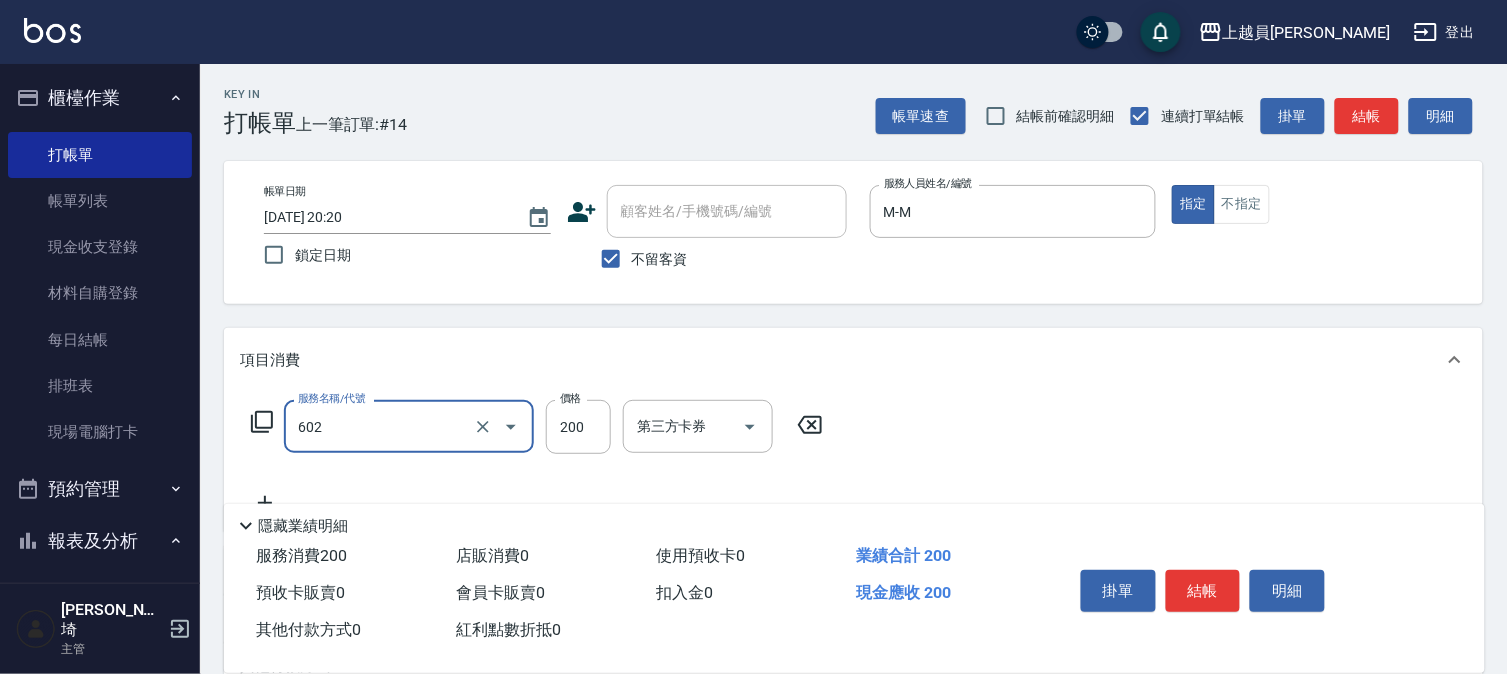type on "一般洗髮(602)" 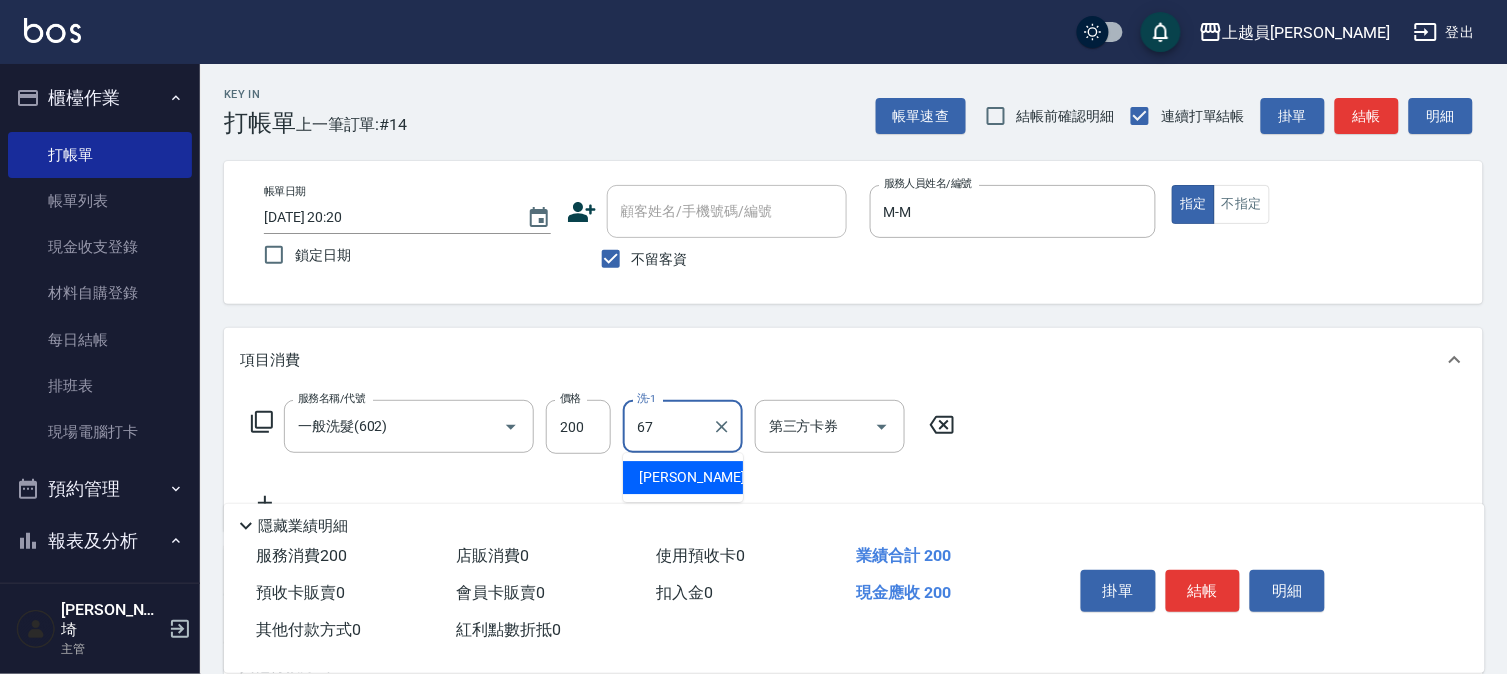 type on "[PERSON_NAME]-67" 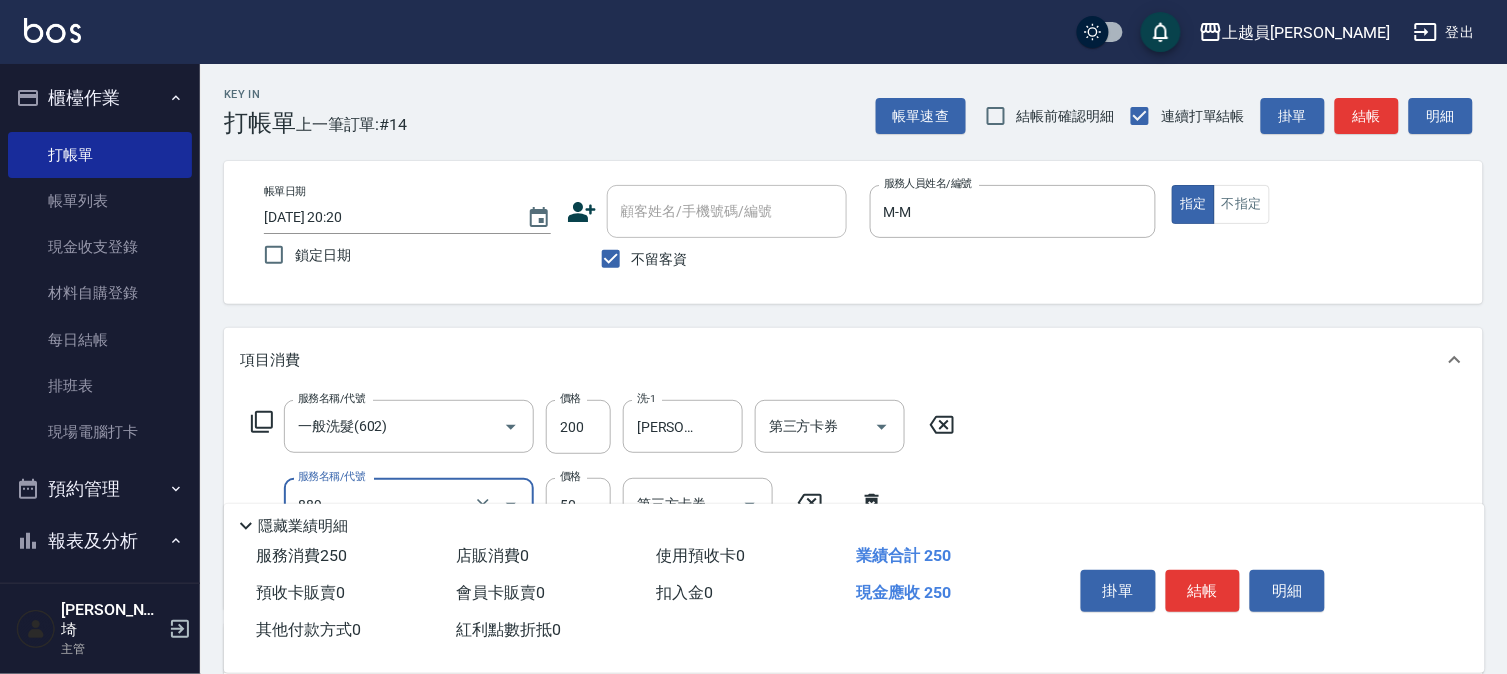 type on "精油(889)" 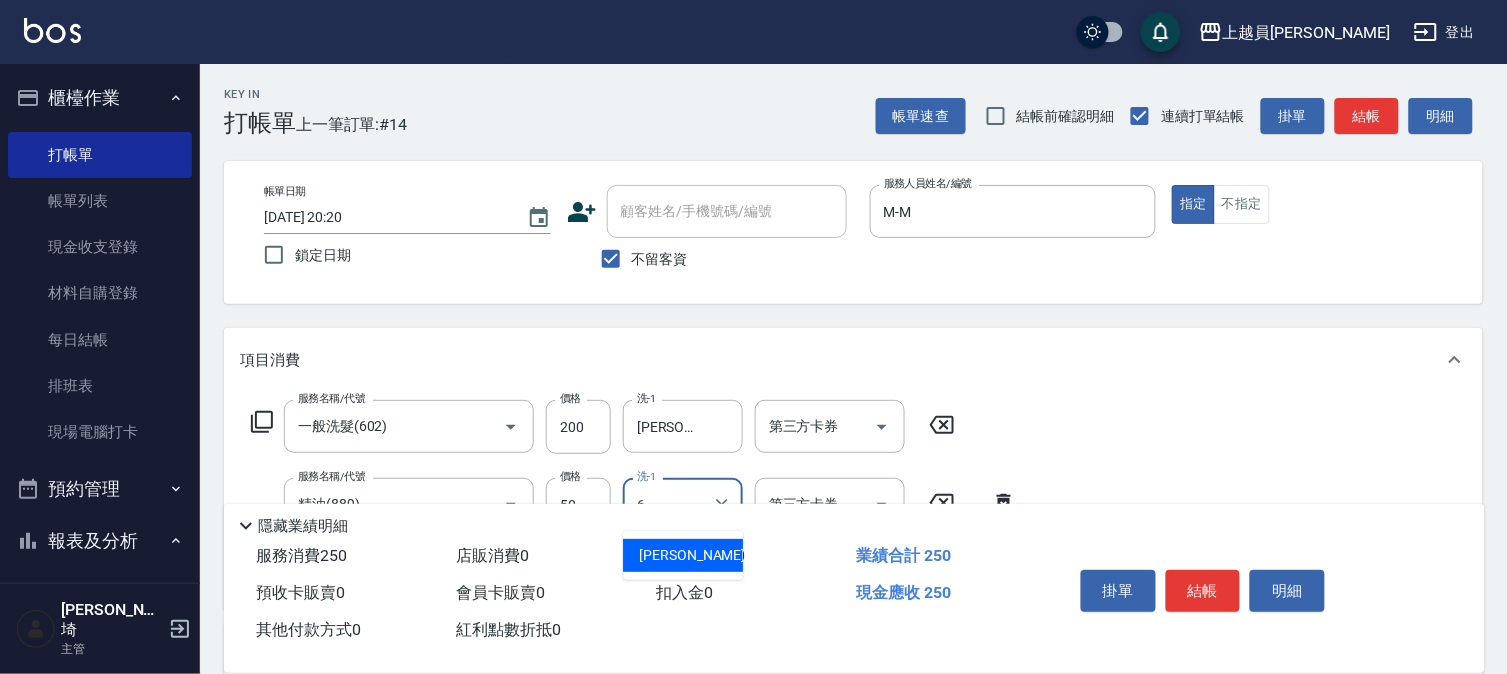 type on "[PERSON_NAME]-6" 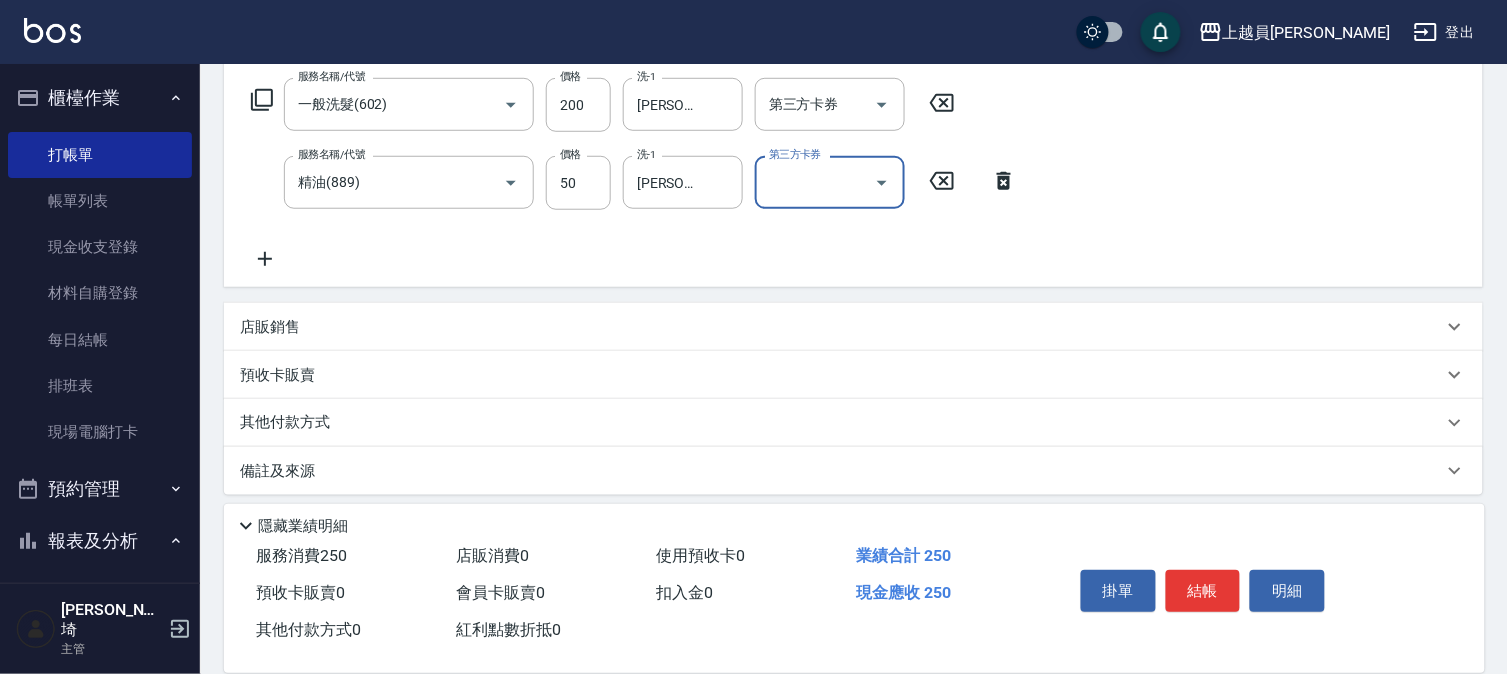 scroll, scrollTop: 332, scrollLeft: 0, axis: vertical 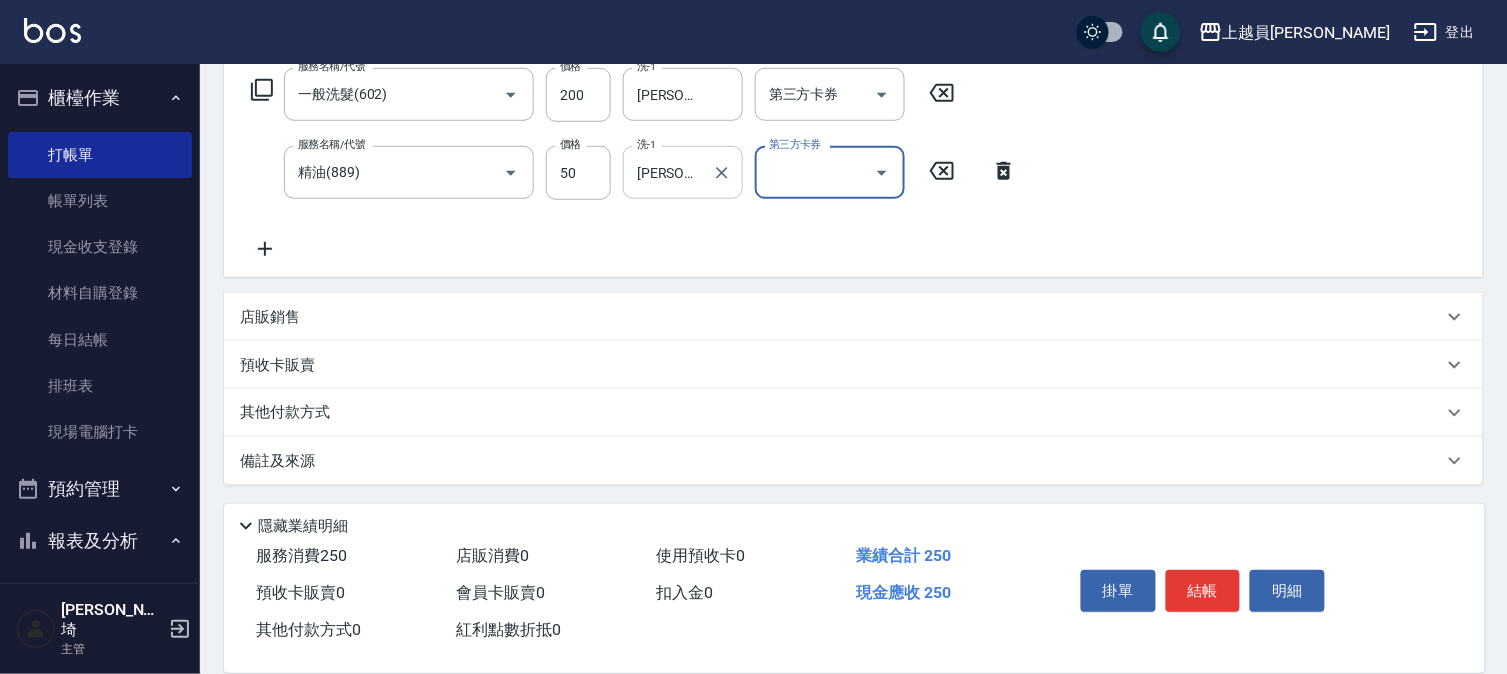 click on "[PERSON_NAME]甄-6 洗-1" at bounding box center [683, 172] 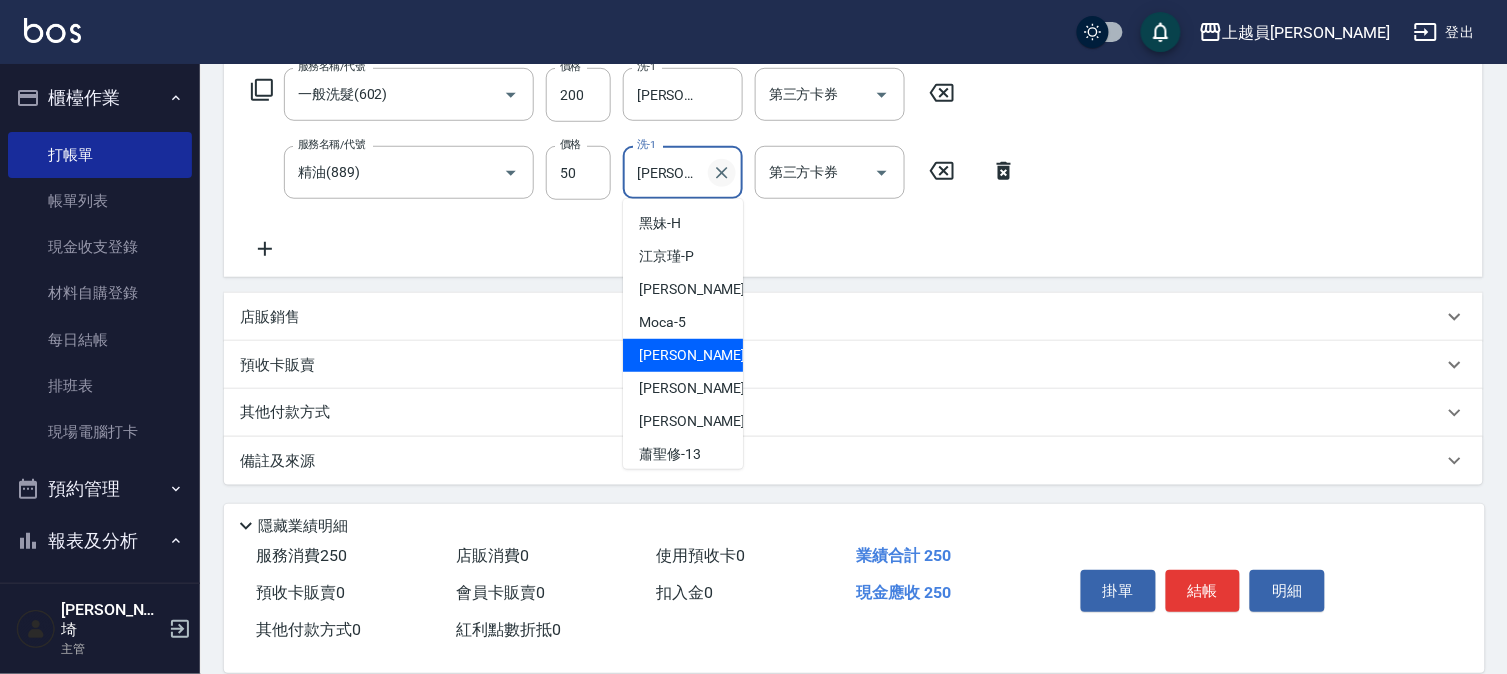click 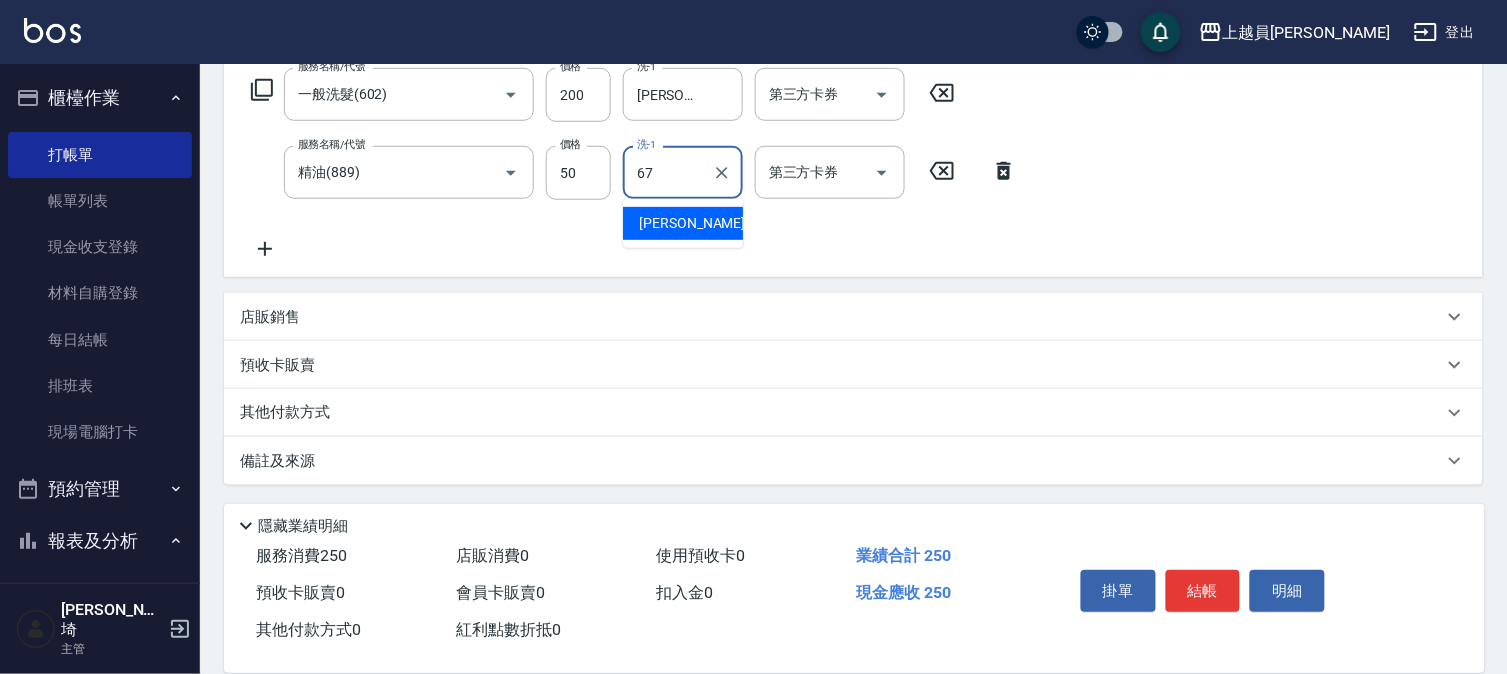 type on "[PERSON_NAME]-67" 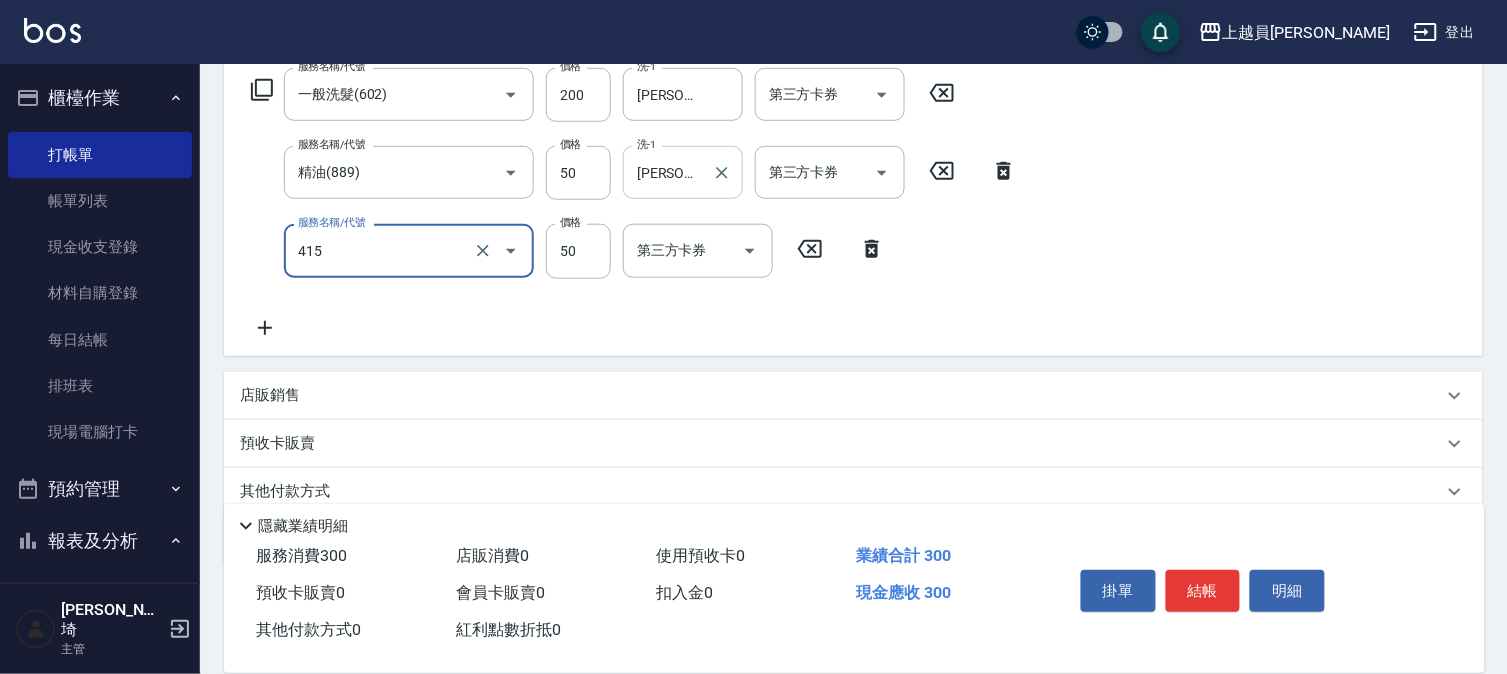 type on "瞬間保養(415)" 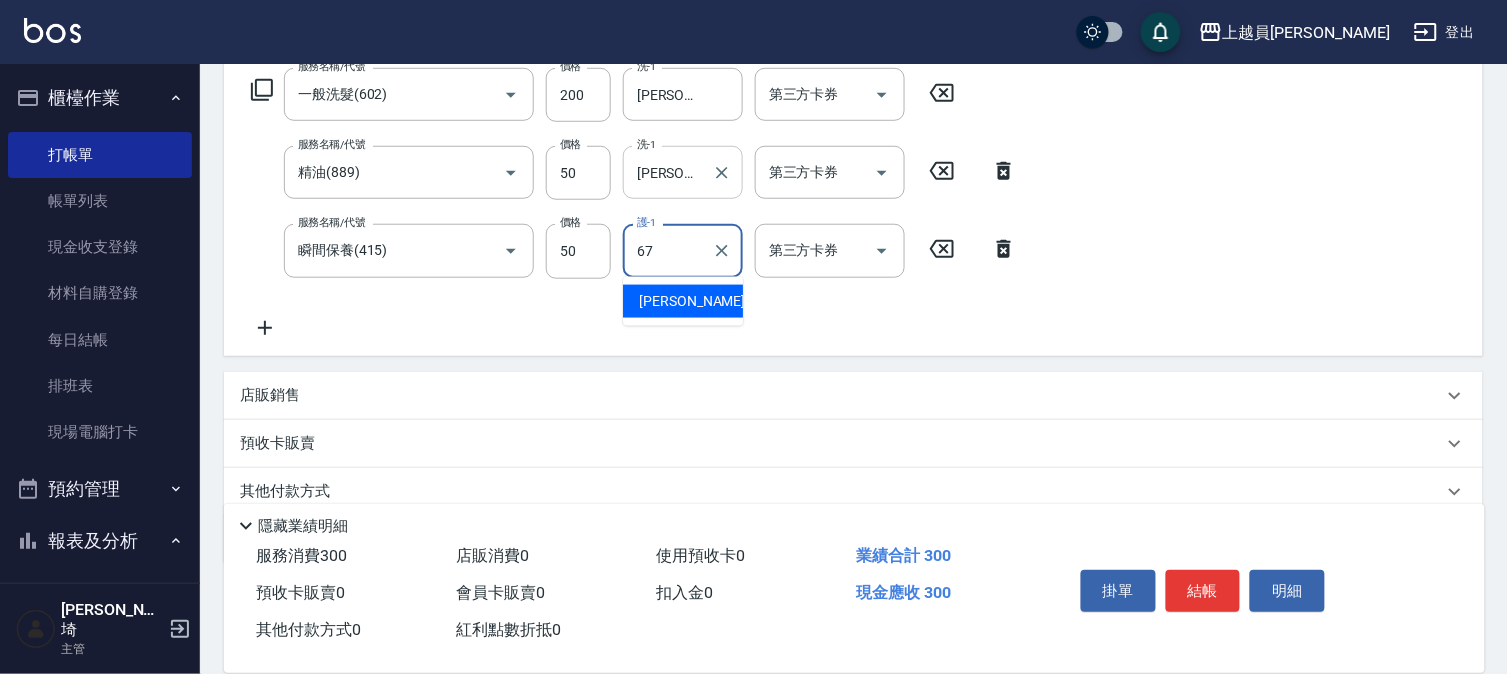 type on "[PERSON_NAME]-67" 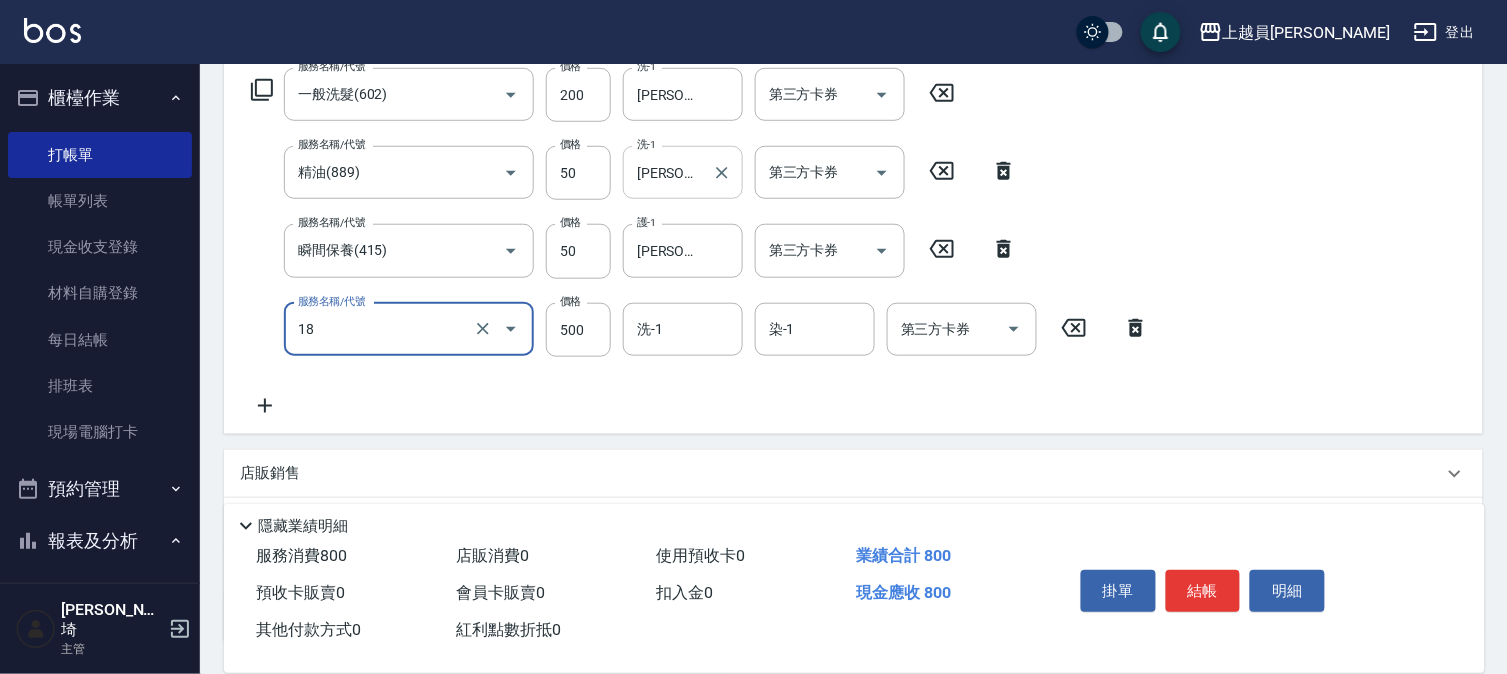 type on "漂髮(18)" 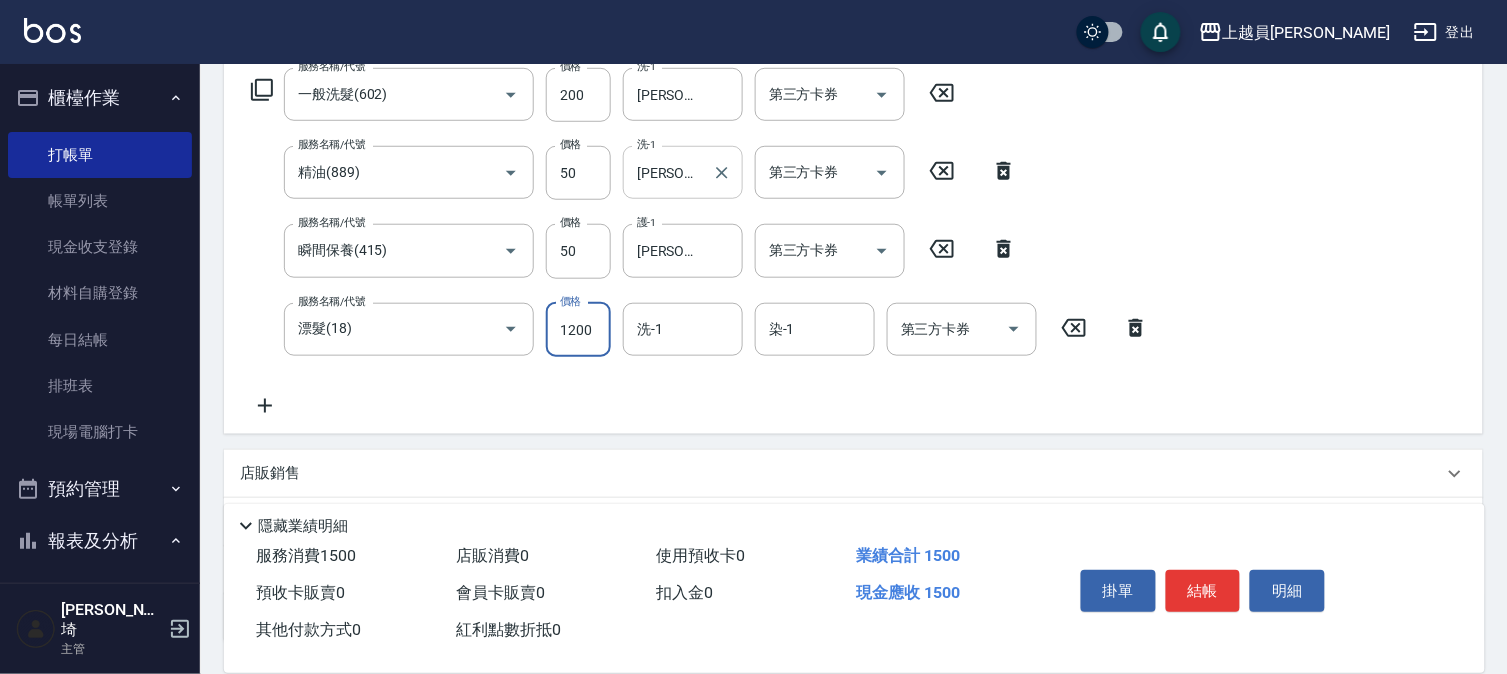 type on "1200" 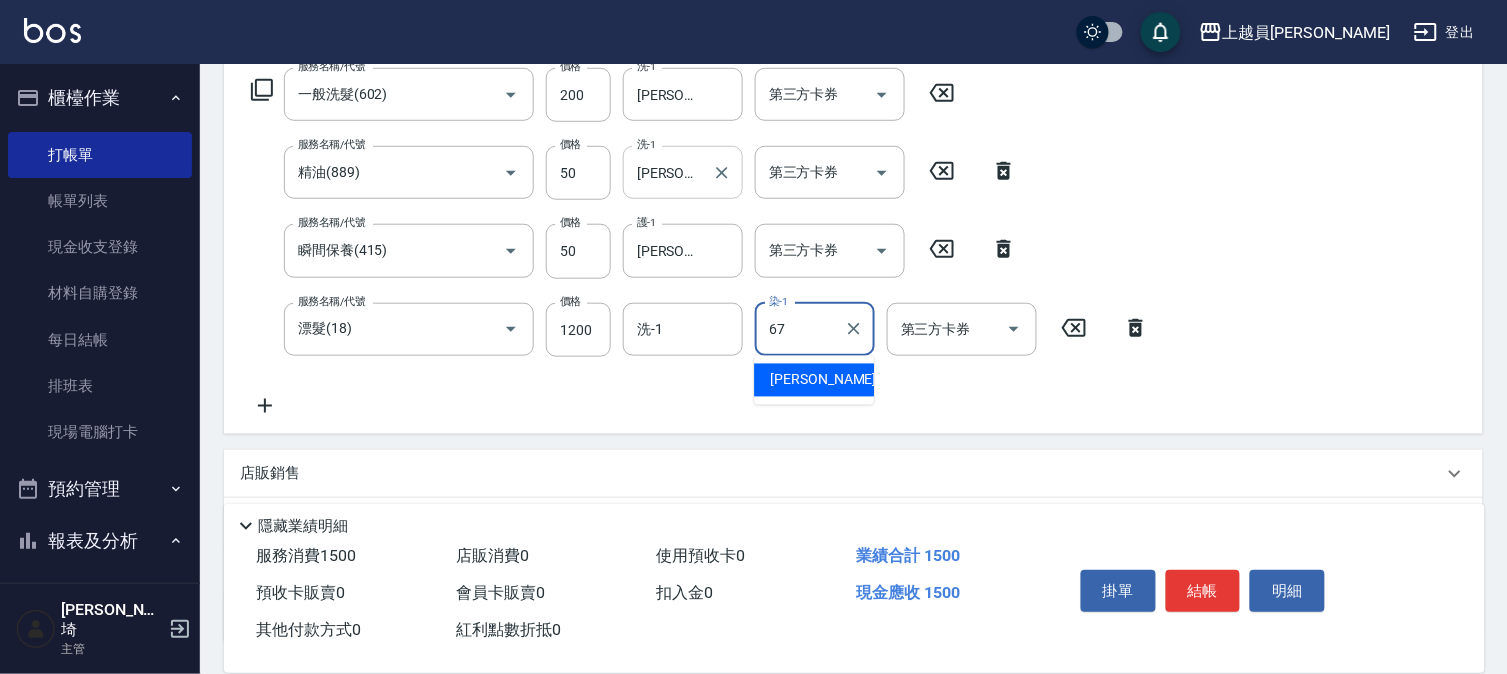 type on "[PERSON_NAME]-67" 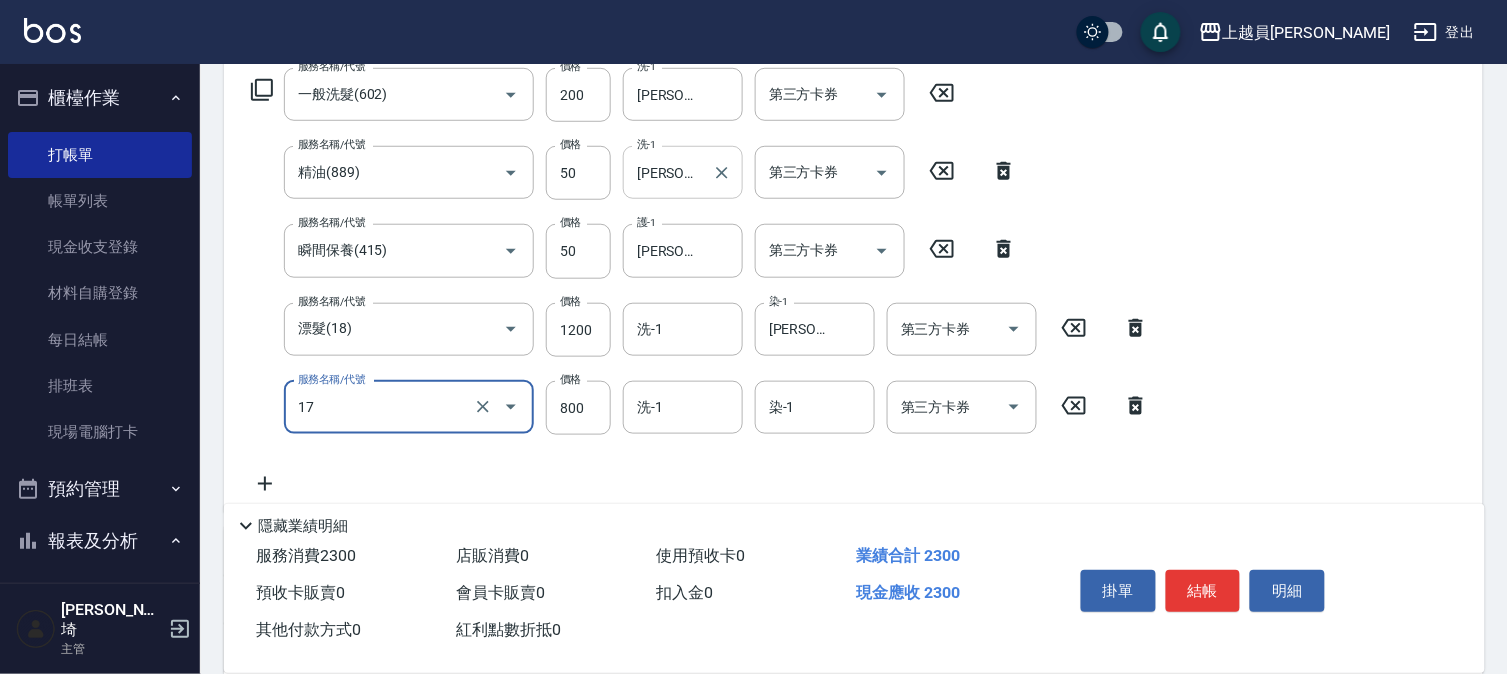 type on "染髮(17)" 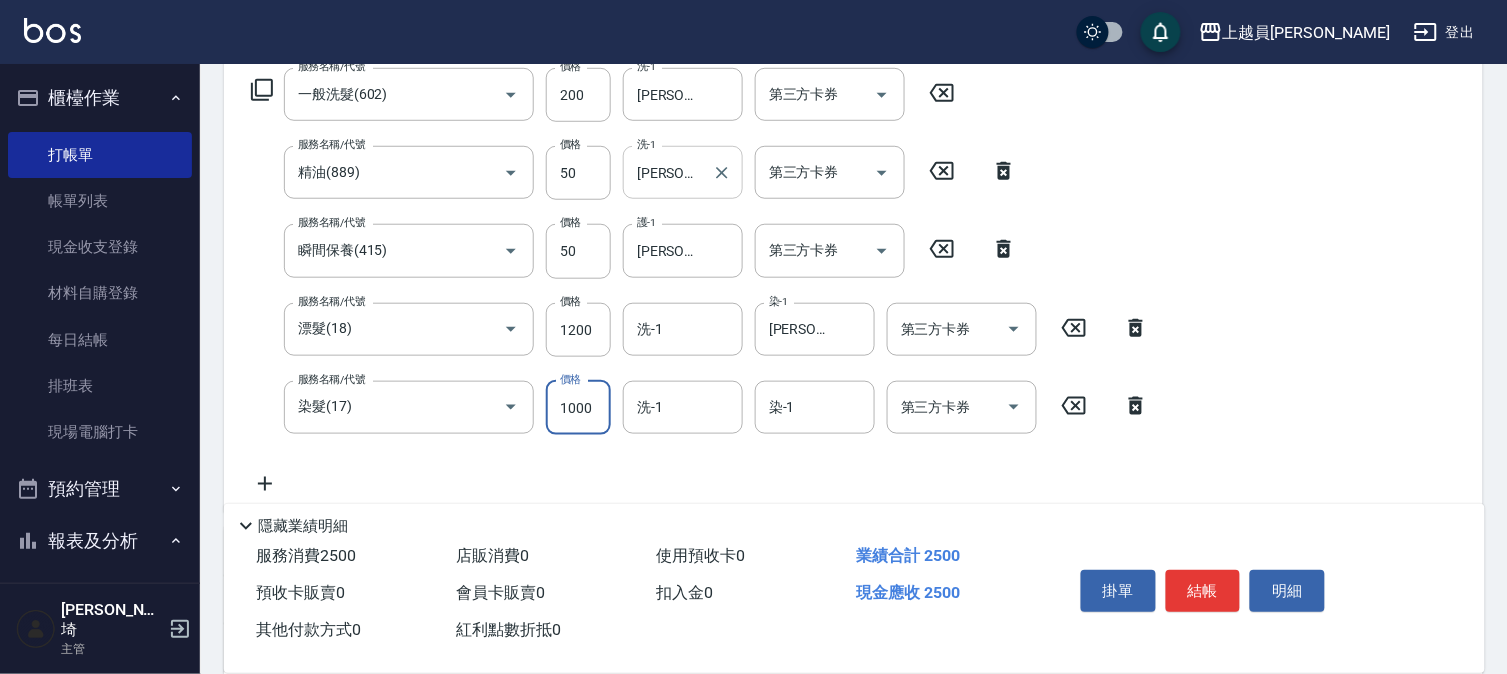 type on "1000" 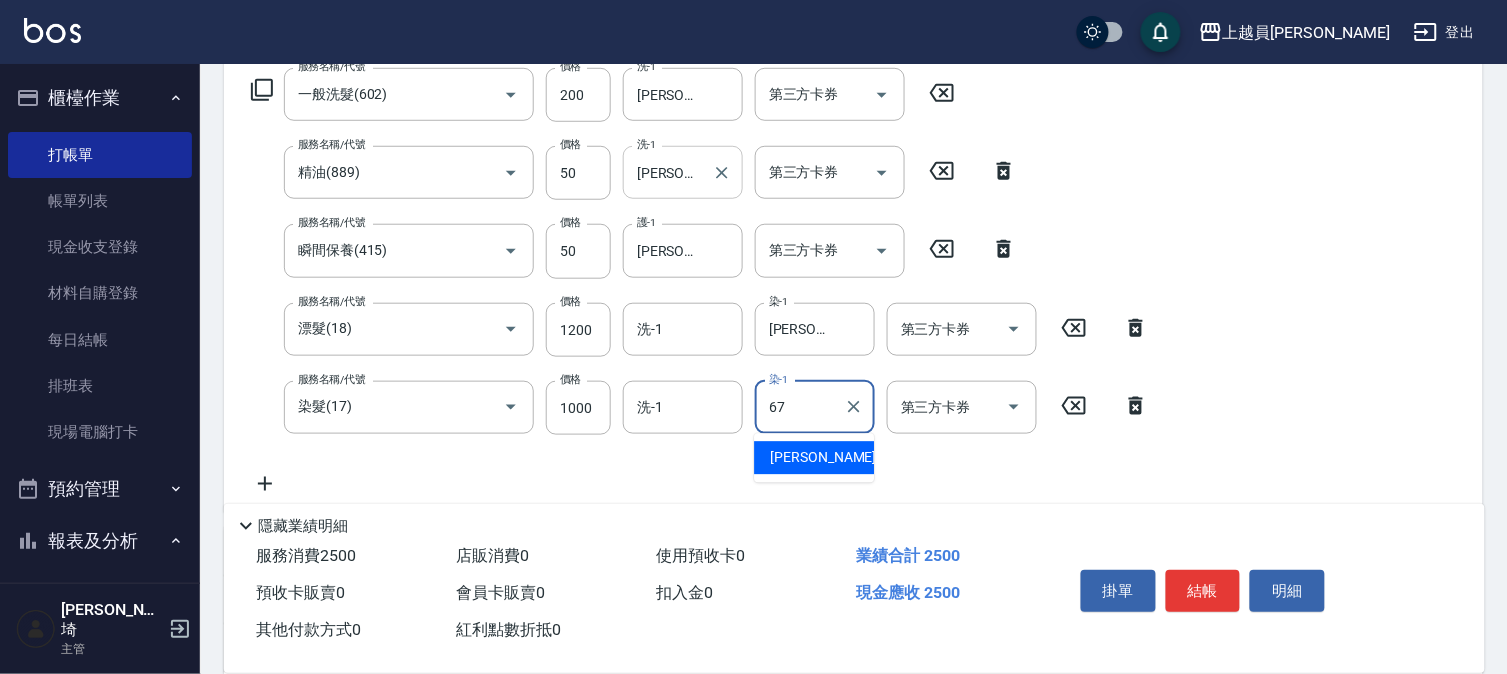 type on "[PERSON_NAME]-67" 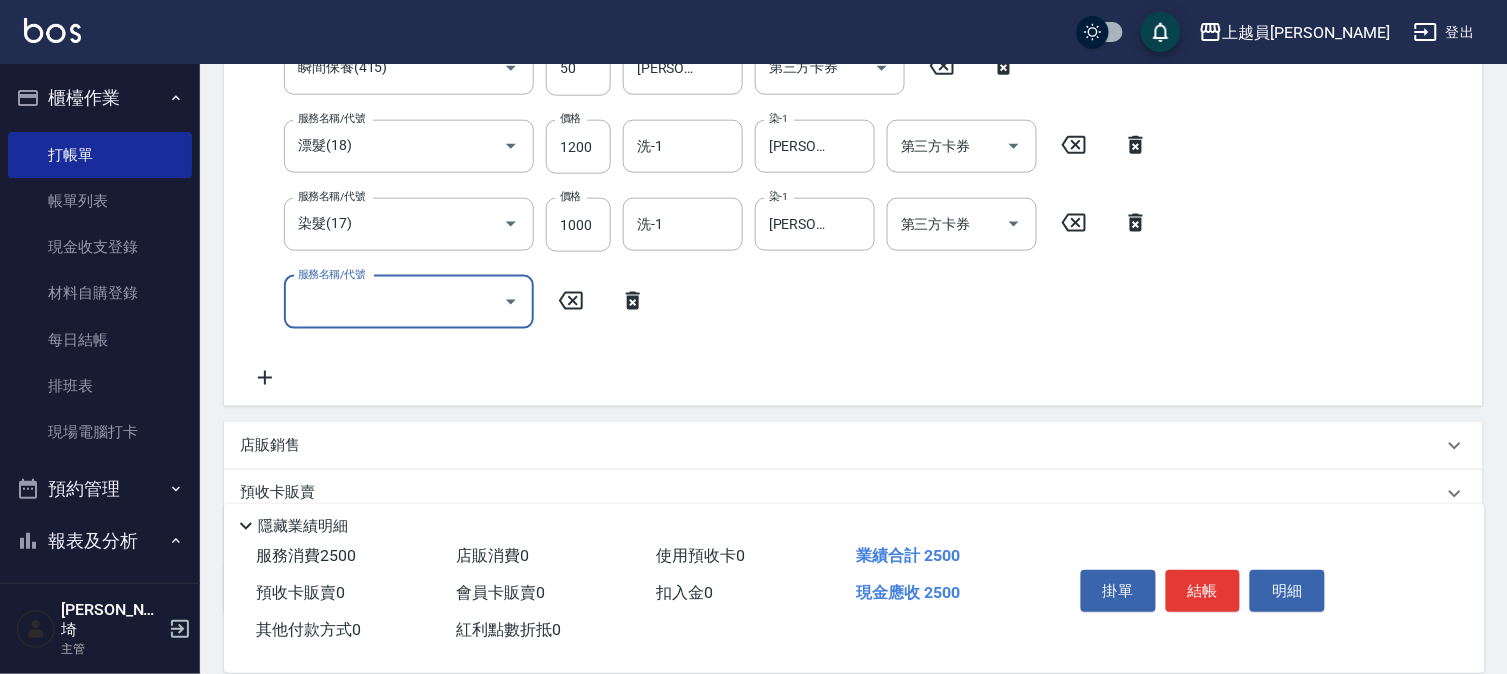 scroll, scrollTop: 554, scrollLeft: 0, axis: vertical 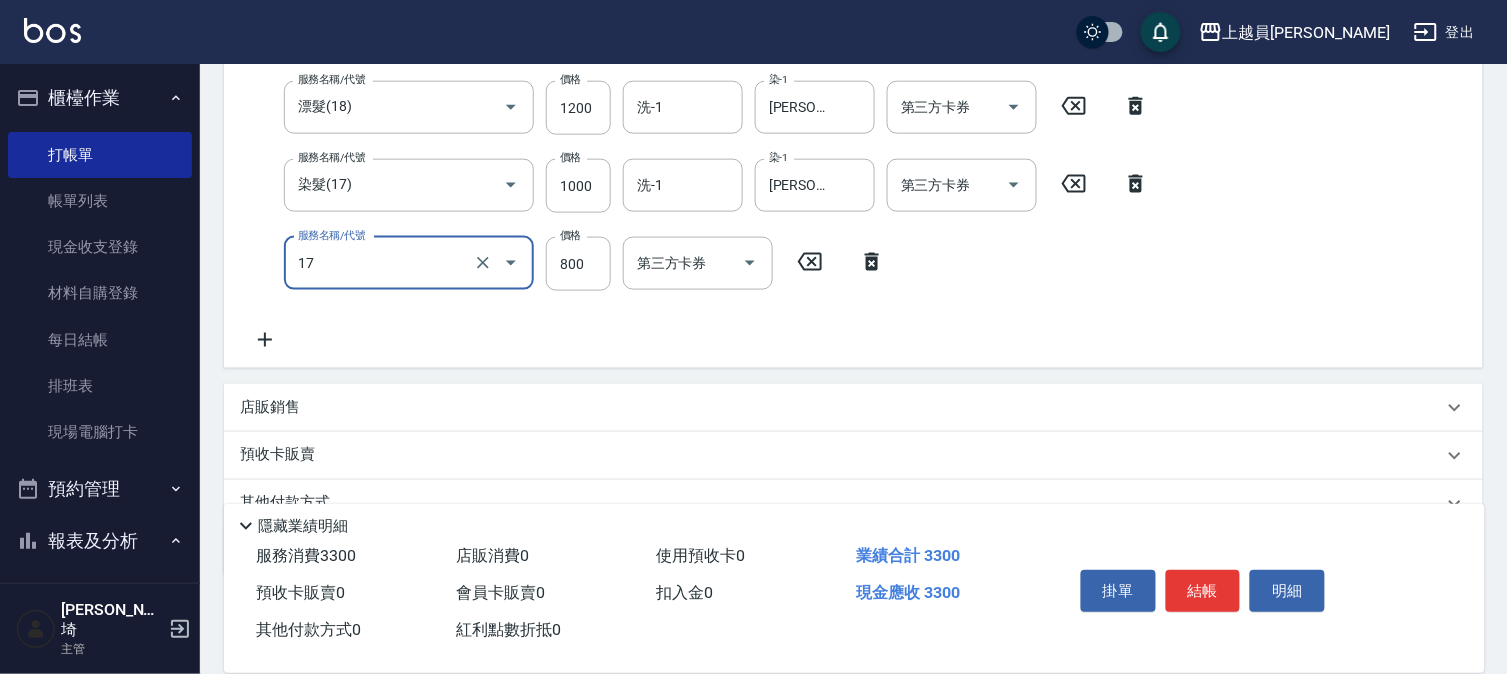 type on "染髮(17)" 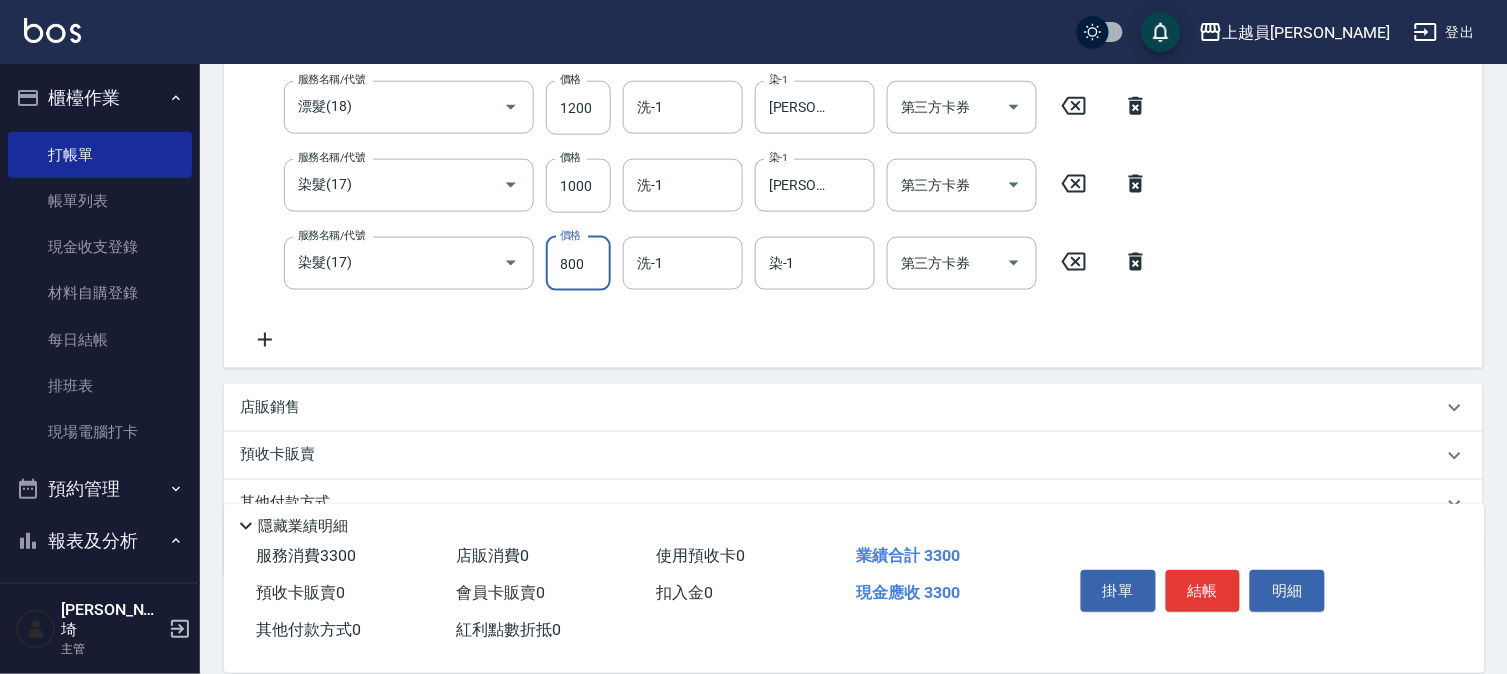 scroll, scrollTop: 480, scrollLeft: 0, axis: vertical 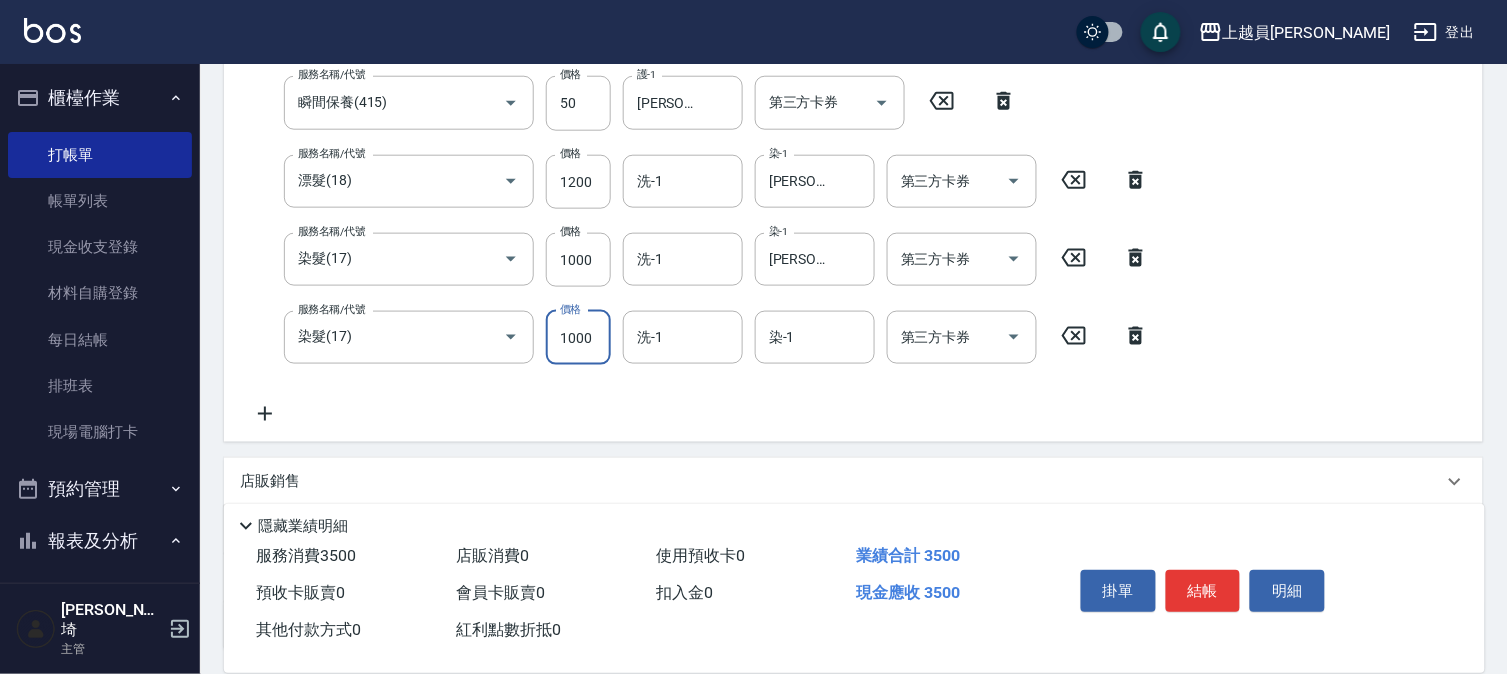 type on "1000" 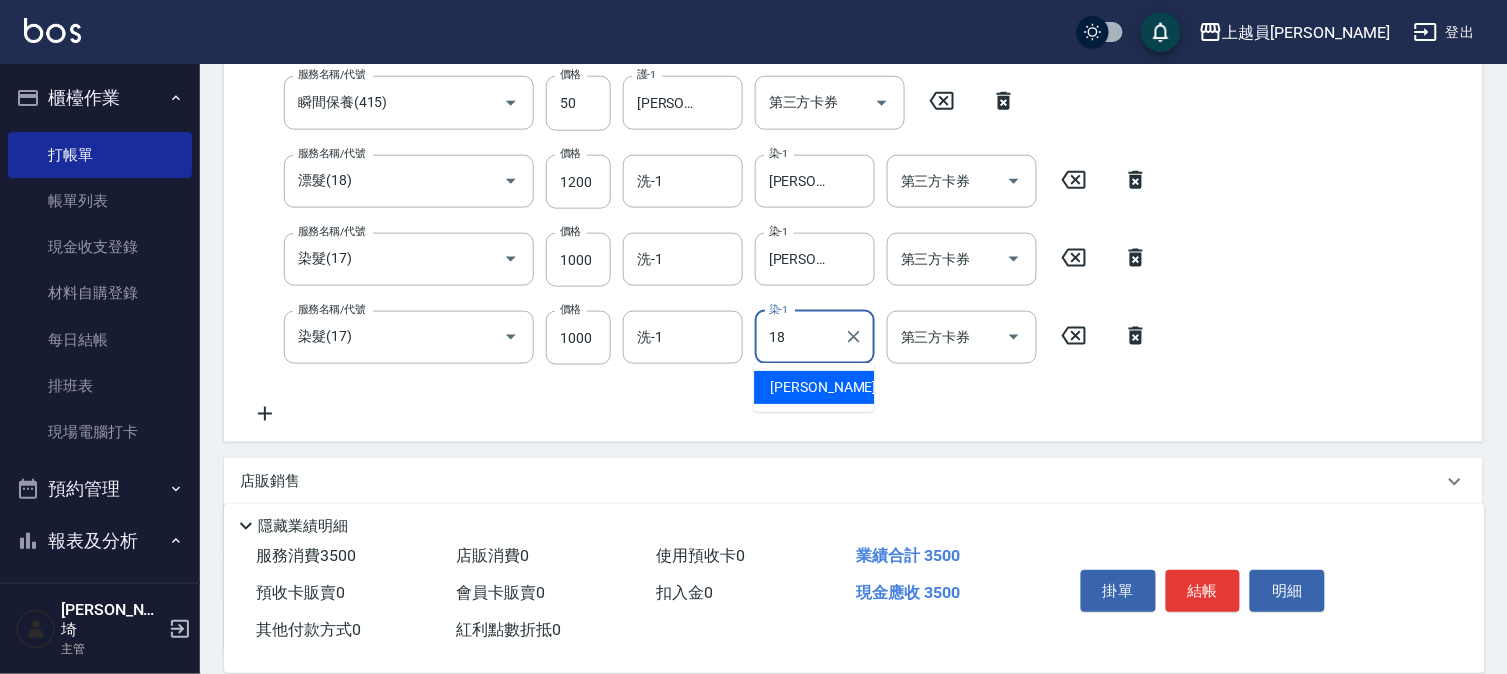 type on "[PERSON_NAME]-18" 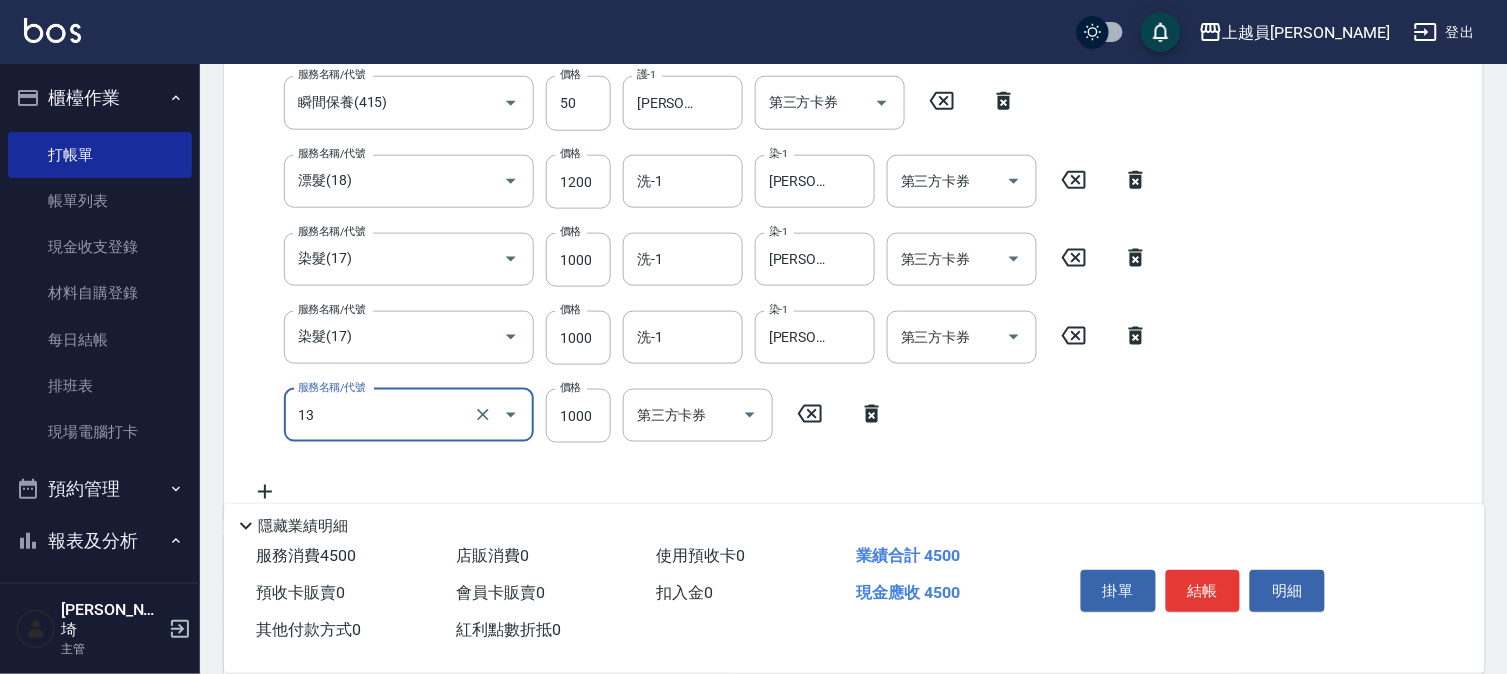 type on "酵素護髮(13)" 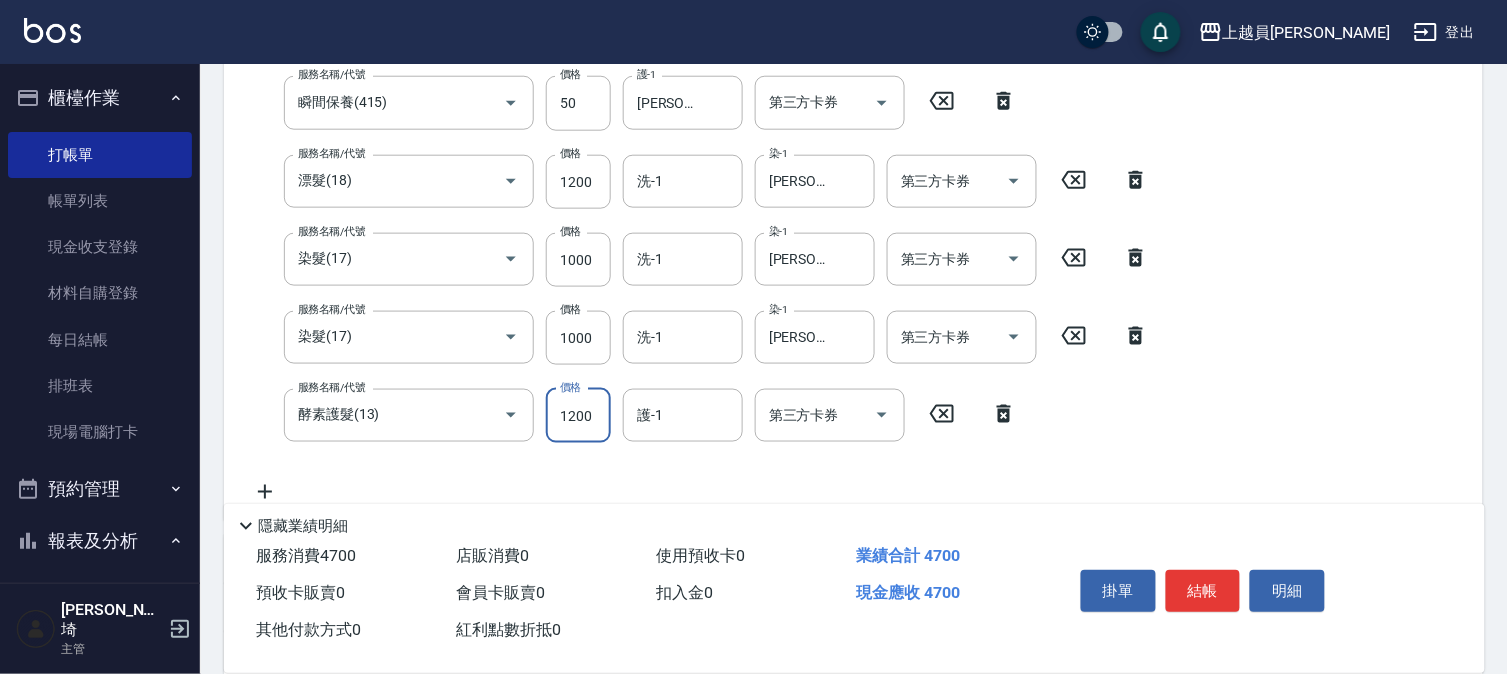 type on "1200" 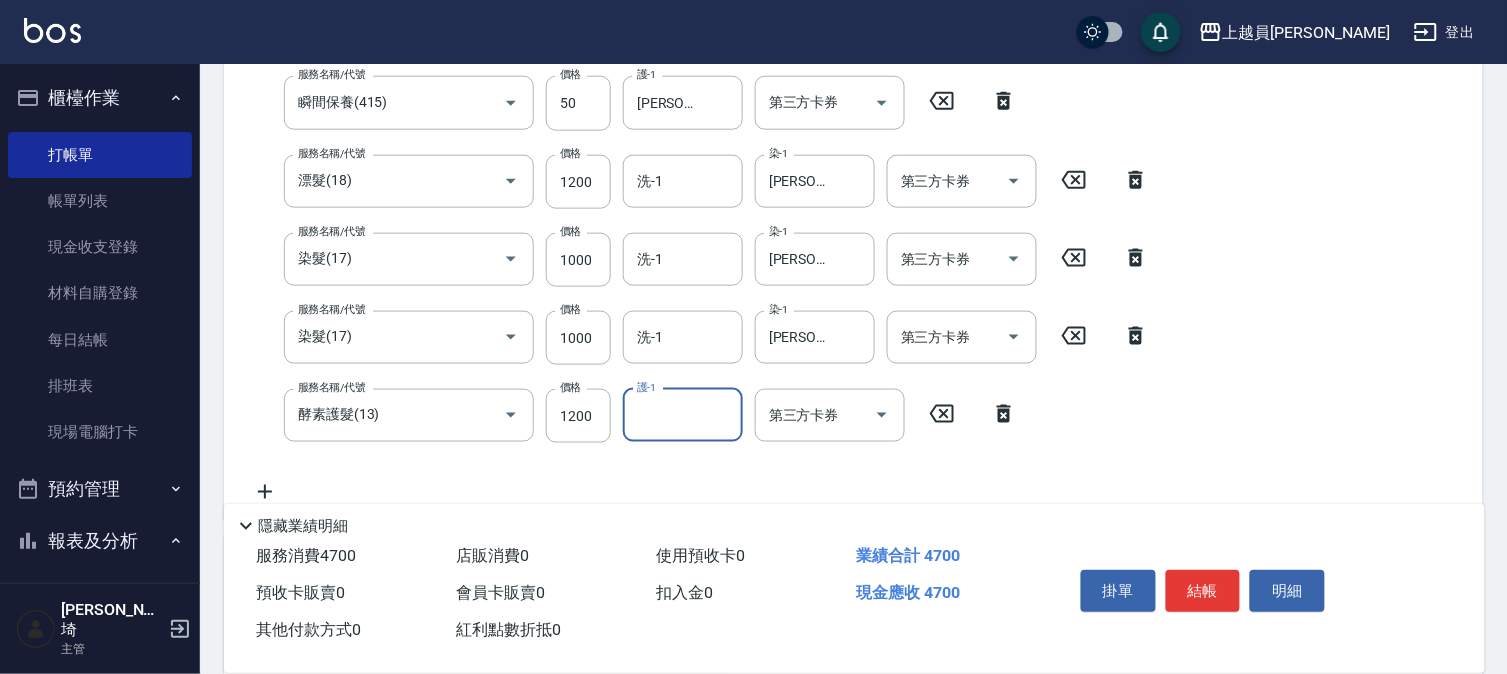 type on "3" 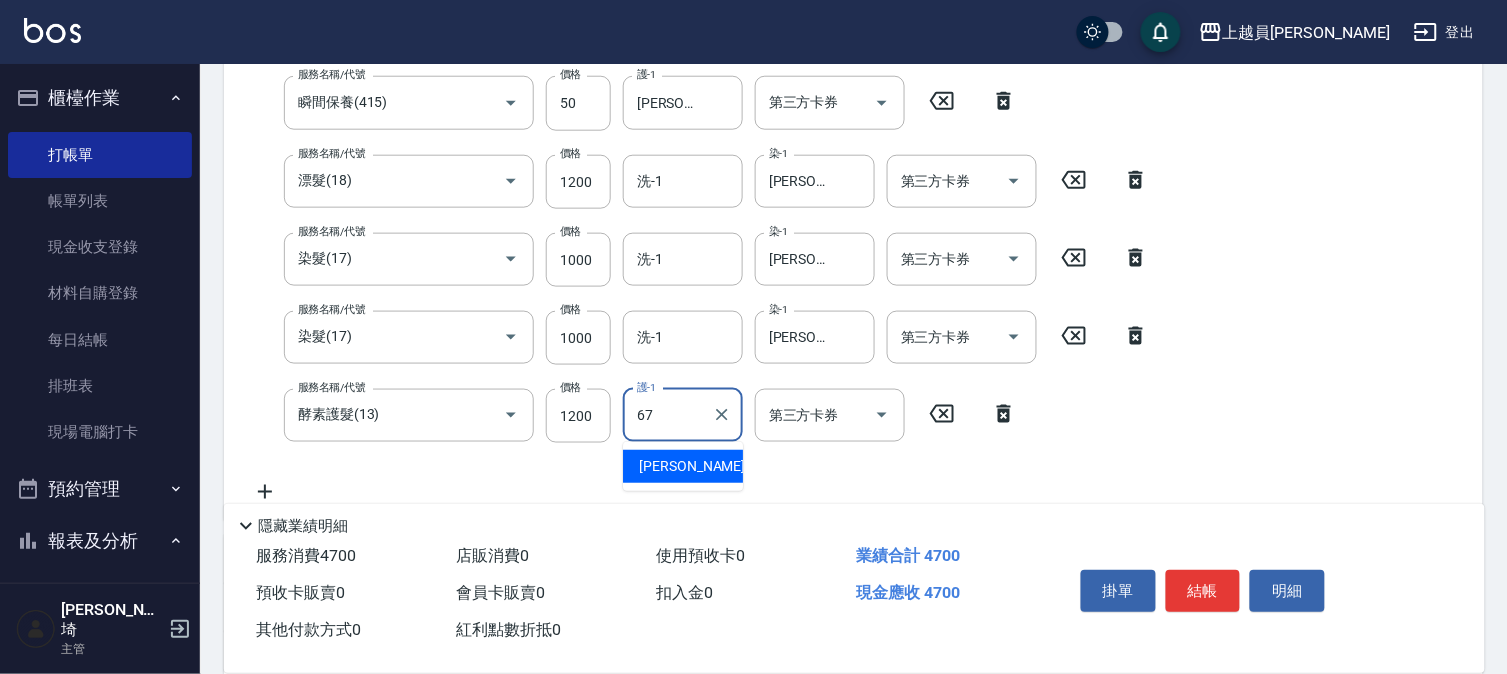 type on "[PERSON_NAME]-67" 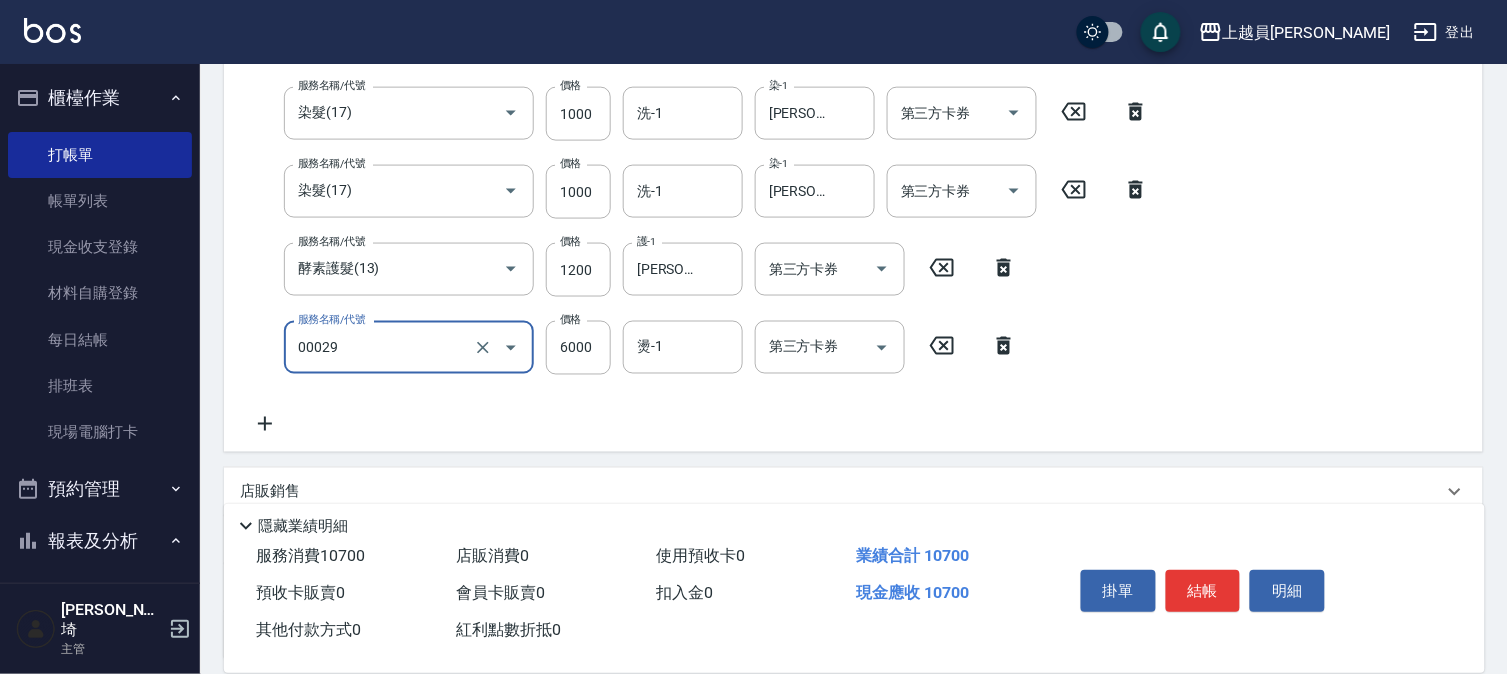 scroll, scrollTop: 702, scrollLeft: 0, axis: vertical 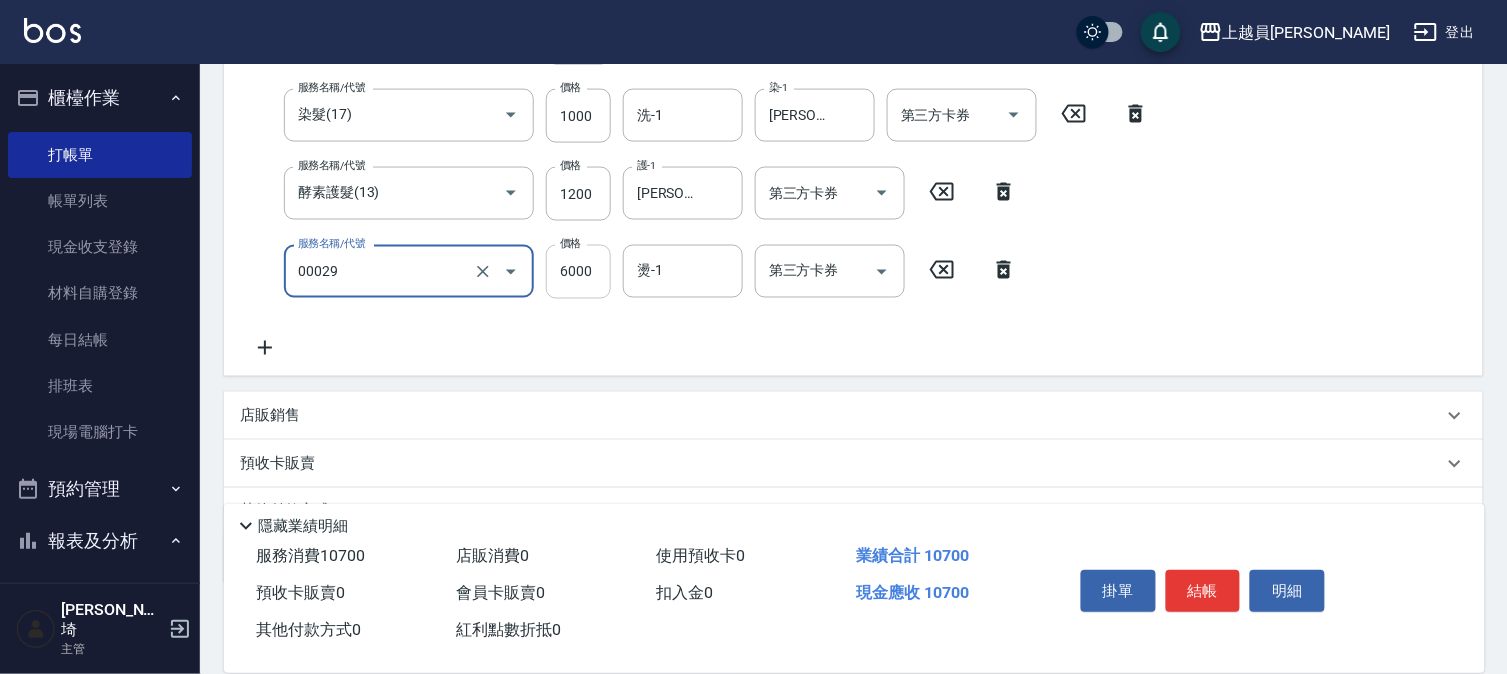 type on "零觸感雙珠重整(00029)" 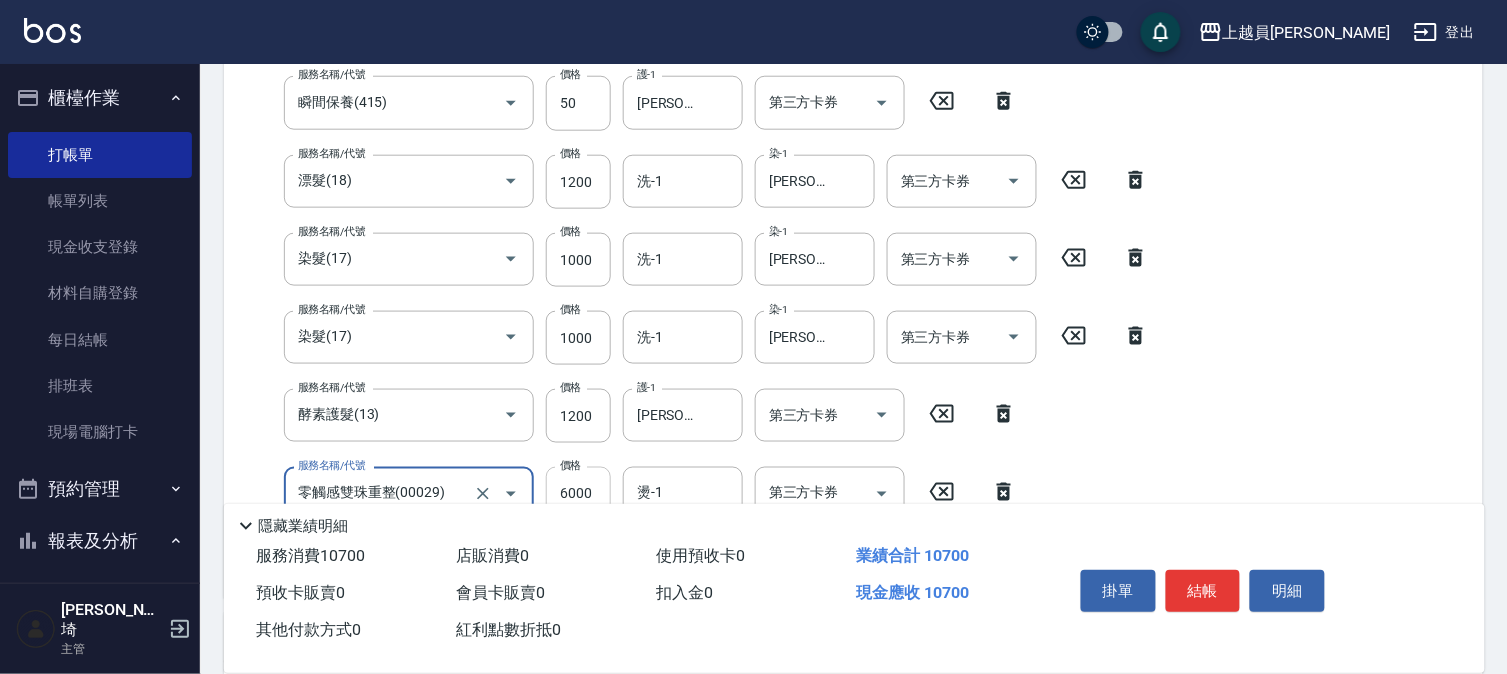 click on "服務名稱/代號 一般洗髮(602) 服務名稱/代號 價格 200 價格 洗-1 [PERSON_NAME]-67 洗-1 第三方卡券 第三方卡券 服務名稱/代號 精油(889) 服務名稱/代號 價格 50 價格 洗-1 [PERSON_NAME]-67 洗-1 第三方卡券 第三方卡券 服務名稱/代號 瞬間保養(415) 服務名稱/代號 價格 50 價格 護-1 [PERSON_NAME]-67 護-1 第三方卡券 第三方卡券 服務名稱/代號 漂髮(18) 服務名稱/代號 價格 1200 價格 洗-1 洗-1 染-1 [PERSON_NAME]-67 染-1 第三方卡券 第三方卡券 服務名稱/代號 染髮(17) 服務名稱/代號 價格 1000 價格 洗-1 洗-1 染-1 [PERSON_NAME]-67 染-1 第三方卡券 第三方卡券 服務名稱/代號 染髮(17) 服務名稱/代號 價格 1000 價格 洗-1 洗-1 染-1 [PERSON_NAME]-18 染-1 第三方卡券 第三方卡券 服務名稱/代號 酵素護髮(13) 服務名稱/代號 價格 1200 價格 護-1 [PERSON_NAME]-67 護-1 第三方卡券 第三方卡券 服務名稱/代號 零觸感雙珠重整(00029) 服務名稱/代號 價格 6000" at bounding box center [700, 251] 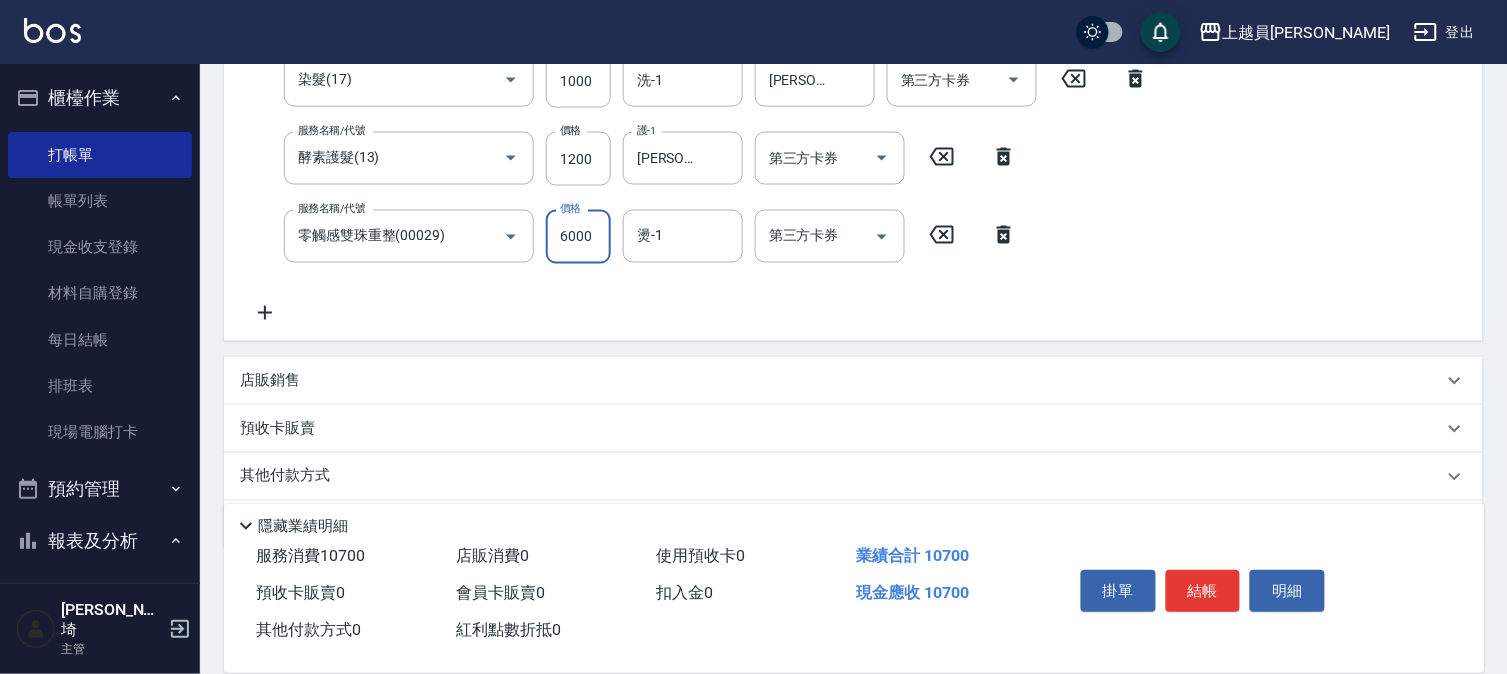 scroll, scrollTop: 801, scrollLeft: 0, axis: vertical 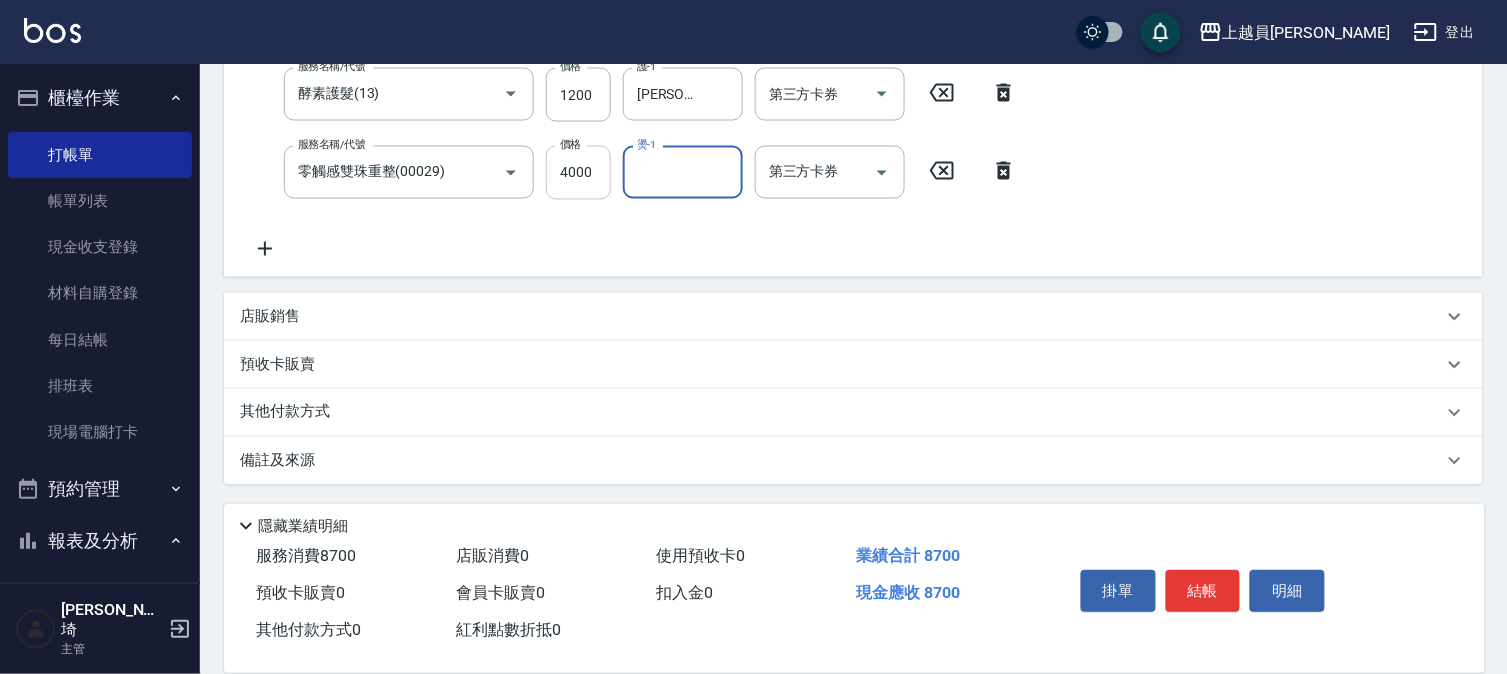 click on "服務名稱/代號 一般洗髮(602) 服務名稱/代號 價格 200 價格 洗-1 [PERSON_NAME]-67 洗-1 第三方卡券 第三方卡券 服務名稱/代號 精油(889) 服務名稱/代號 價格 50 價格 洗-1 [PERSON_NAME]-67 洗-1 第三方卡券 第三方卡券 服務名稱/代號 瞬間保養(415) 服務名稱/代號 價格 50 價格 護-1 [PERSON_NAME]-67 護-1 第三方卡券 第三方卡券 服務名稱/代號 漂髮(18) 服務名稱/代號 價格 1200 價格 洗-1 洗-1 染-1 [PERSON_NAME]-67 染-1 第三方卡券 第三方卡券 服務名稱/代號 染髮(17) 服務名稱/代號 價格 1000 價格 洗-1 洗-1 染-1 [PERSON_NAME]-67 染-1 第三方卡券 第三方卡券 服務名稱/代號 染髮(17) 服務名稱/代號 價格 1000 價格 洗-1 洗-1 染-1 [PERSON_NAME]-18 染-1 第三方卡券 第三方卡券 服務名稱/代號 酵素護髮(13) 服務名稱/代號 價格 1200 價格 護-1 [PERSON_NAME]-67 護-1 第三方卡券 第三方卡券 服務名稱/代號 零觸感雙珠重整(00029) 服務名稱/代號 價格 4000" at bounding box center [700, -70] 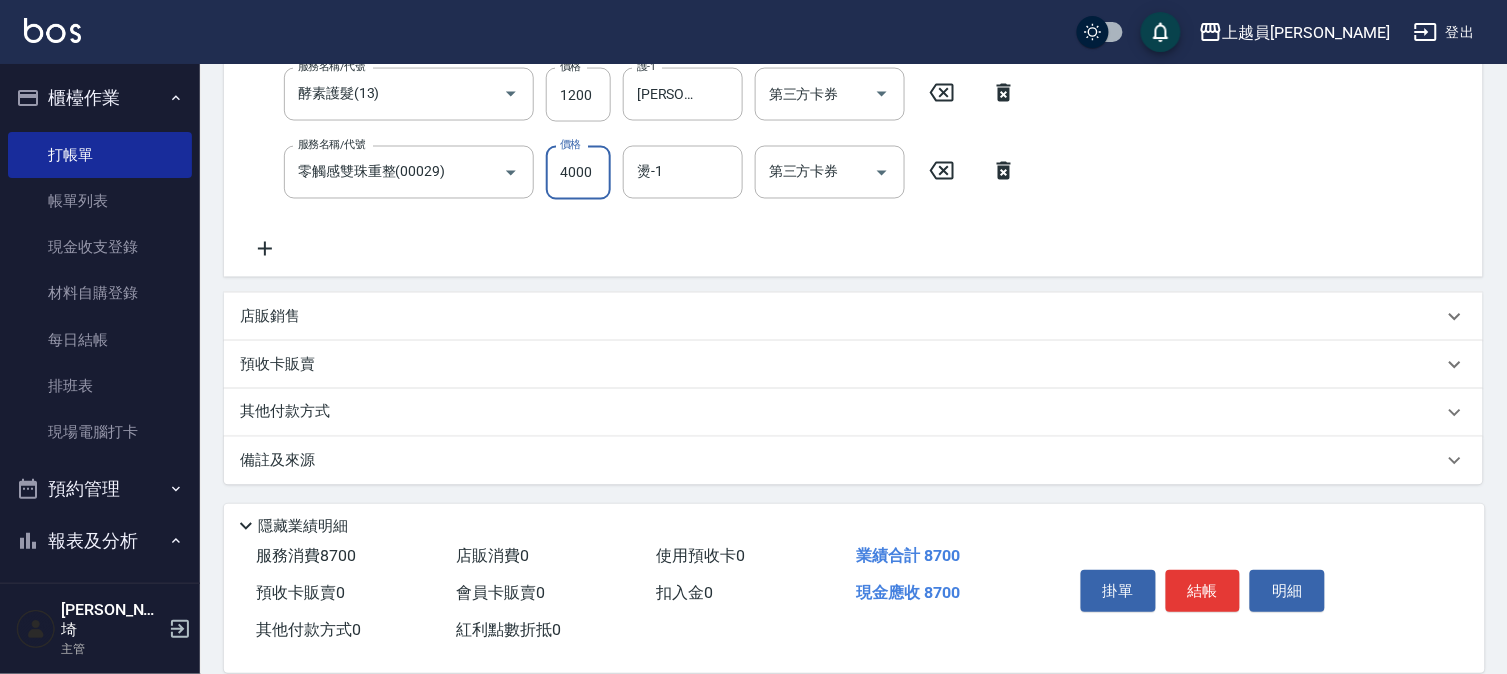 scroll, scrollTop: 480, scrollLeft: 0, axis: vertical 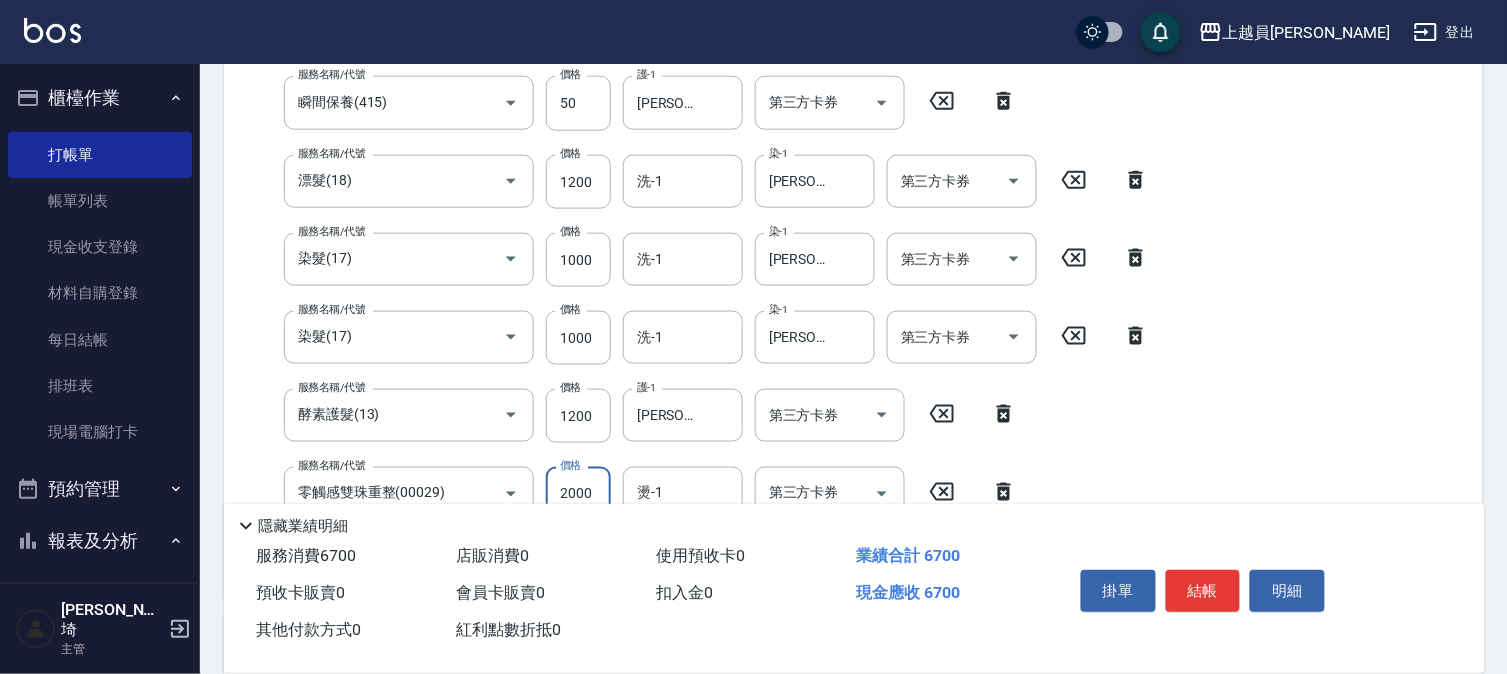 type on "2000" 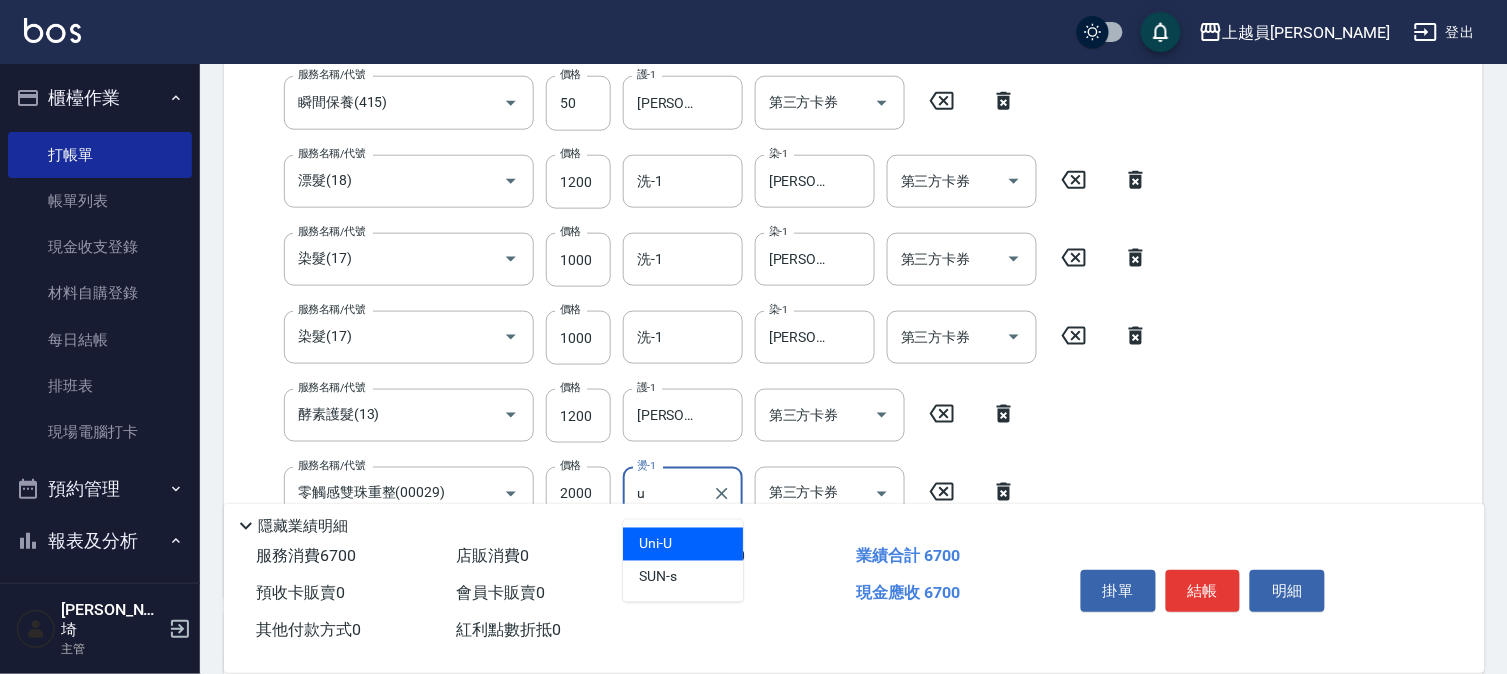 type on "Uni-U" 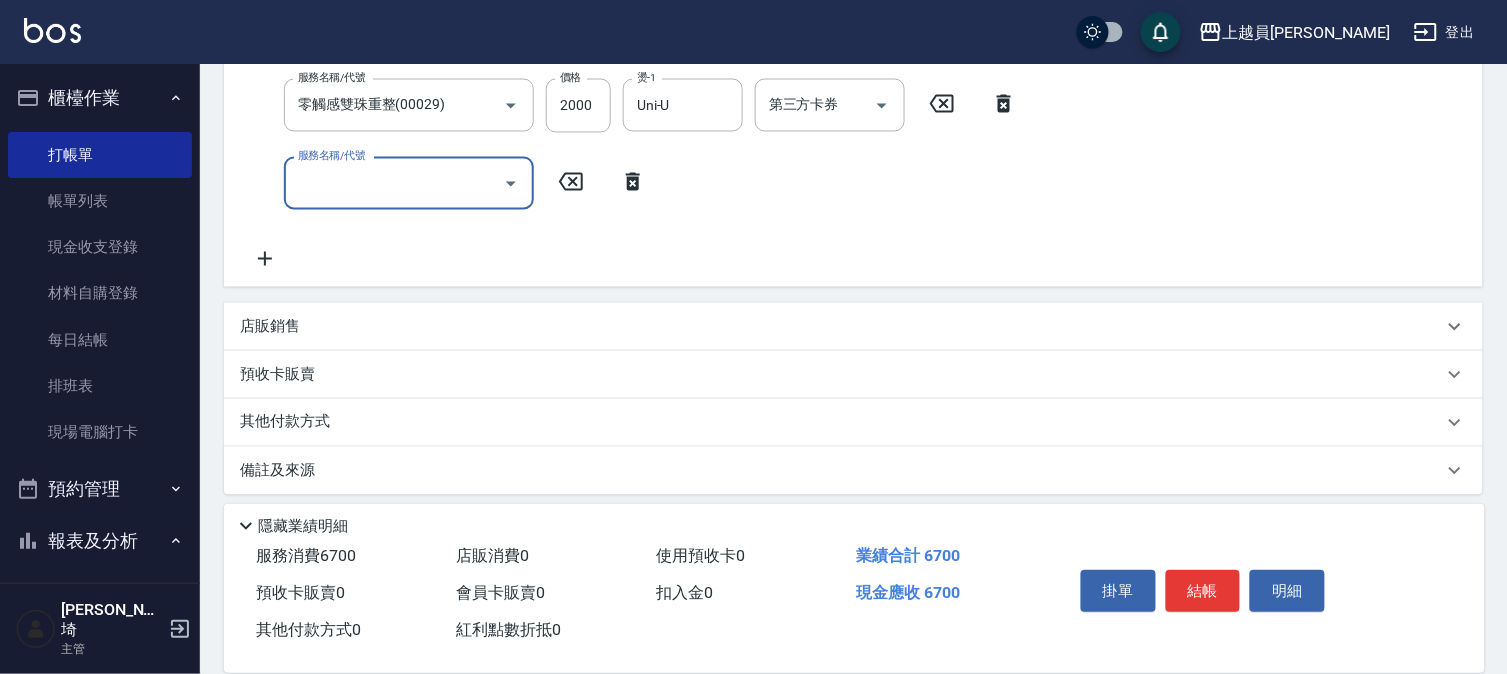 scroll, scrollTop: 878, scrollLeft: 0, axis: vertical 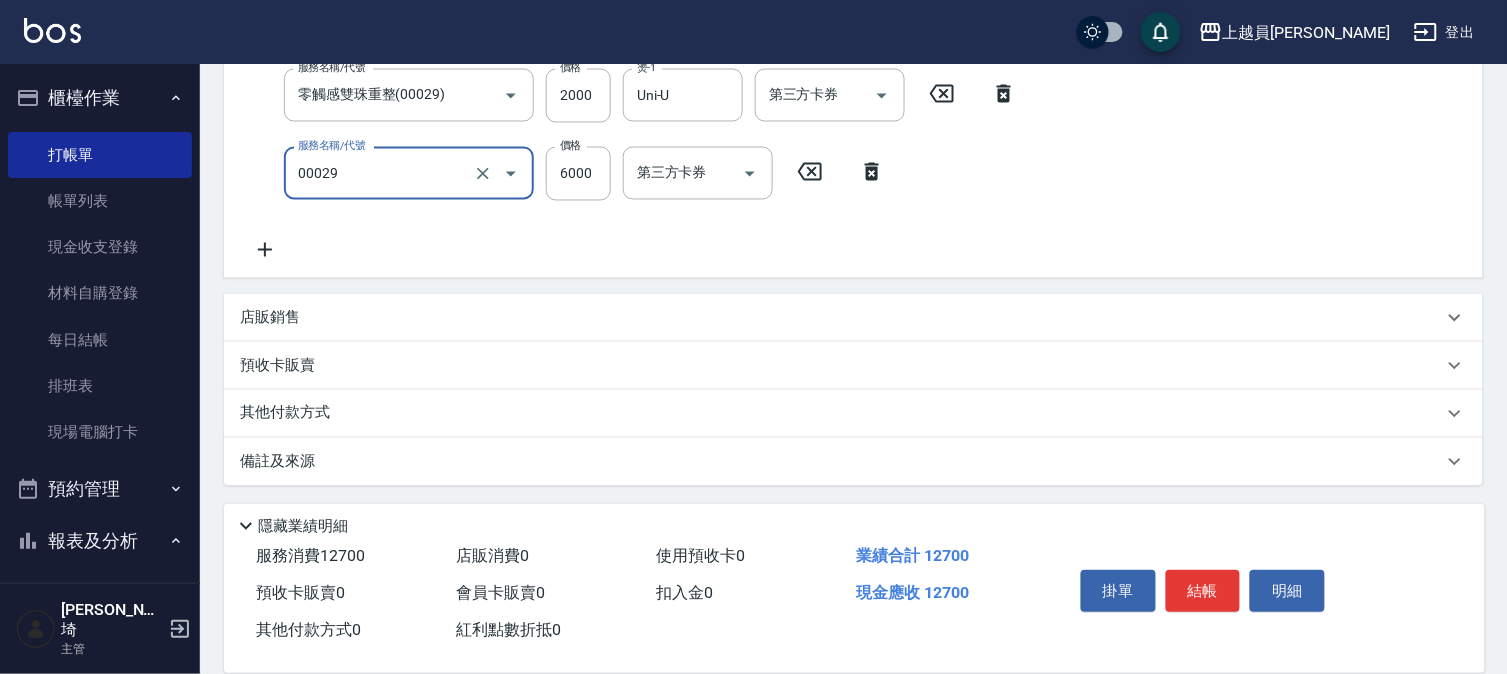 type on "零觸感雙珠重整(00029)" 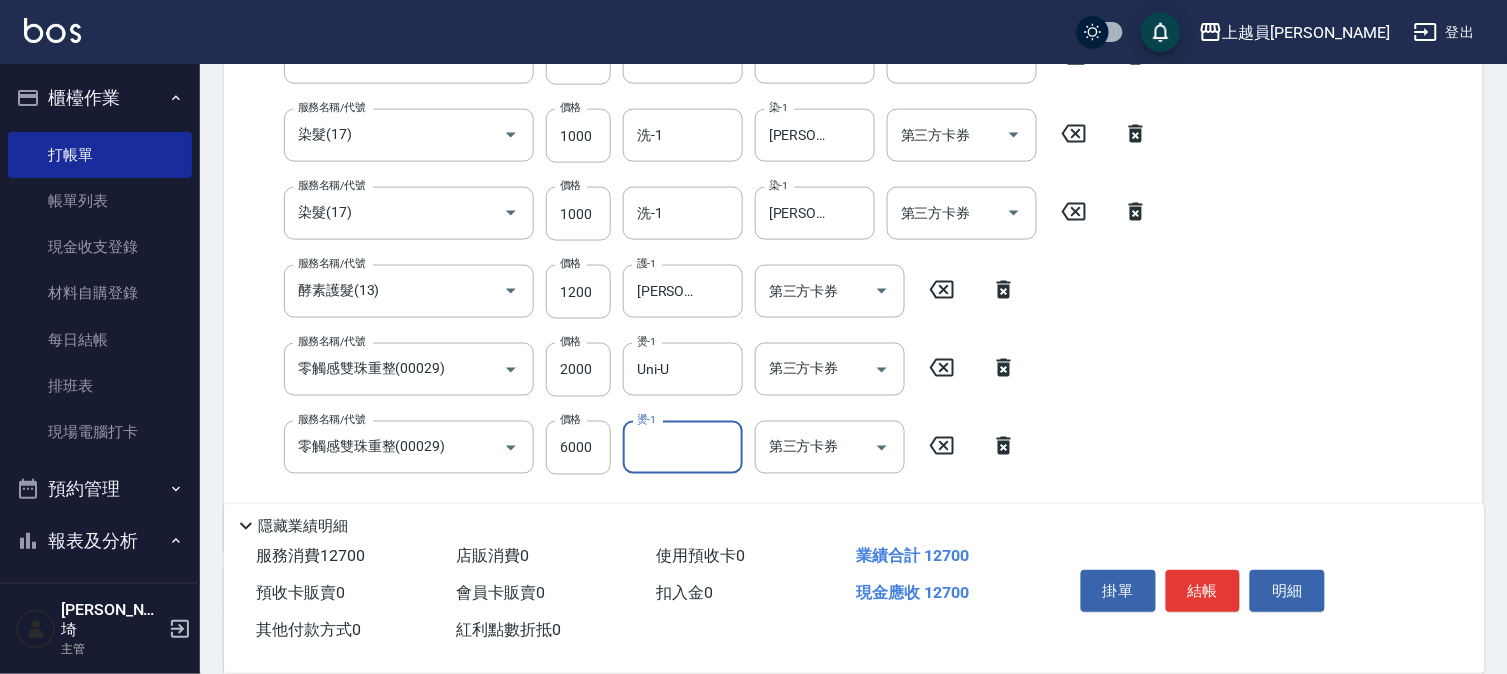 scroll, scrollTop: 813, scrollLeft: 0, axis: vertical 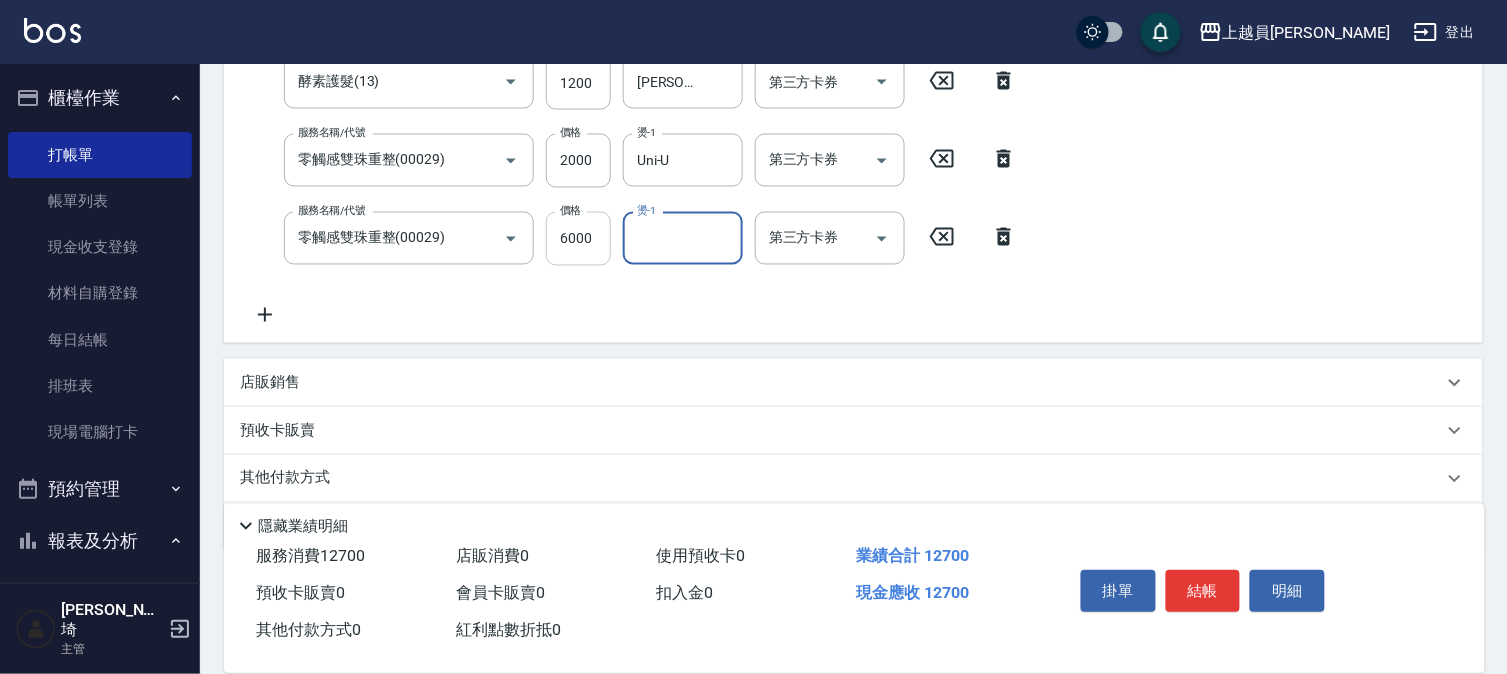click on "服務名稱/代號 一般洗髮(602) 服務名稱/代號 價格 200 價格 洗-1 [PERSON_NAME]-67 洗-1 第三方卡券 第三方卡券 服務名稱/代號 精油(889) 服務名稱/代號 價格 50 價格 洗-1 [PERSON_NAME]-67 洗-1 第三方卡券 第三方卡券 服務名稱/代號 瞬間保養(415) 服務名稱/代號 價格 50 價格 護-1 [PERSON_NAME]-67 護-1 第三方卡券 第三方卡券 服務名稱/代號 漂髮(18) 服務名稱/代號 價格 1200 價格 洗-1 洗-1 染-1 [PERSON_NAME]-67 染-1 第三方卡券 第三方卡券 服務名稱/代號 染髮(17) 服務名稱/代號 價格 1000 價格 洗-1 洗-1 染-1 [PERSON_NAME]-67 染-1 第三方卡券 第三方卡券 服務名稱/代號 染髮(17) 服務名稱/代號 價格 1000 價格 洗-1 洗-1 染-1 [PERSON_NAME]-18 染-1 第三方卡券 第三方卡券 服務名稱/代號 酵素護髮(13) 服務名稱/代號 價格 1200 價格 護-1 [PERSON_NAME]-67 護-1 第三方卡券 第三方卡券 服務名稱/代號 零觸感雙珠重整(00029) 服務名稱/代號 價格 2000" at bounding box center (700, -43) 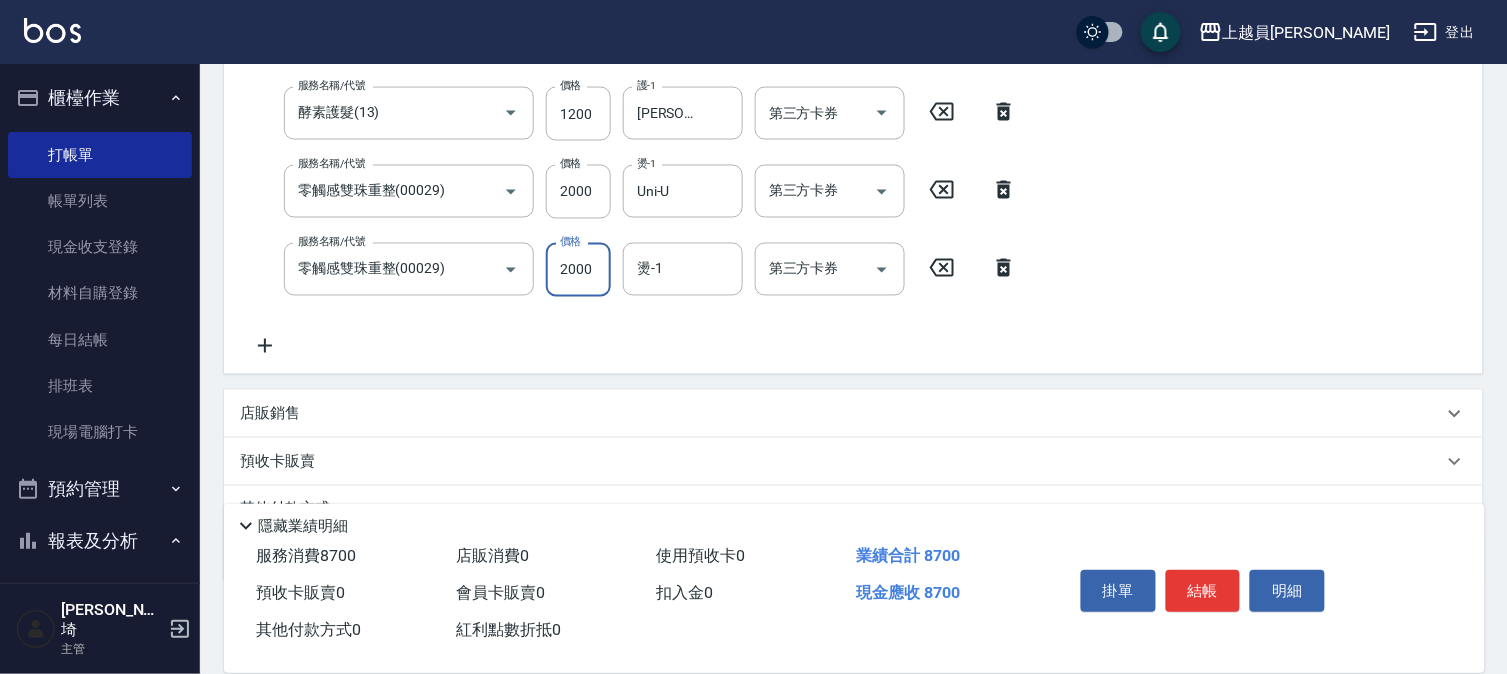 scroll, scrollTop: 813, scrollLeft: 0, axis: vertical 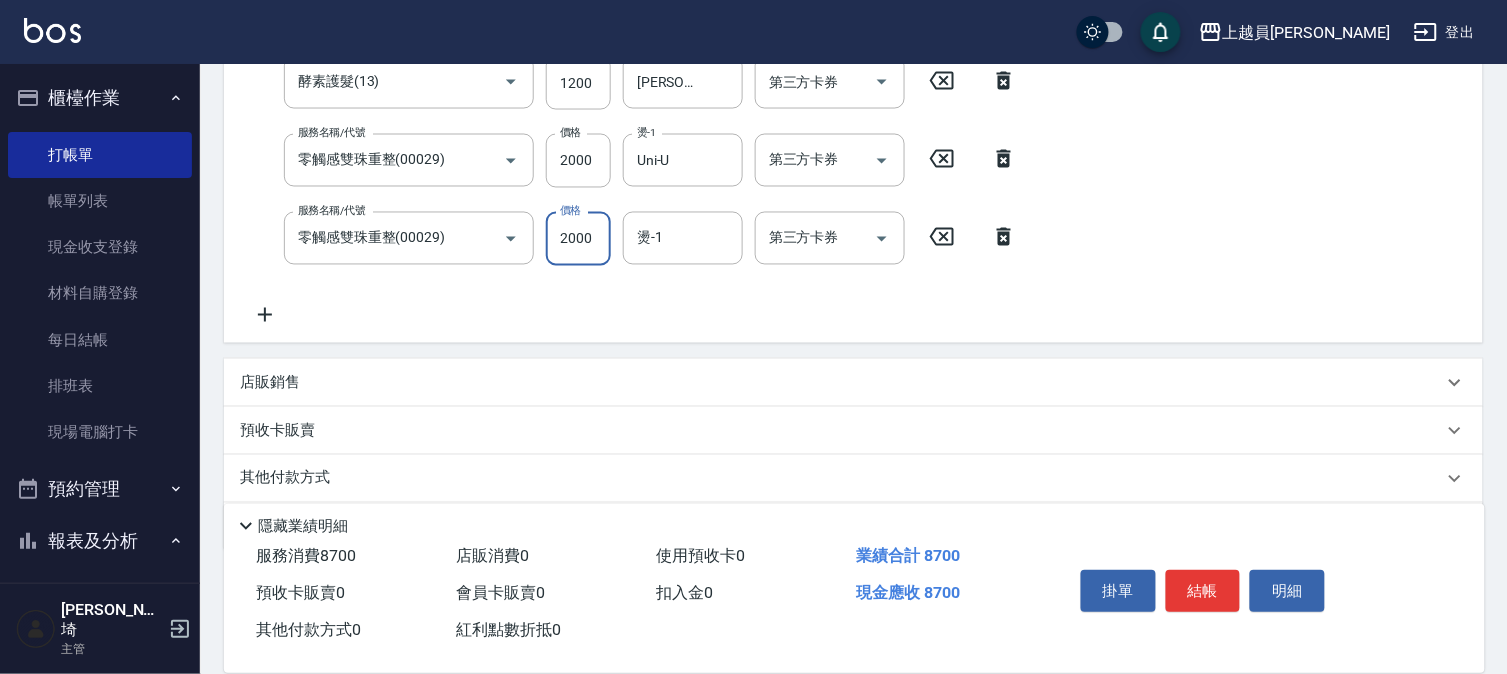 type on "2000" 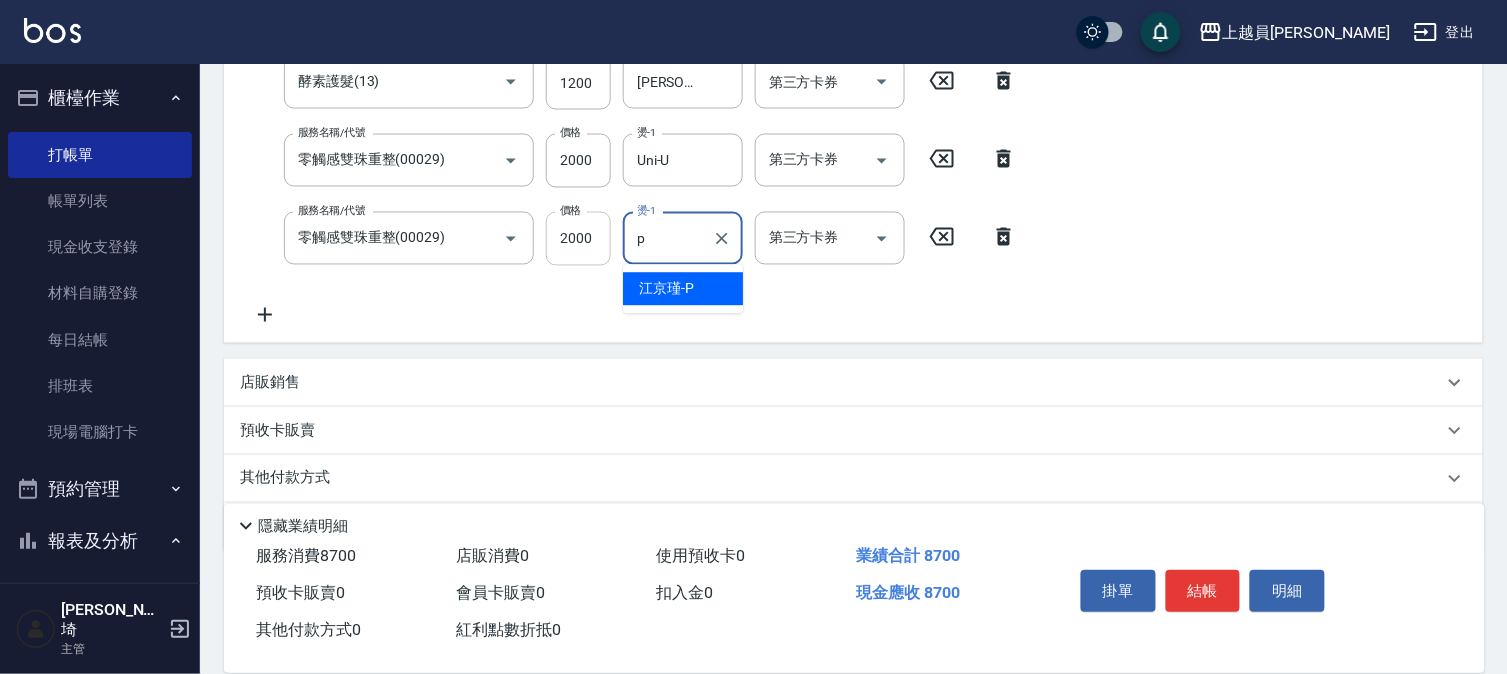type on "[PERSON_NAME]-P" 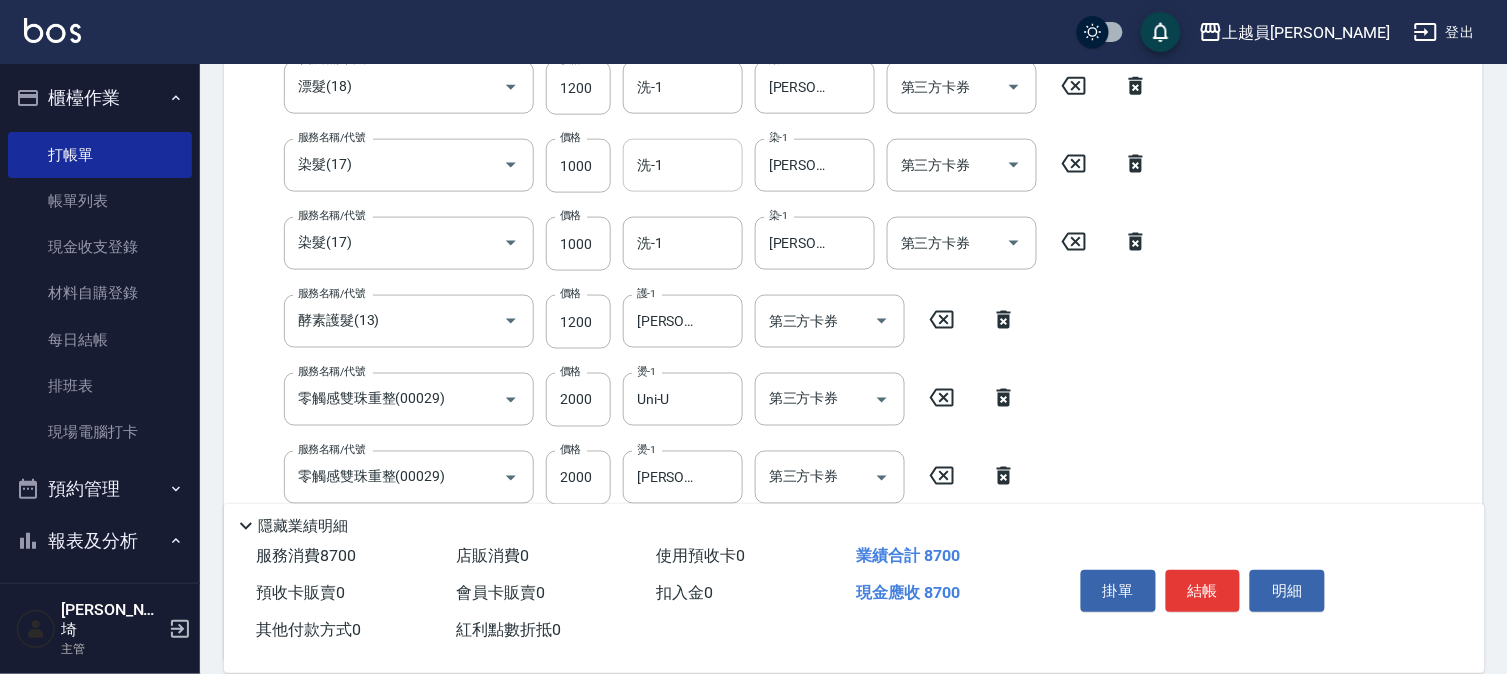 scroll, scrollTop: 924, scrollLeft: 0, axis: vertical 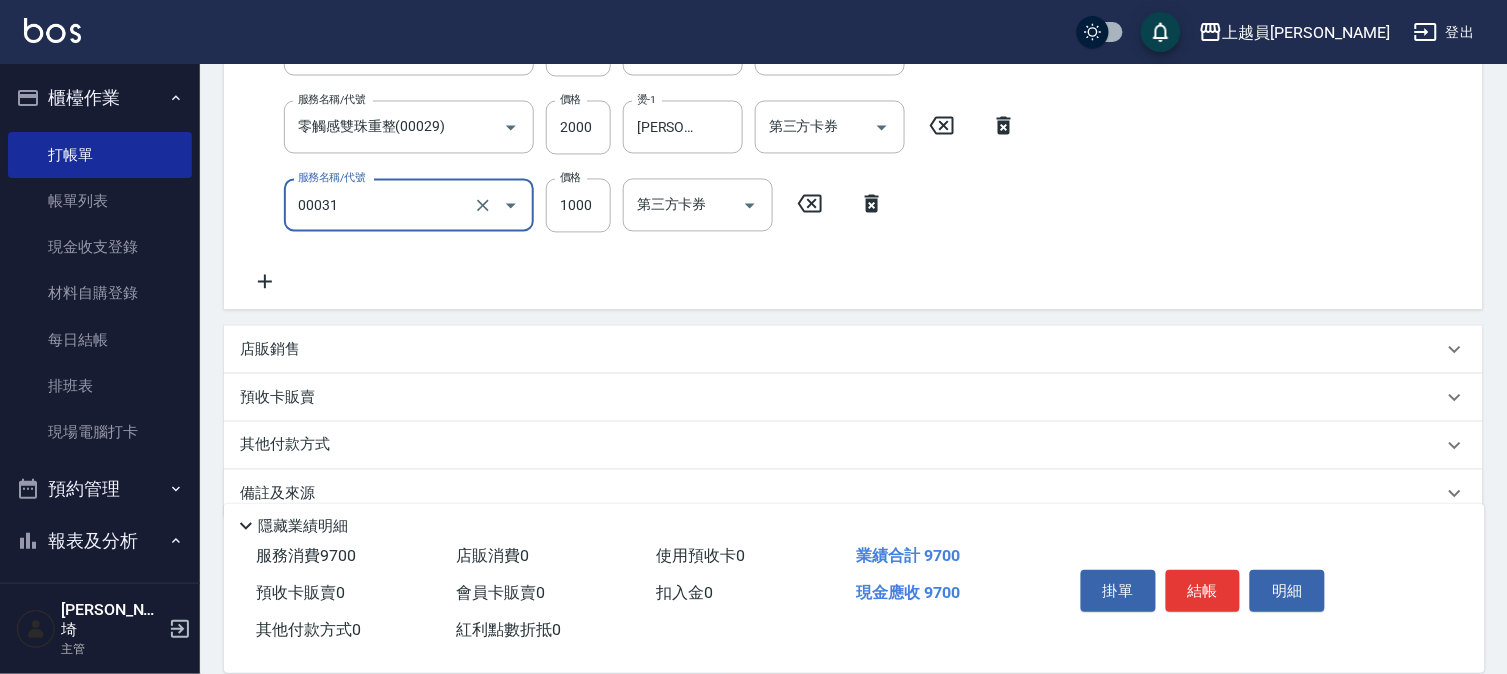 type on "單卸髮片(00031)" 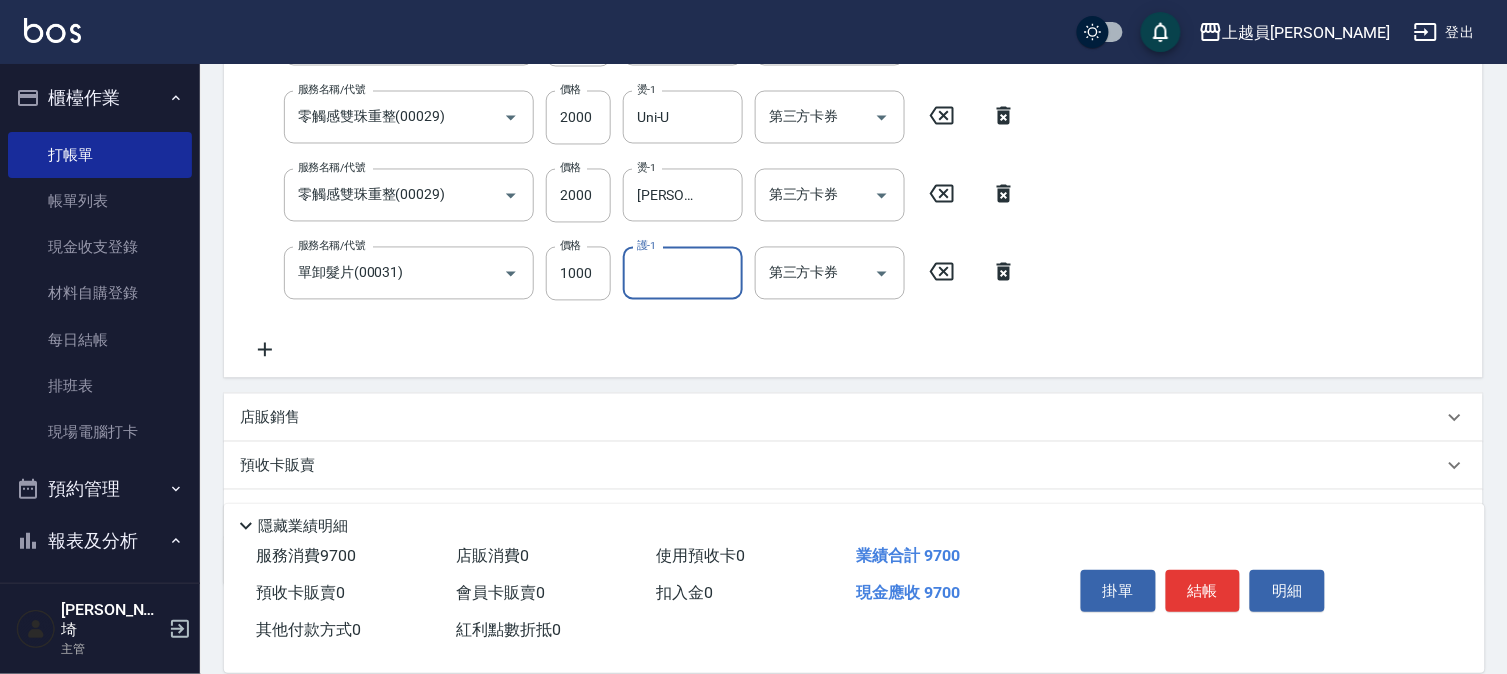 scroll, scrollTop: 926, scrollLeft: 0, axis: vertical 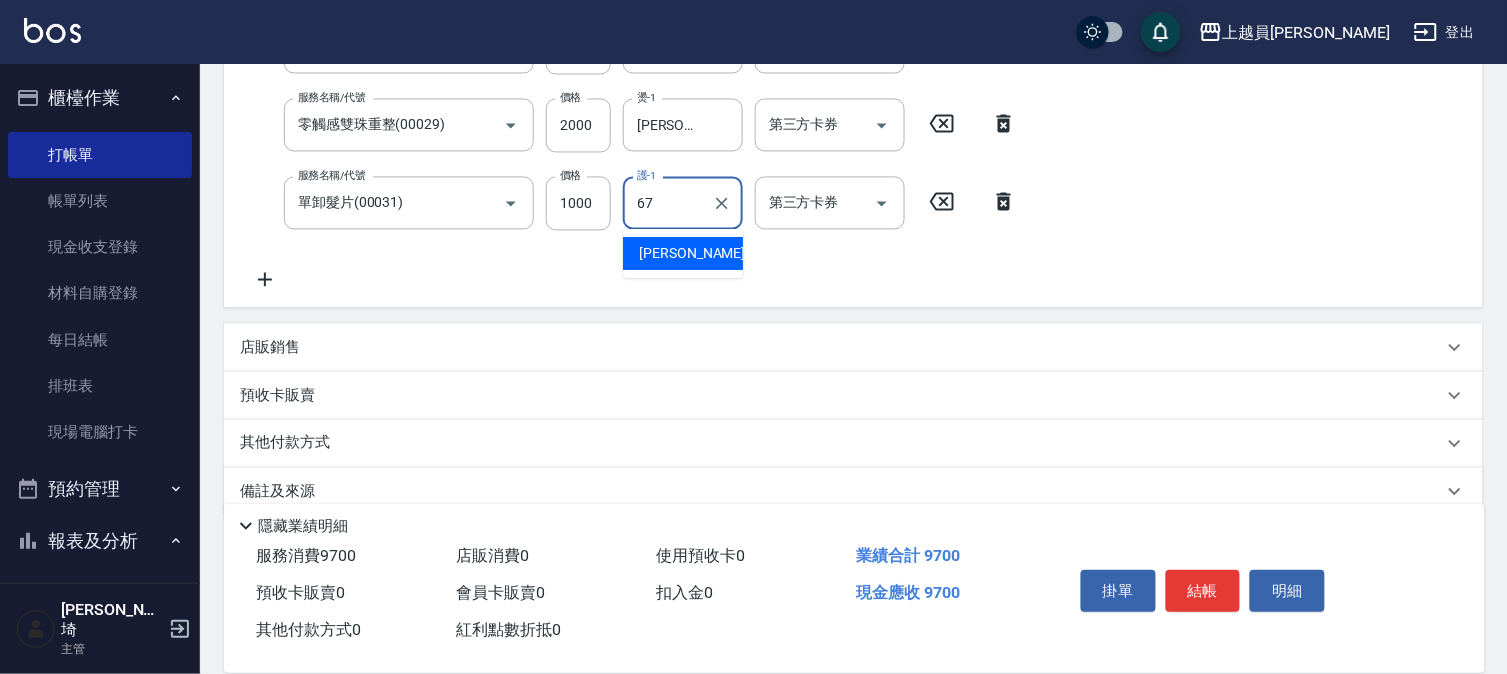 type on "[PERSON_NAME]-67" 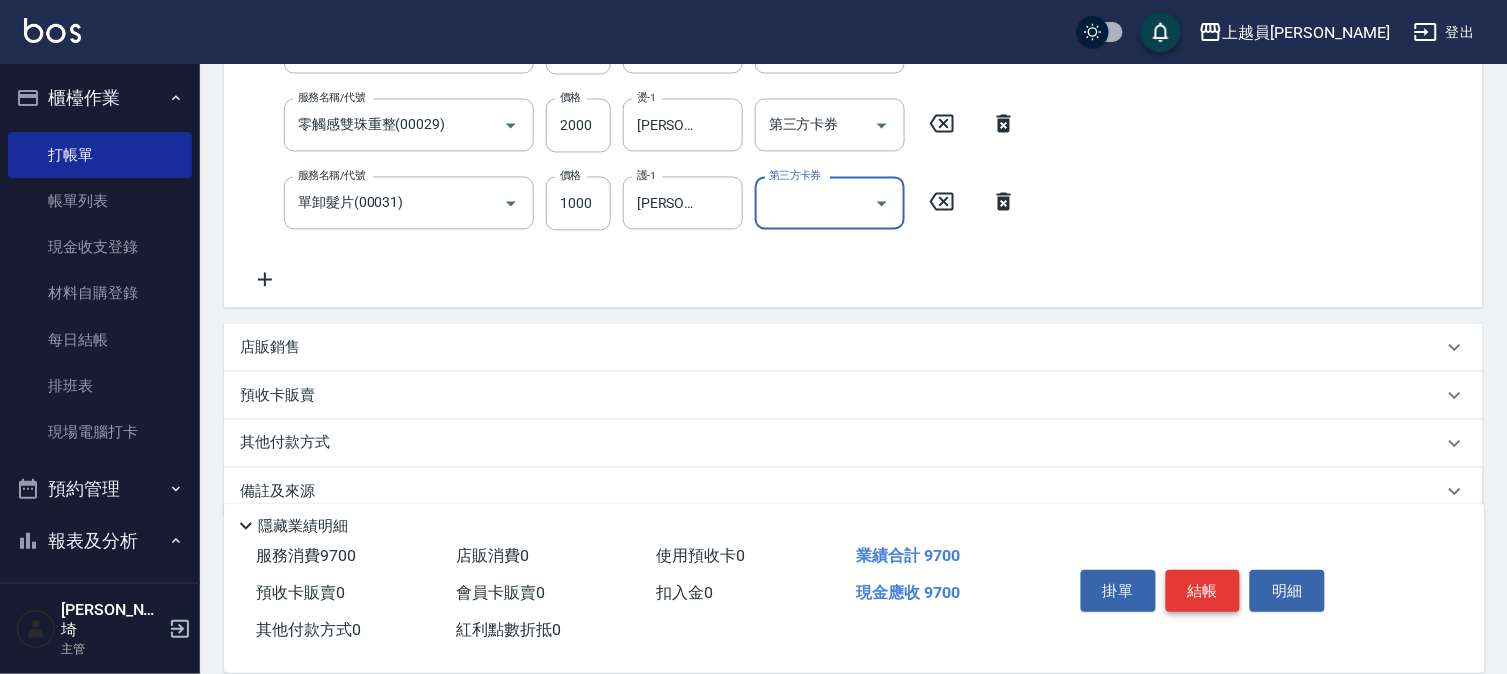 click on "結帳" at bounding box center (1203, 591) 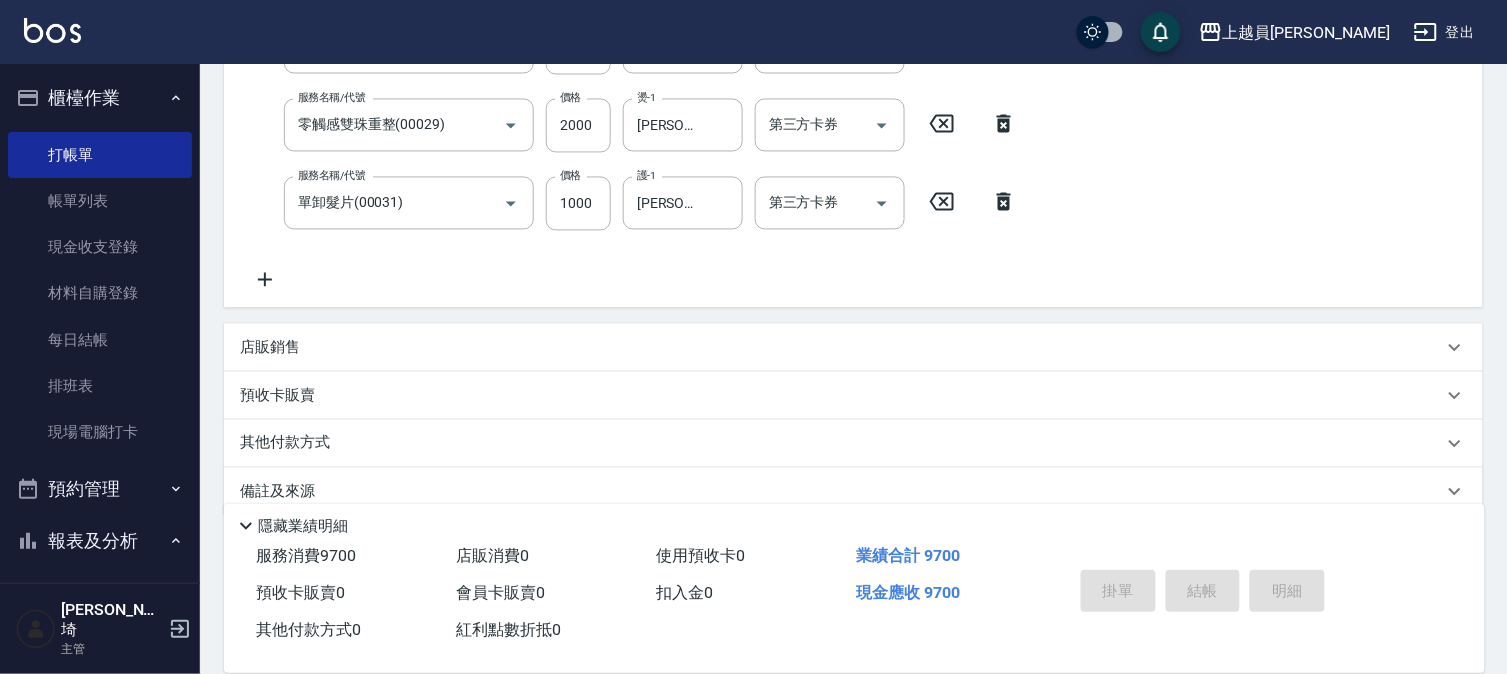 type on "[DATE] 20:23" 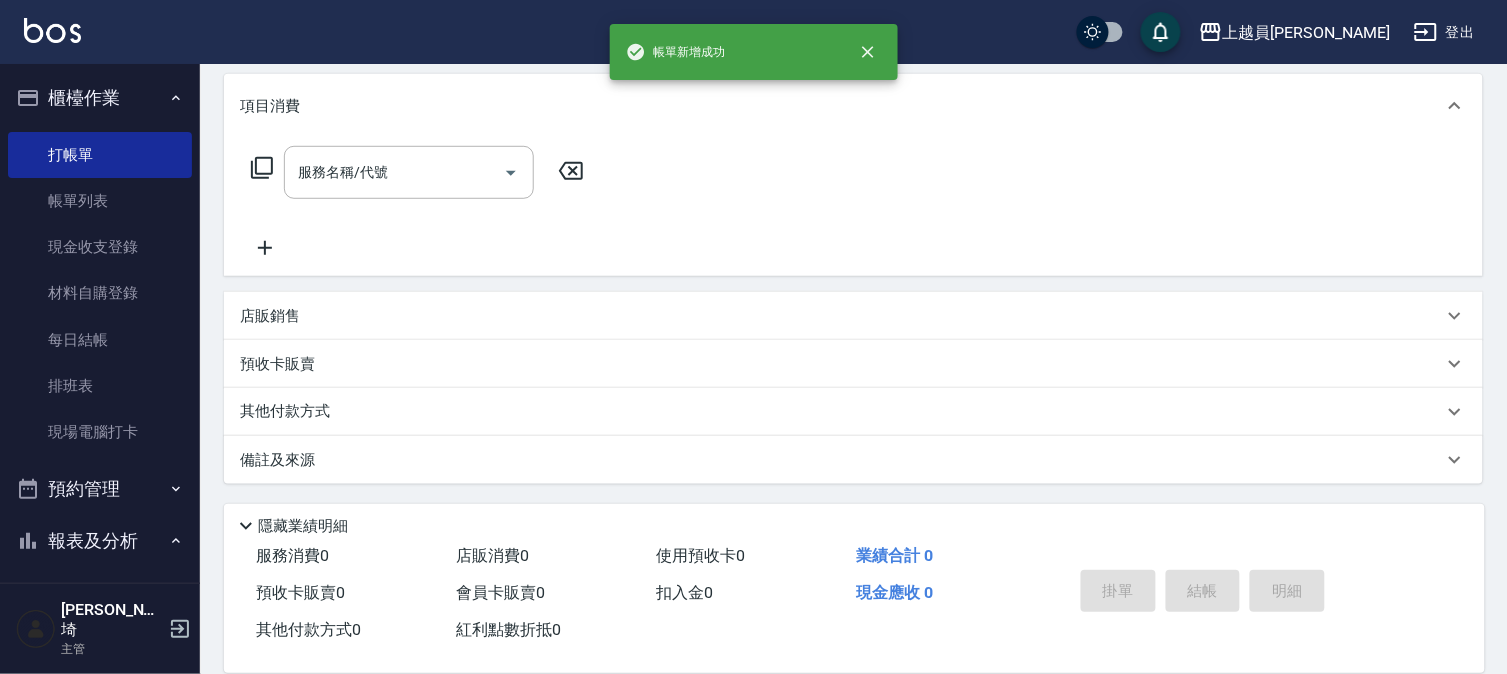scroll, scrollTop: 0, scrollLeft: 0, axis: both 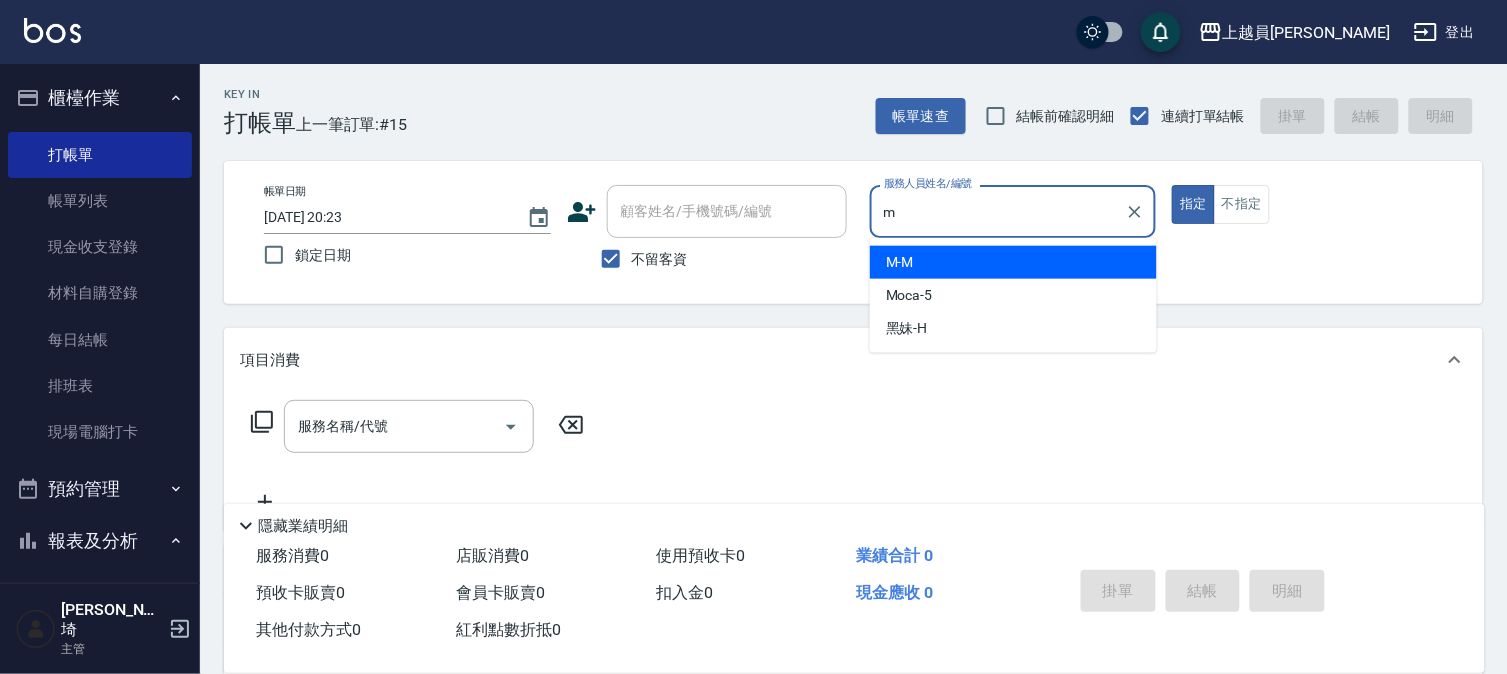type on "M-M" 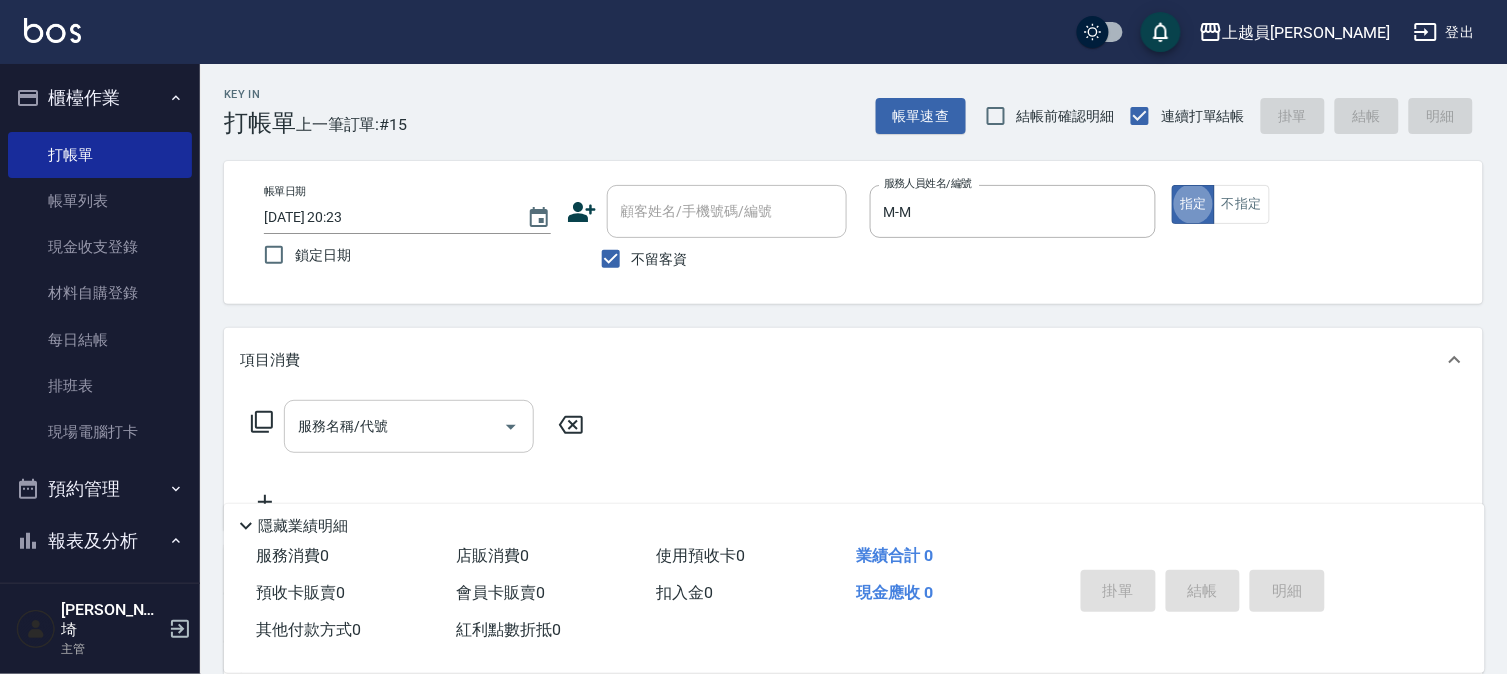 click on "服務名稱/代號" at bounding box center (409, 426) 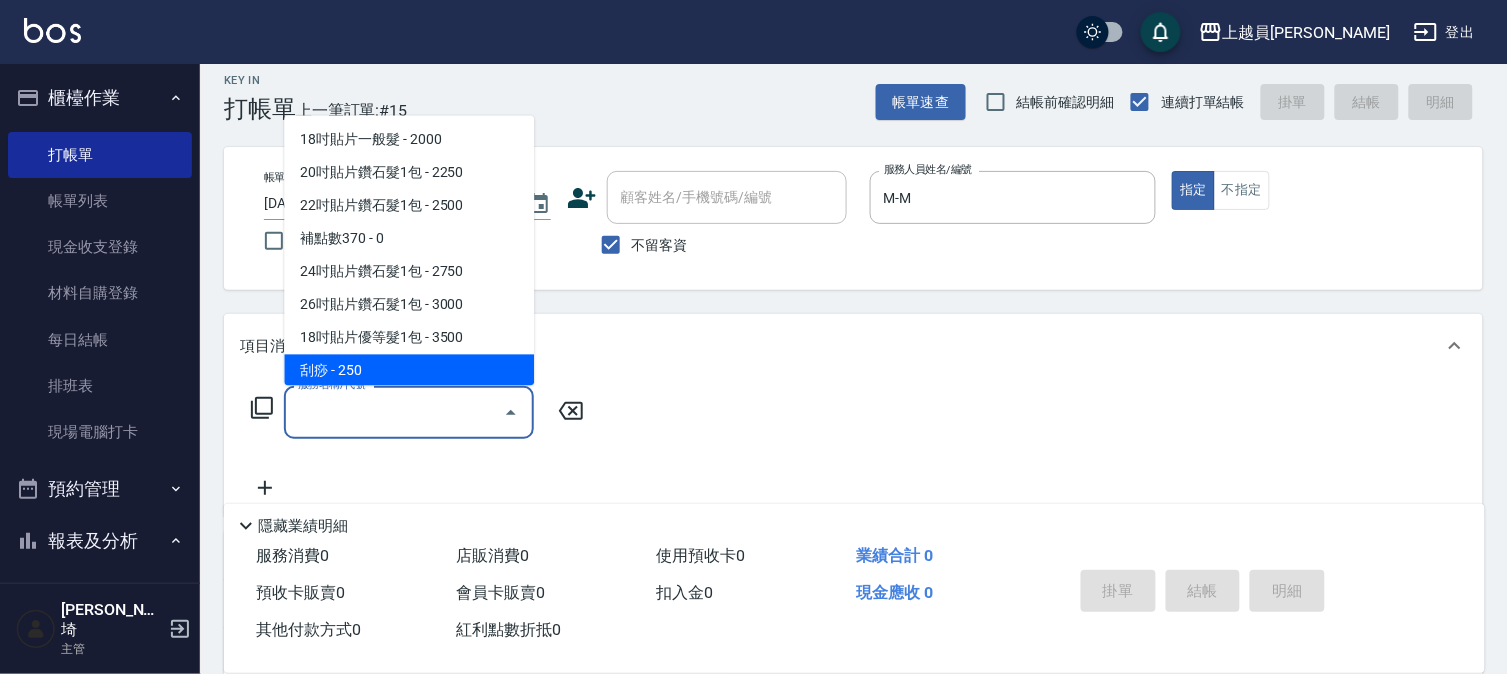 scroll, scrollTop: 222, scrollLeft: 0, axis: vertical 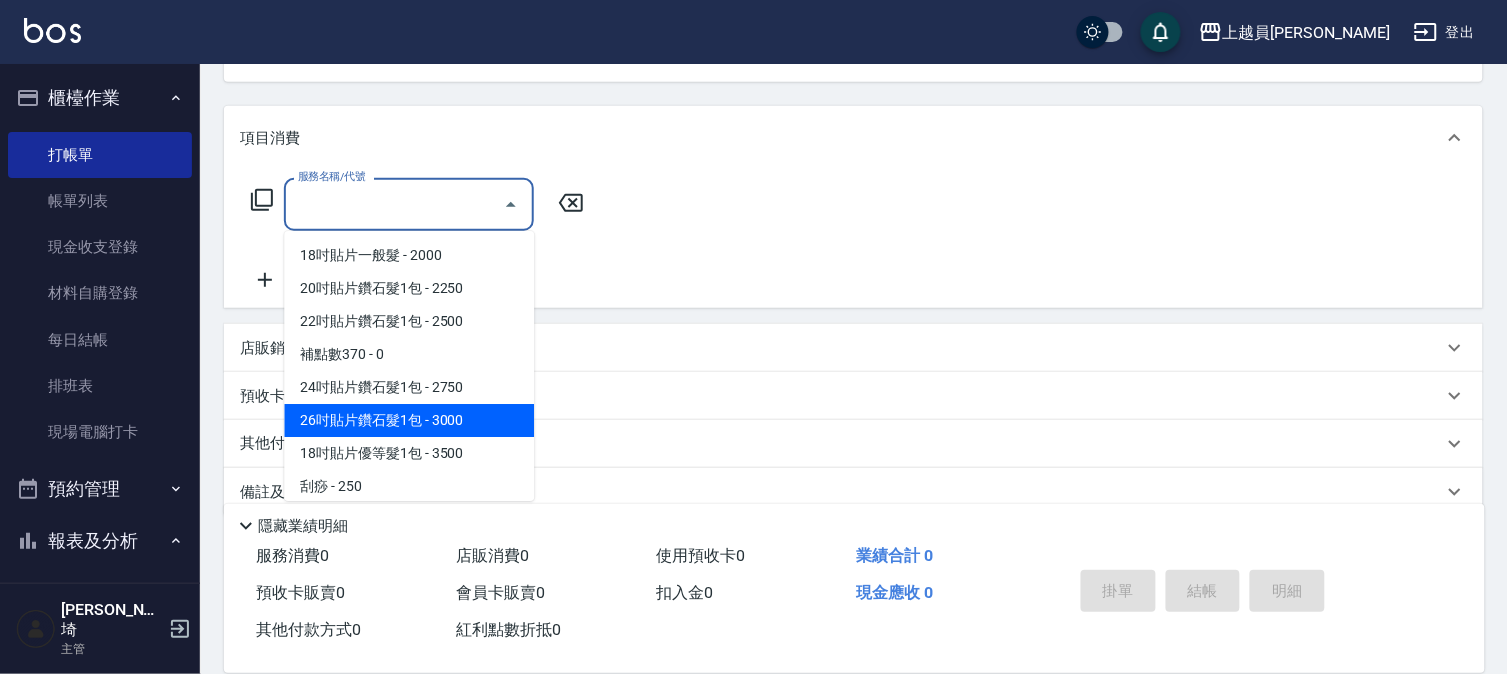 click on "店販銷售" at bounding box center (841, 348) 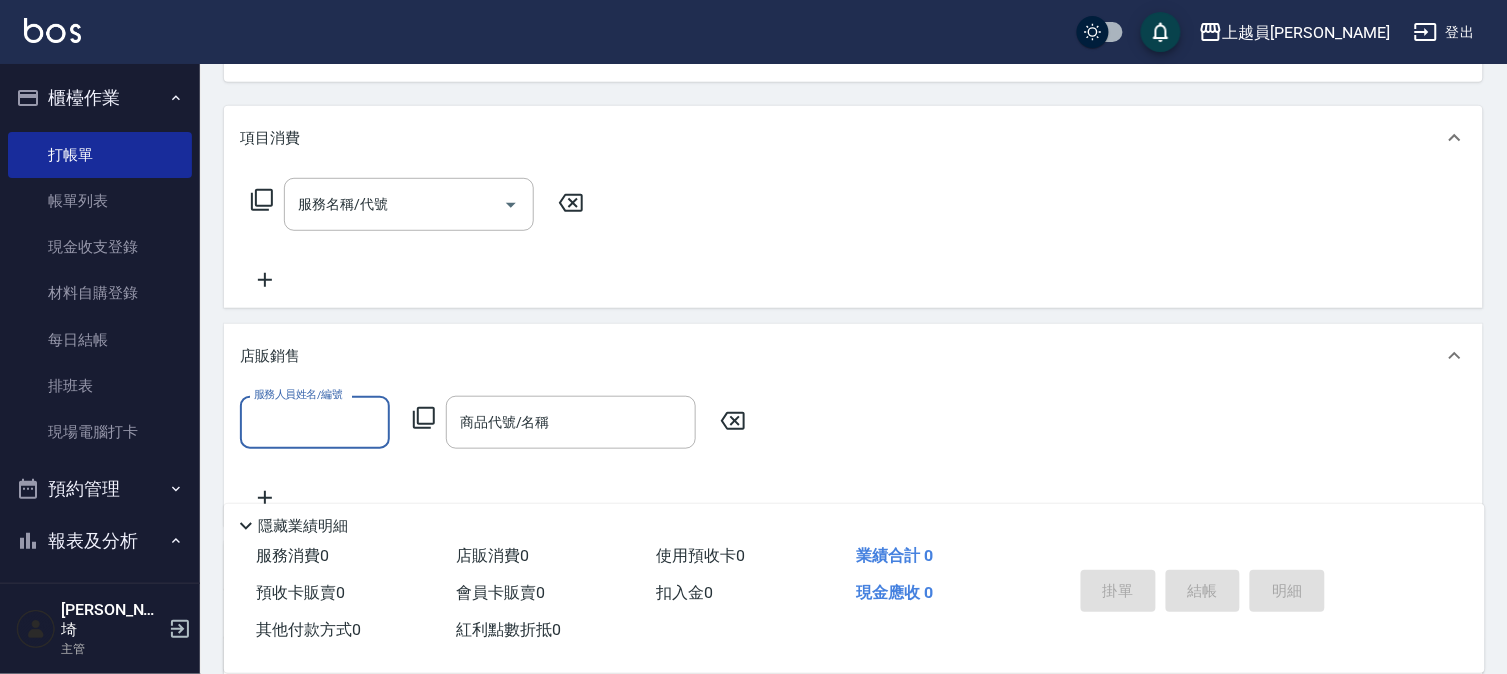 scroll, scrollTop: 0, scrollLeft: 0, axis: both 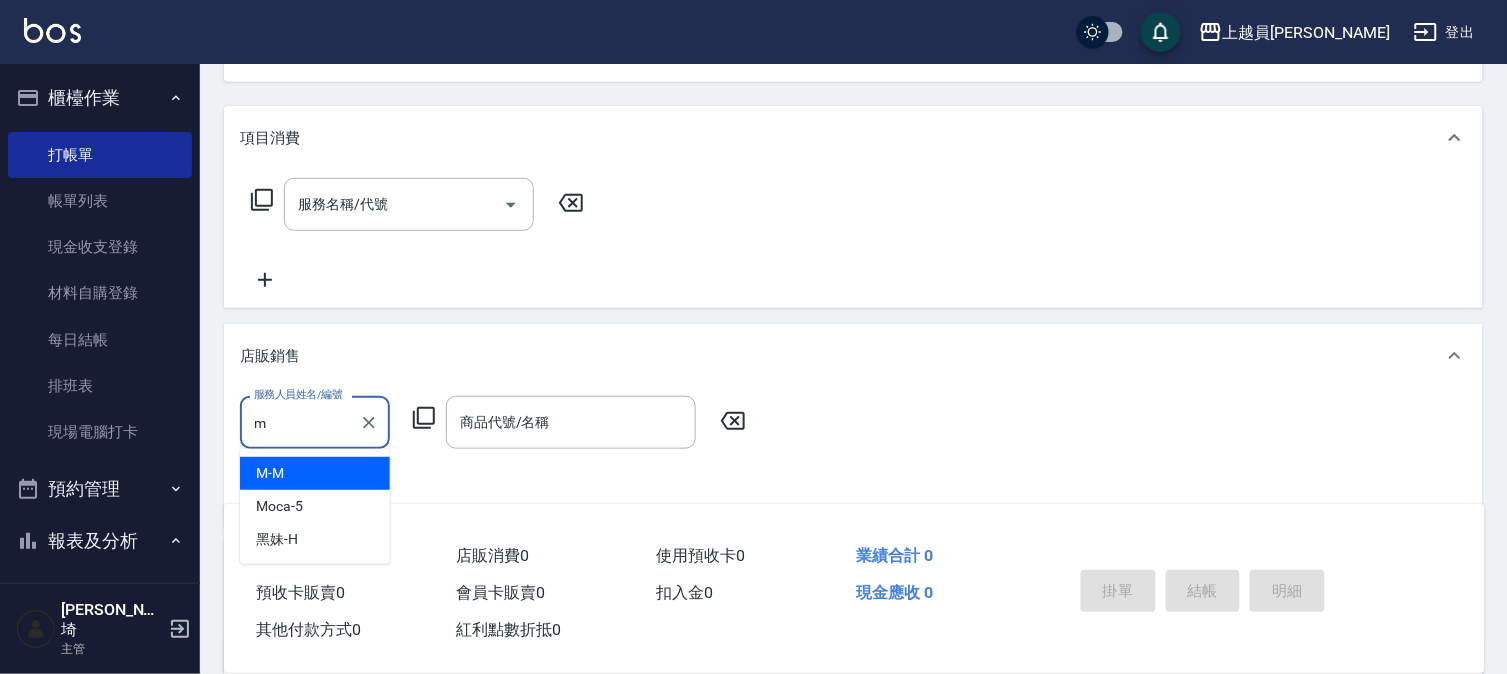type on "M-M" 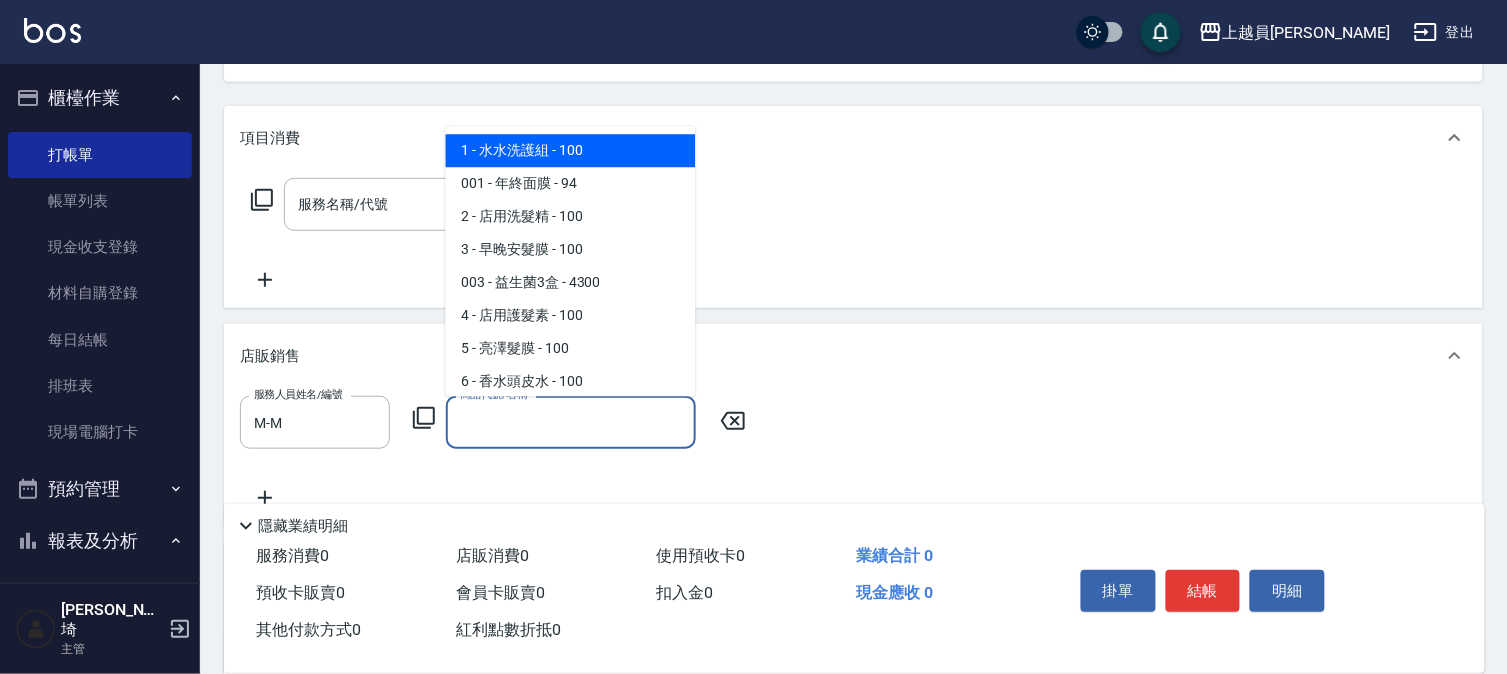 type on "水水洗護組" 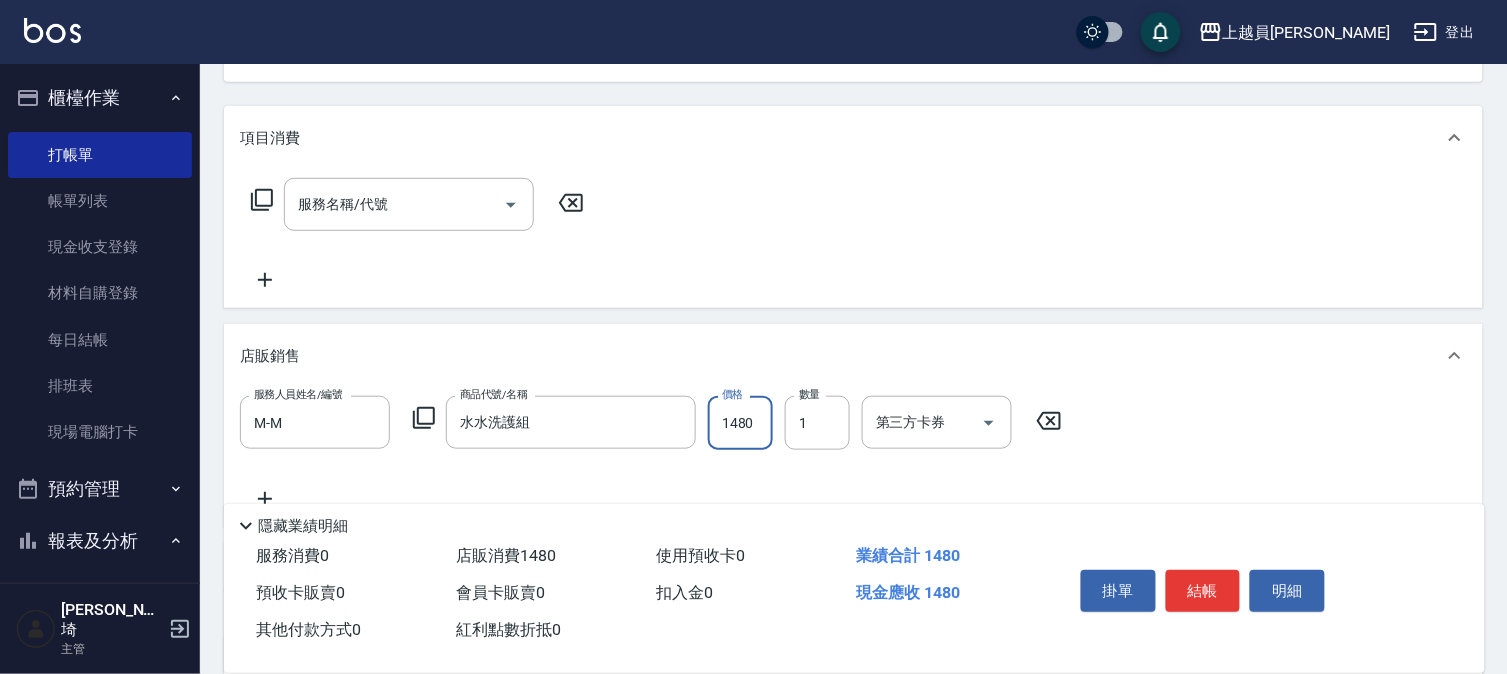type on "1480" 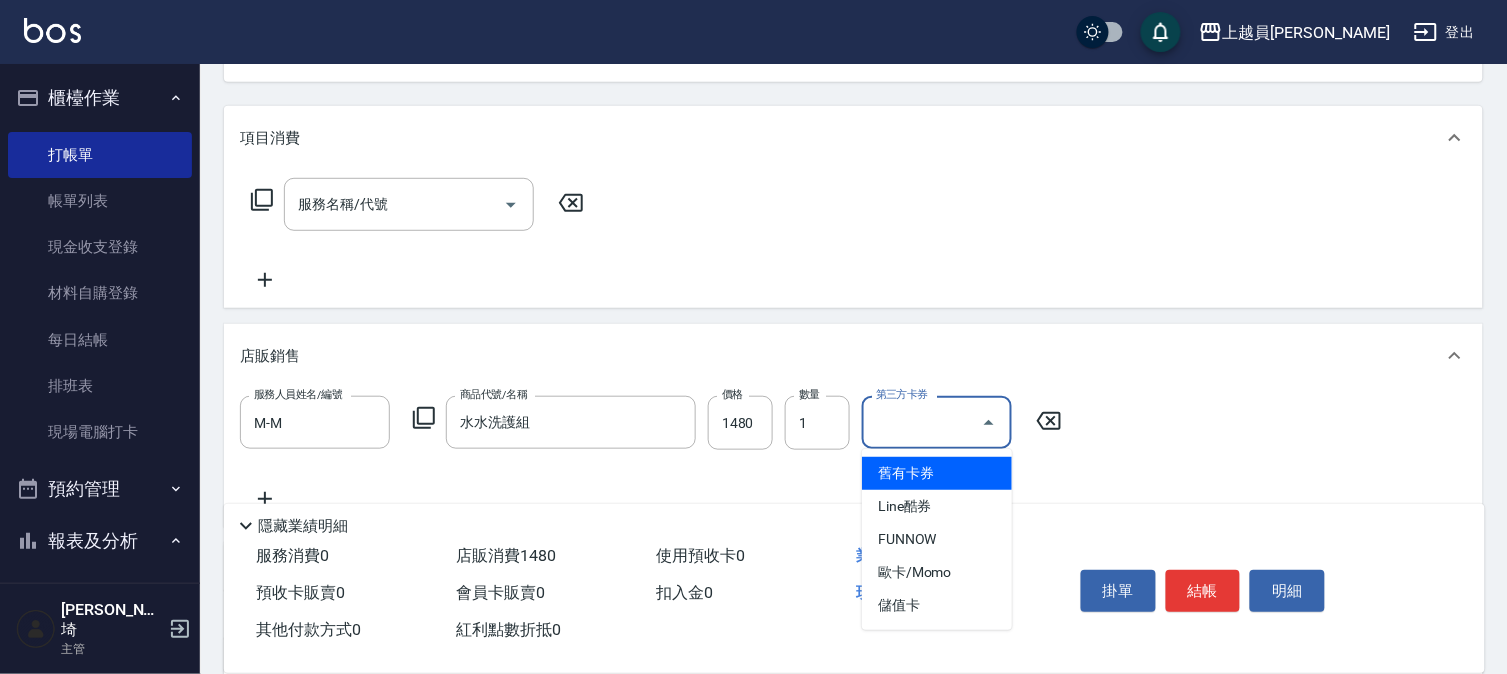 type on "儲值卡" 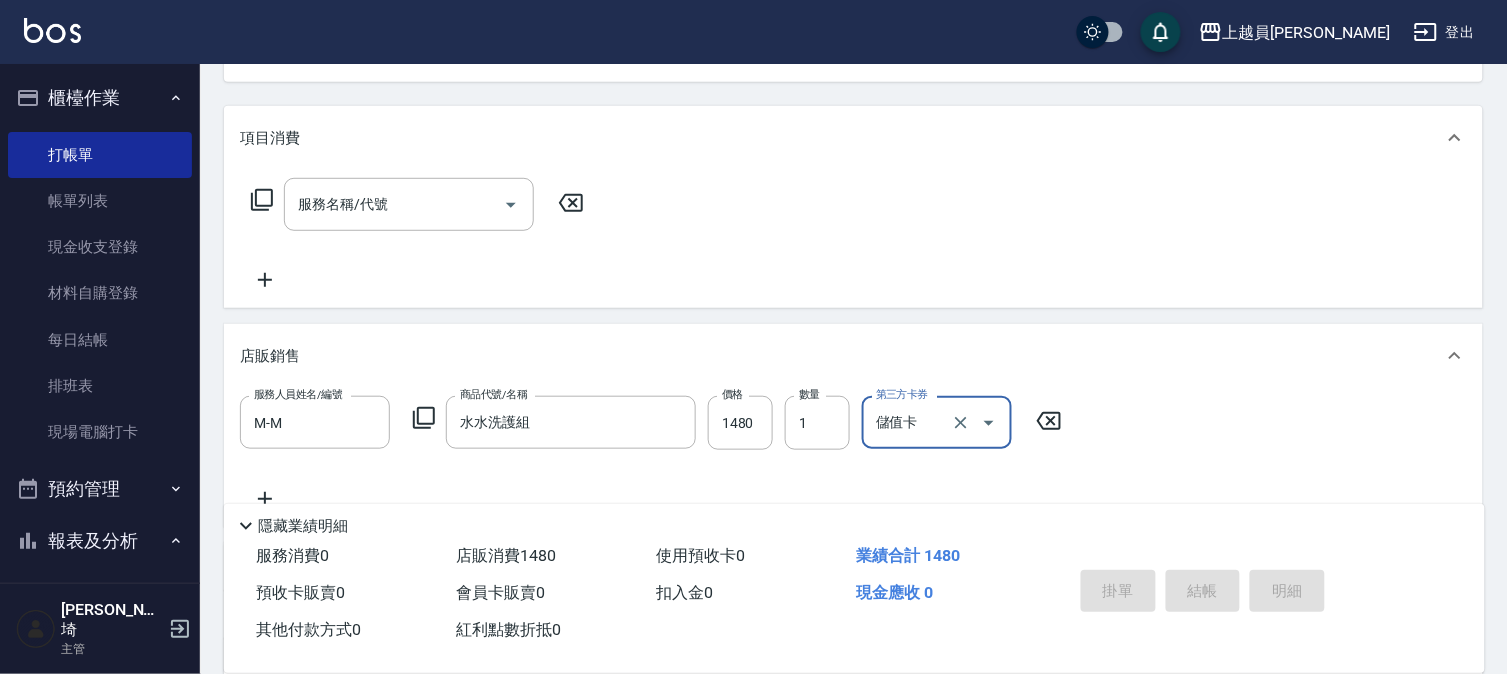type on "[DATE] 20:27" 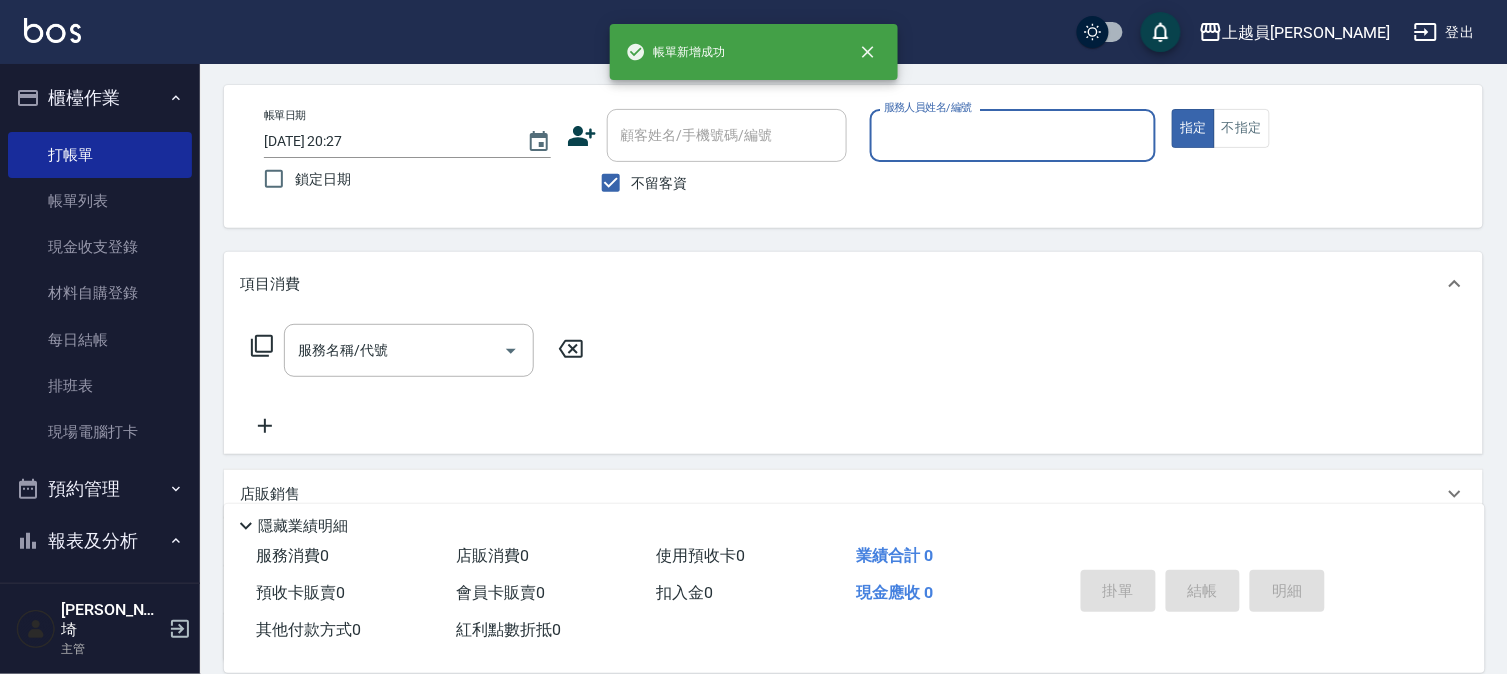scroll, scrollTop: 0, scrollLeft: 0, axis: both 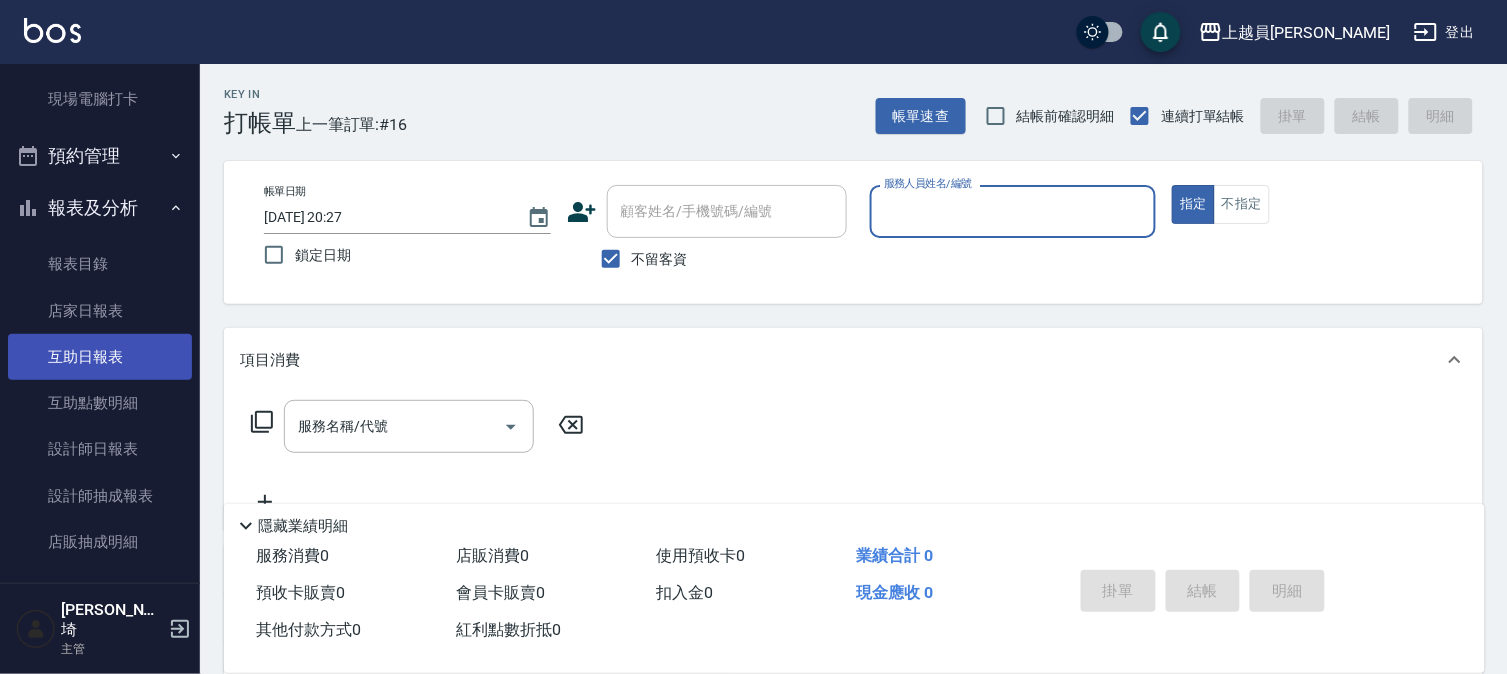 click on "互助日報表" at bounding box center [100, 357] 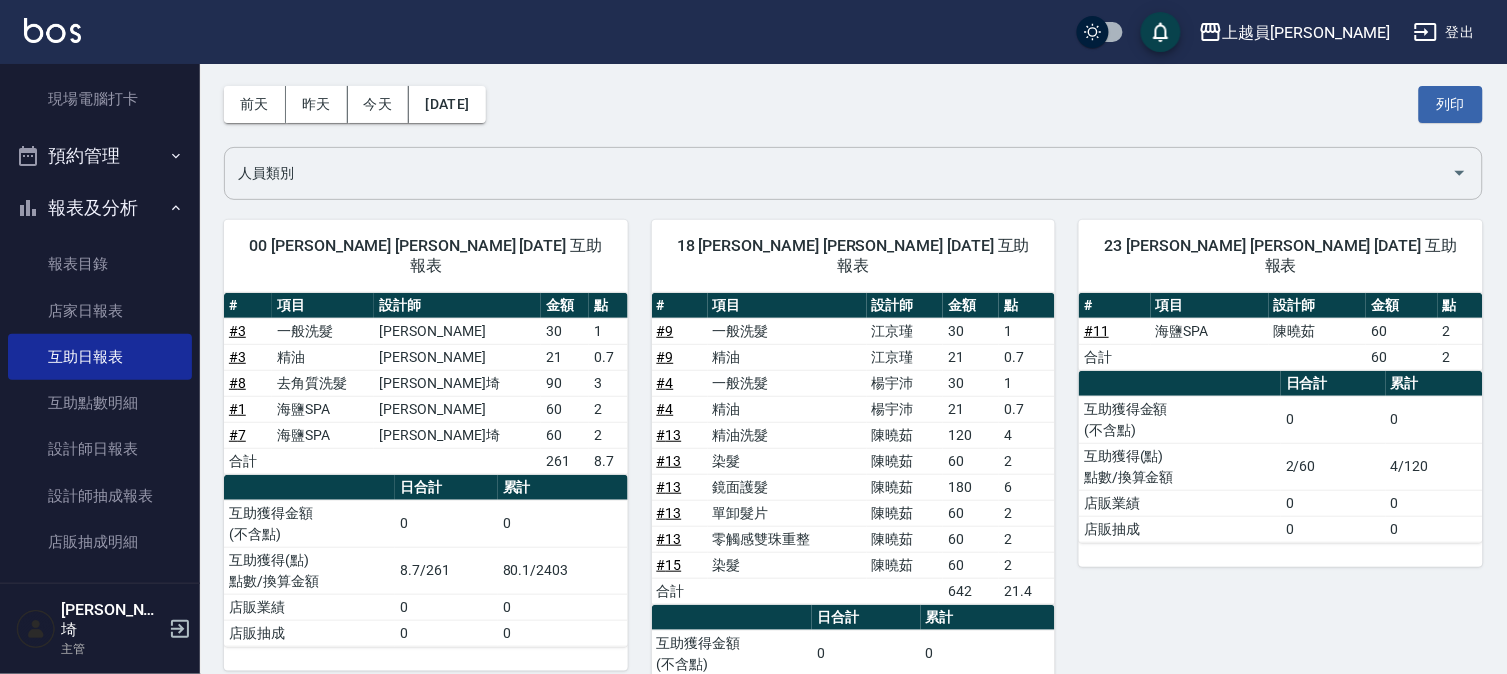 scroll, scrollTop: 111, scrollLeft: 0, axis: vertical 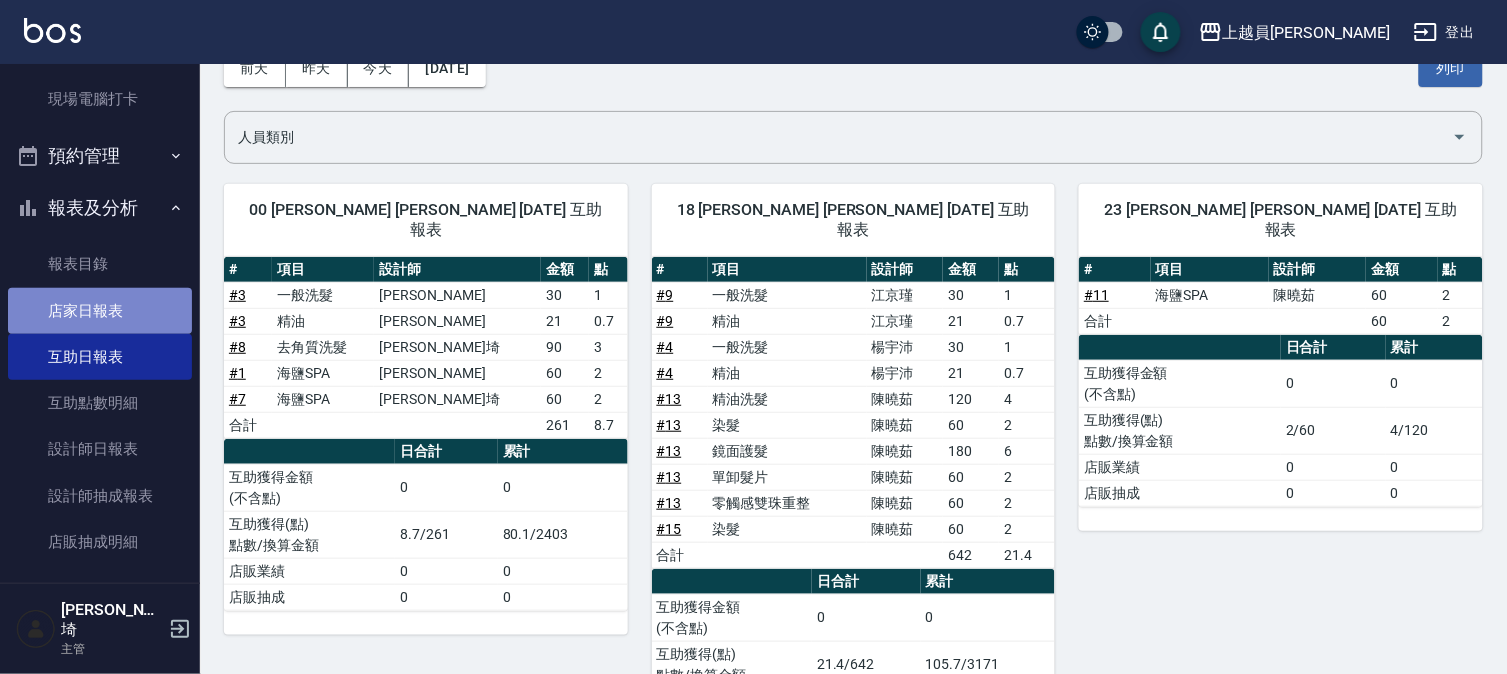 click on "店家日報表" at bounding box center [100, 311] 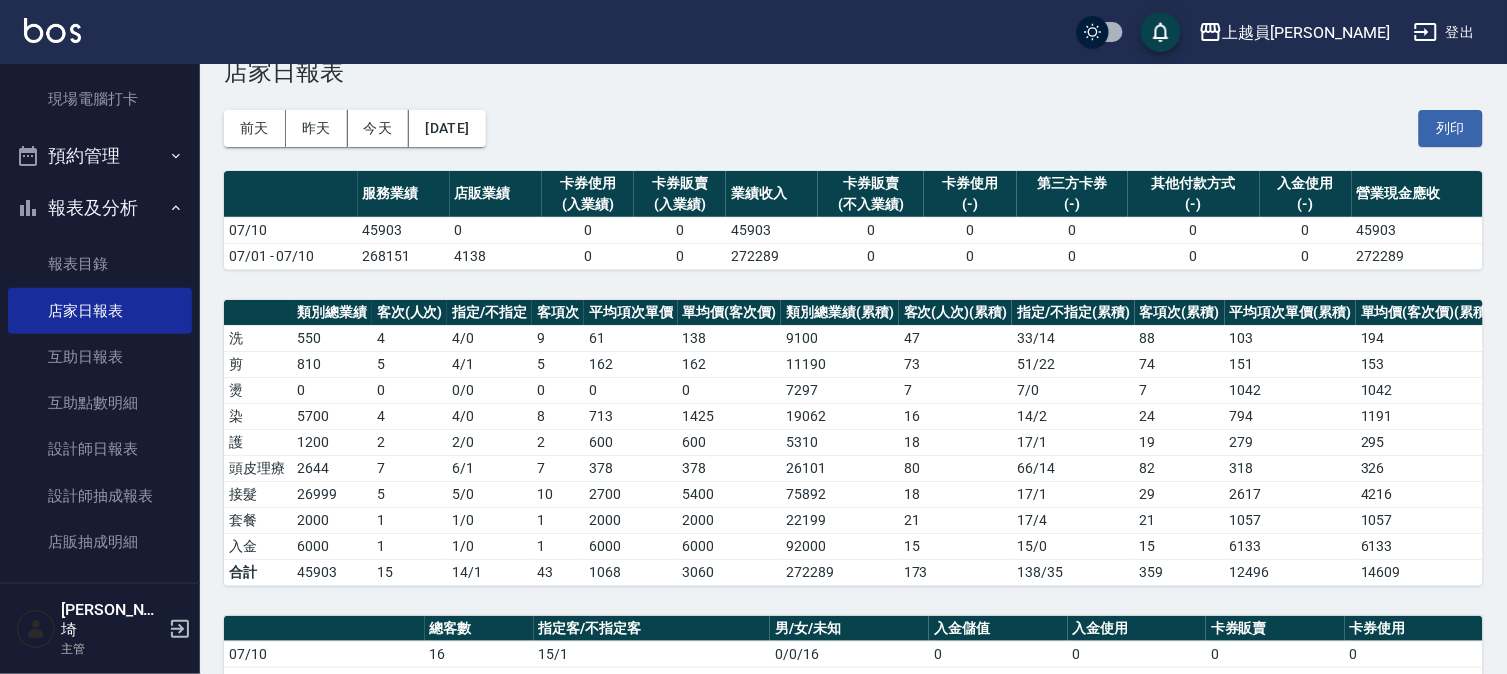 scroll, scrollTop: 555, scrollLeft: 0, axis: vertical 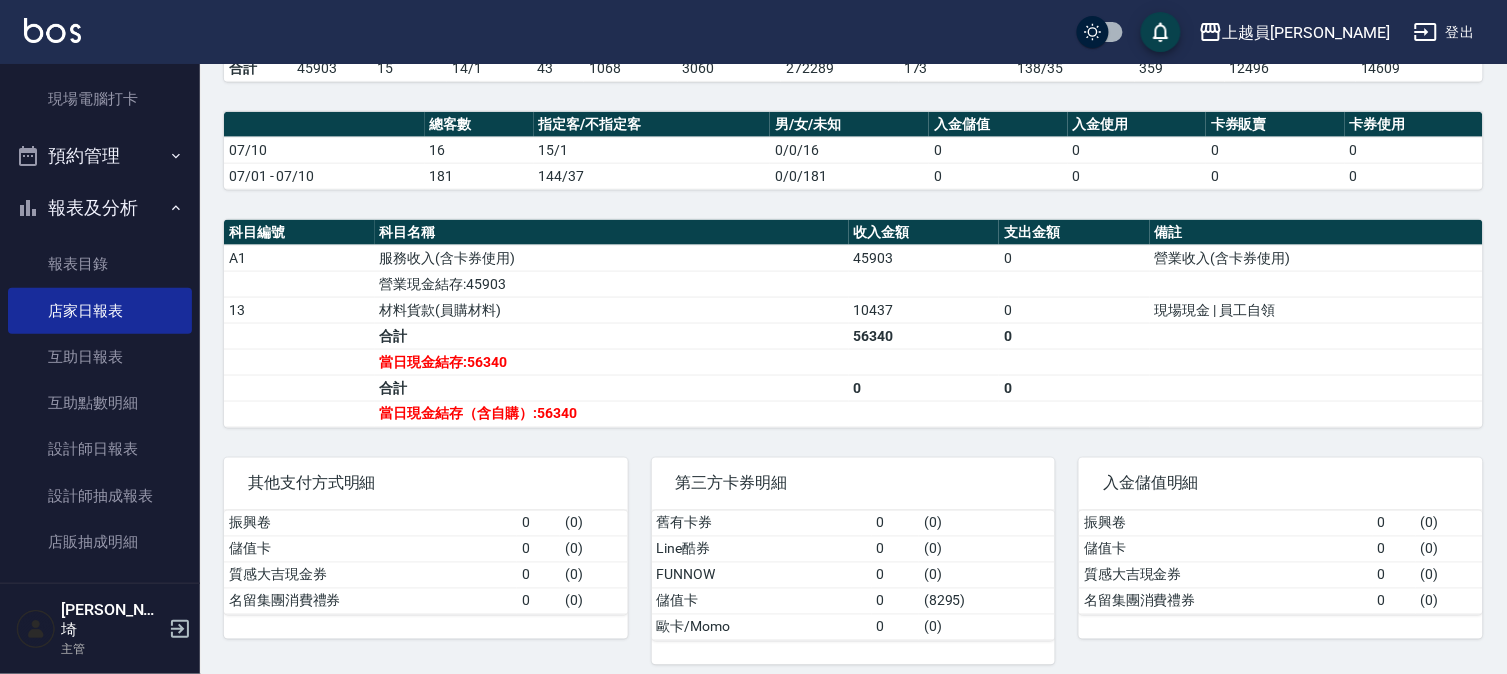click on "上越員林   [DATE]   店家日報表 列印時間： [DATE][PHONE_NUMBER]:28 Merchant Daily Report 店家日報表 [DATE] [DATE] [DATE] [DATE] 列印 服務業績 店販業績 卡券使用 (入業績) 卡券販賣 (入業績) 業績收入 卡券販賣 (不入業績) 卡券使用 (-) 第三方卡券 (-) 其他付款方式 (-) 入金使用 (-) 營業現金應收 07/10 45903 0 0 0 45903 0 0 0 0 0 45903 07/01 - 07/10 268151 4138 0 0 272289 0 0 0 0 0 272289 類別總業績 客次(人次) 指定/不指定 客項次 平均項次單價 單均價(客次價) 類別總業績(累積) 客次(人次)(累積) 指定/不指定(累積) 客項次(累積) 平均項次單價(累積) 單均價(客次價)(累積) 洗 550 4 4 / 0 9 61 138 9100 47 33 / 14 88 103 194 剪 810 5 4 / 1 5 162 162 11190 73 51 / 22 74 151 153 燙 0 0 0 / 0 0 0 0 7297 7 7 / 0 7 1042 1042 染 5700 4 4 / 0 8 713 1425 19062 16 14 / 2 24 794 1191 護 1200 2 2 / 0 2 600 600 5310 18 17 / 1 19 279 295 頭皮理療 2644 7 6 / 1 7 378 378 26101 80 66 / 14 82 318" at bounding box center [853, 99] 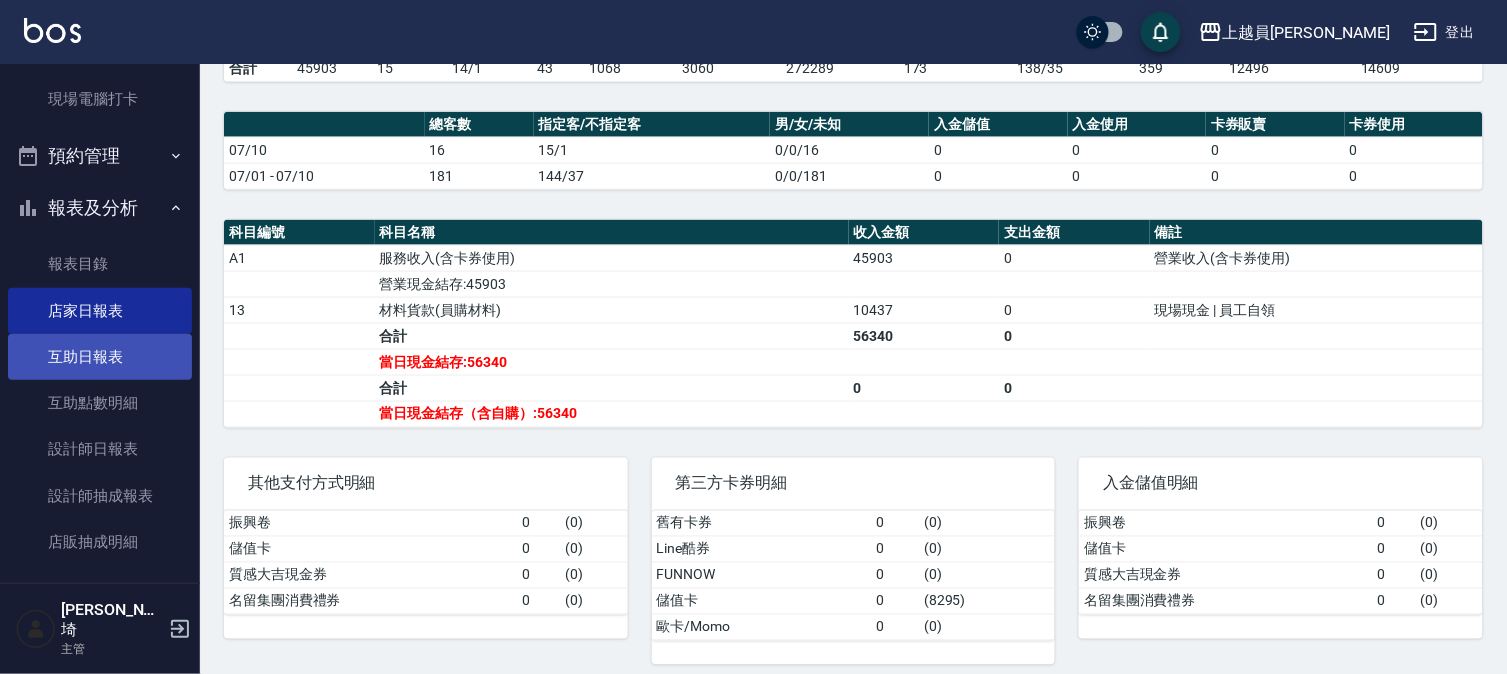 click on "互助日報表" at bounding box center (100, 357) 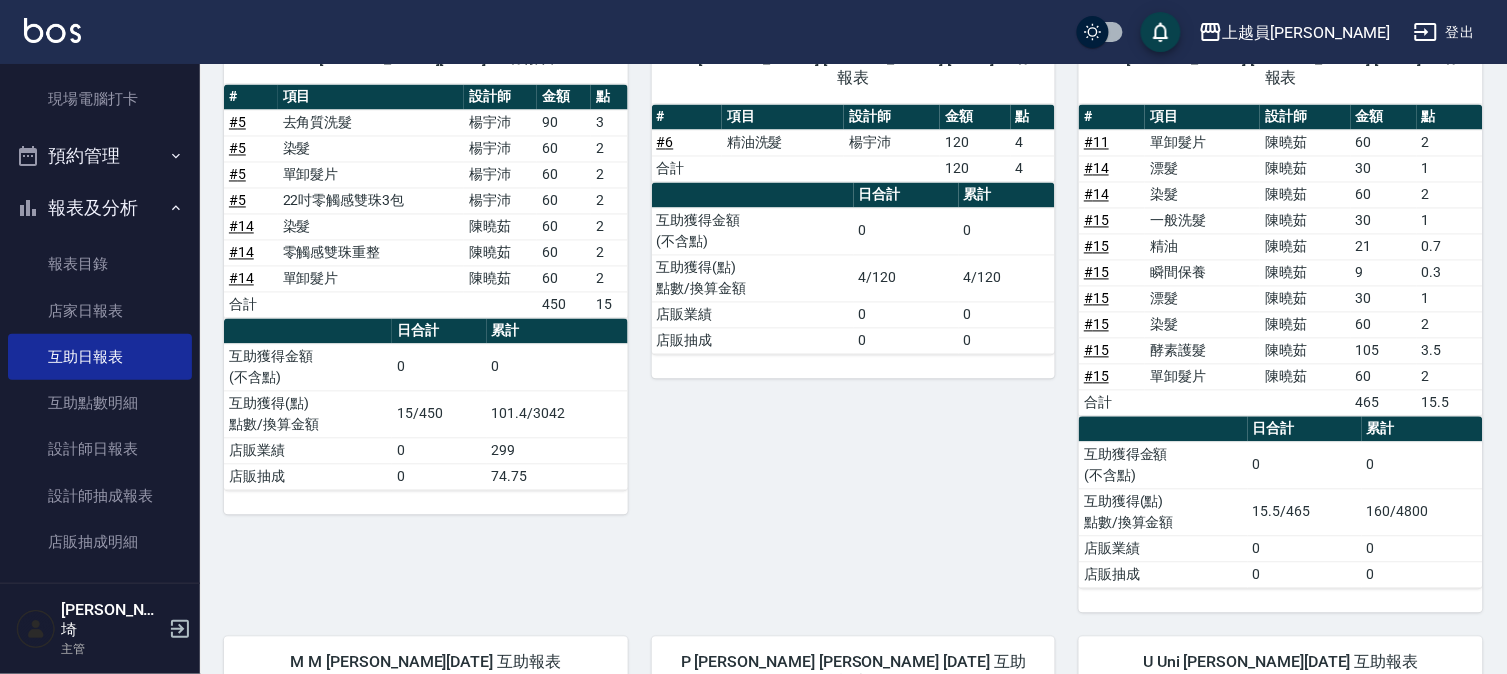scroll, scrollTop: 1145, scrollLeft: 0, axis: vertical 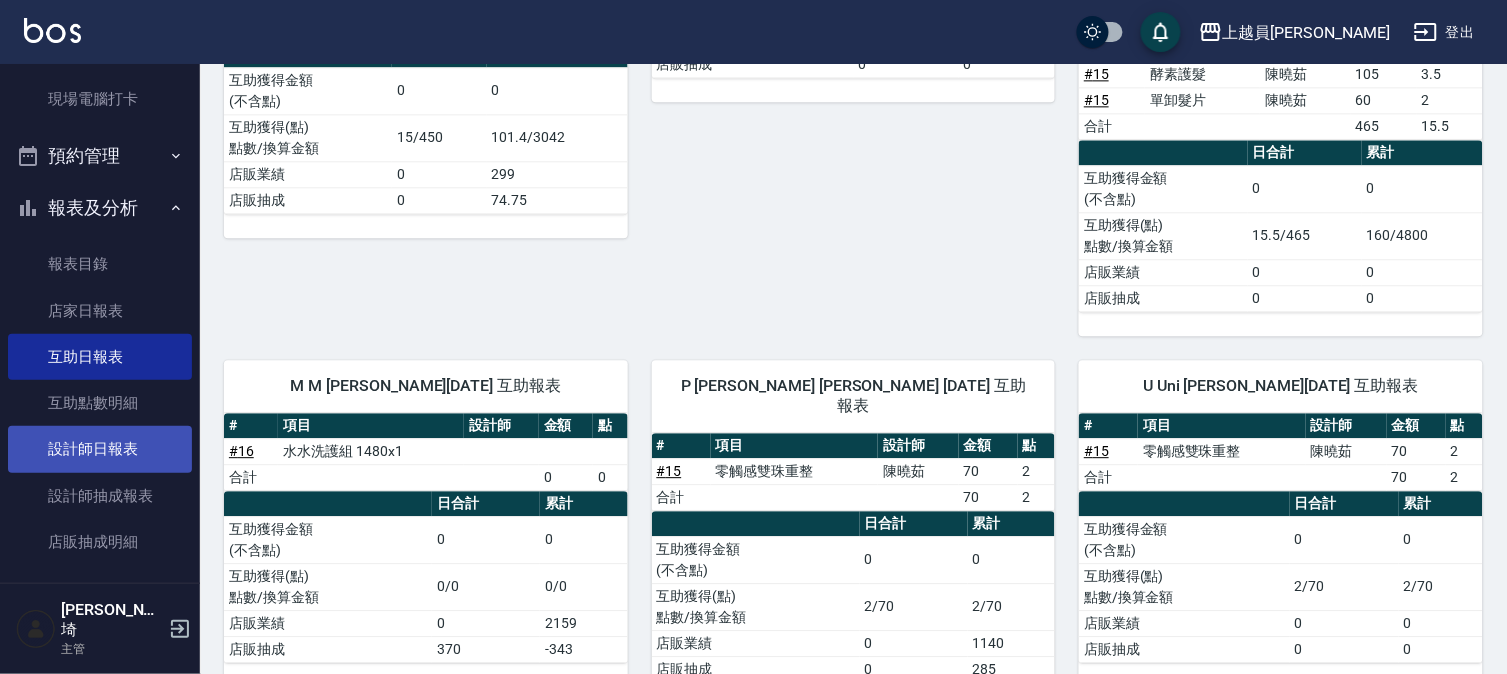 click on "設計師日報表" at bounding box center [100, 449] 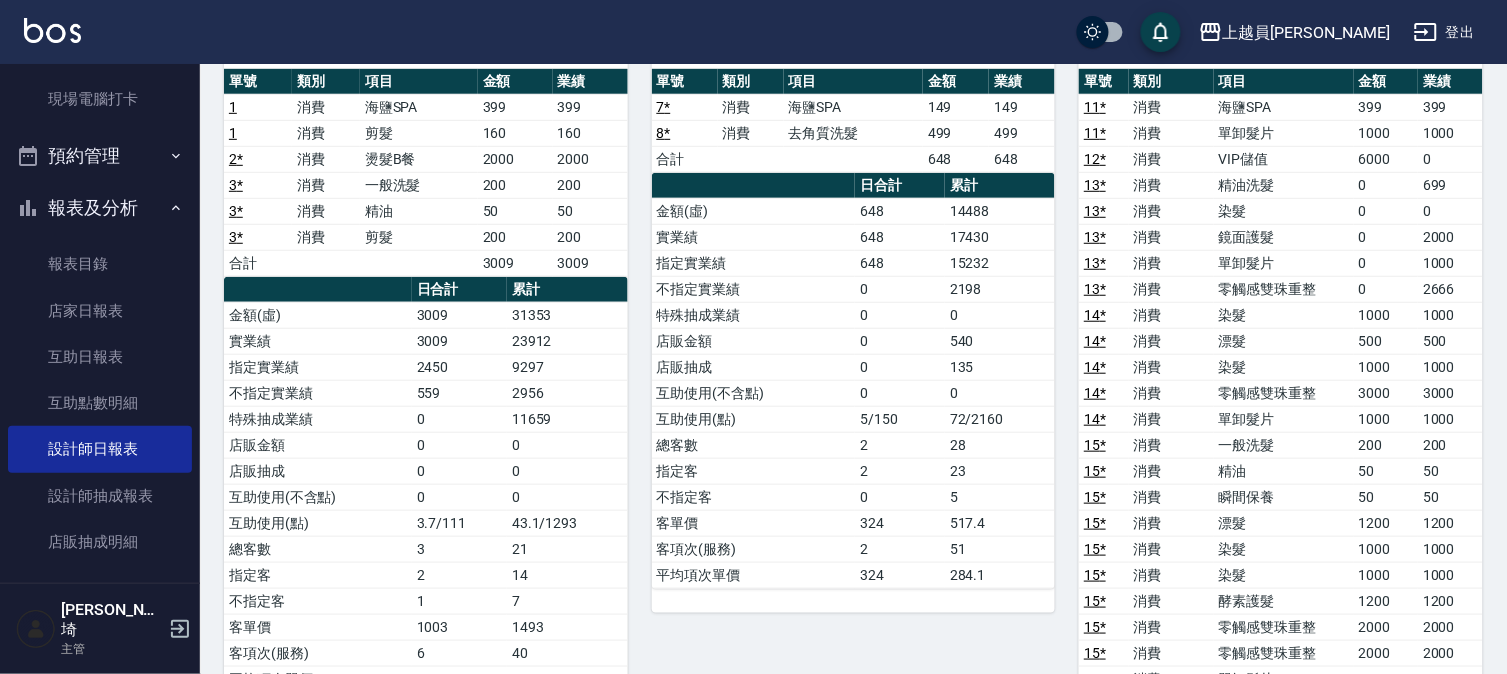 scroll, scrollTop: 222, scrollLeft: 0, axis: vertical 